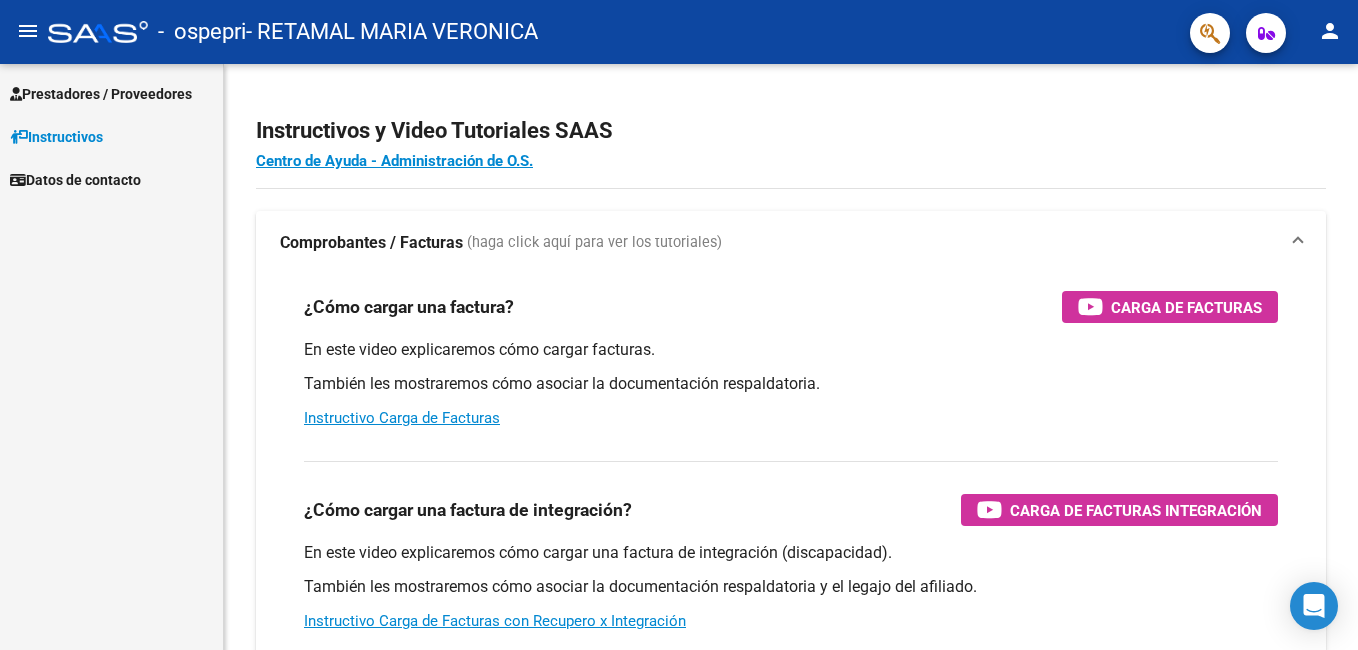 scroll, scrollTop: 0, scrollLeft: 0, axis: both 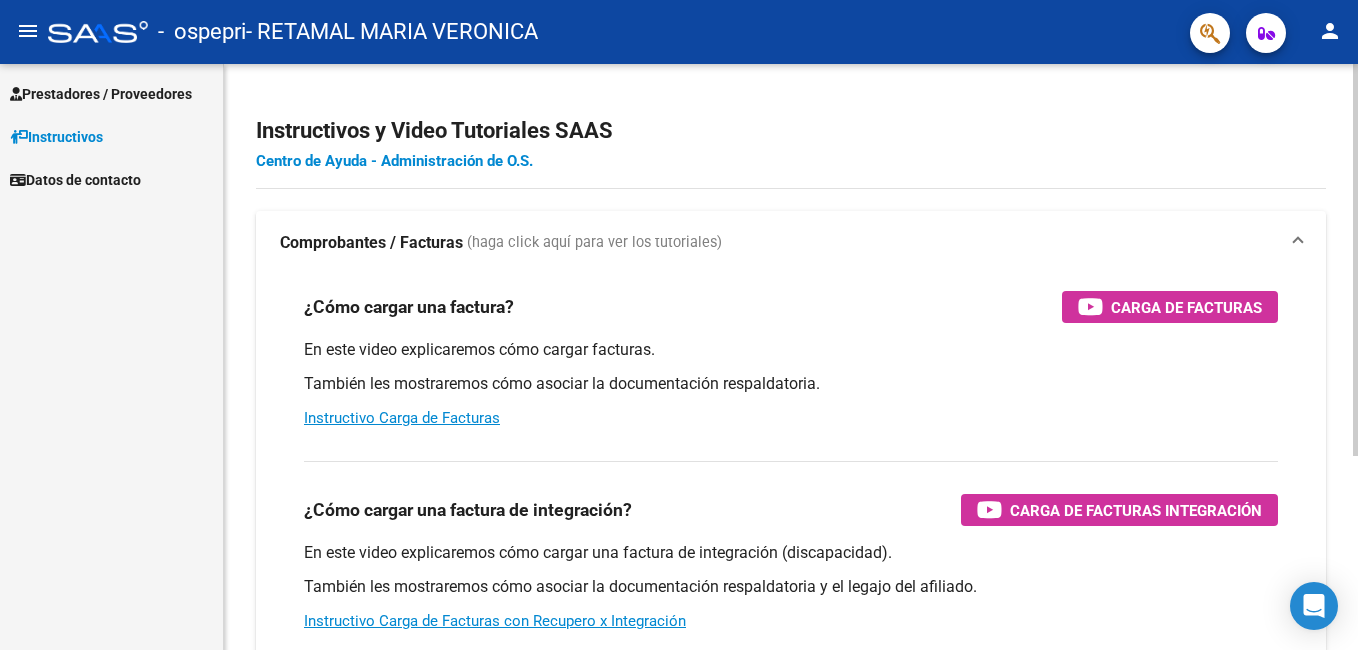 click on "Centro de Ayuda - Administración de O.S." 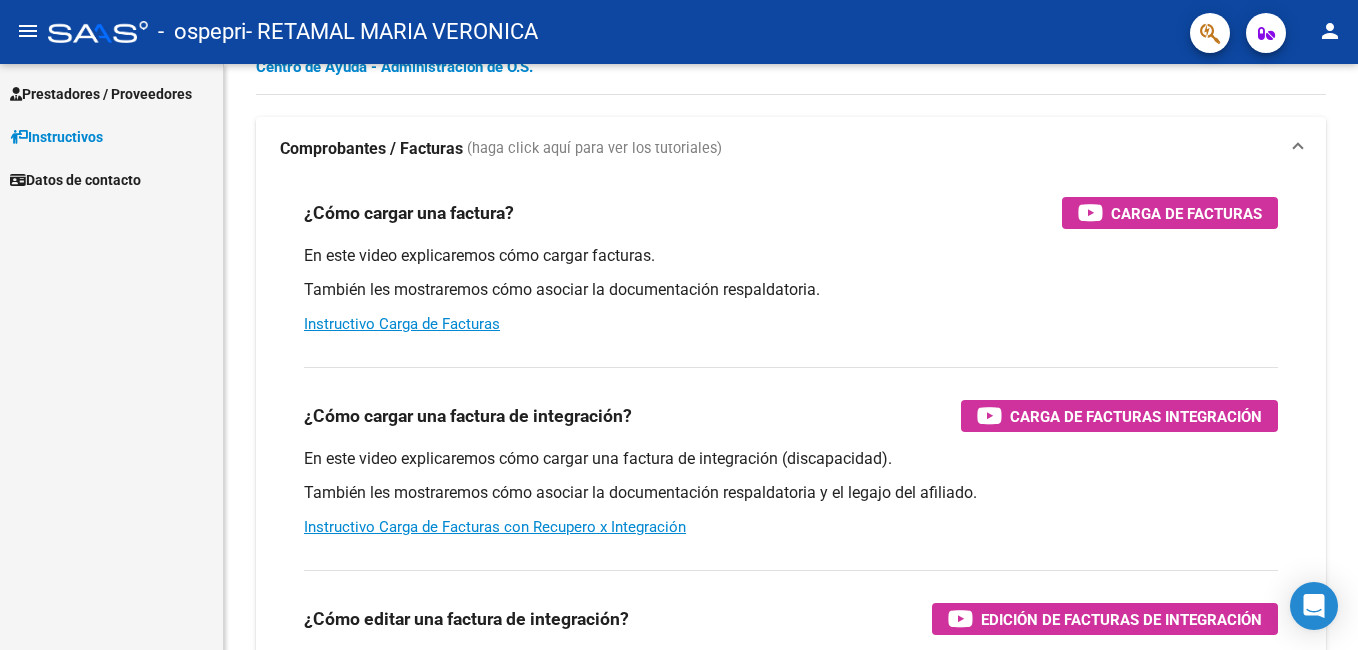 scroll, scrollTop: 51, scrollLeft: 0, axis: vertical 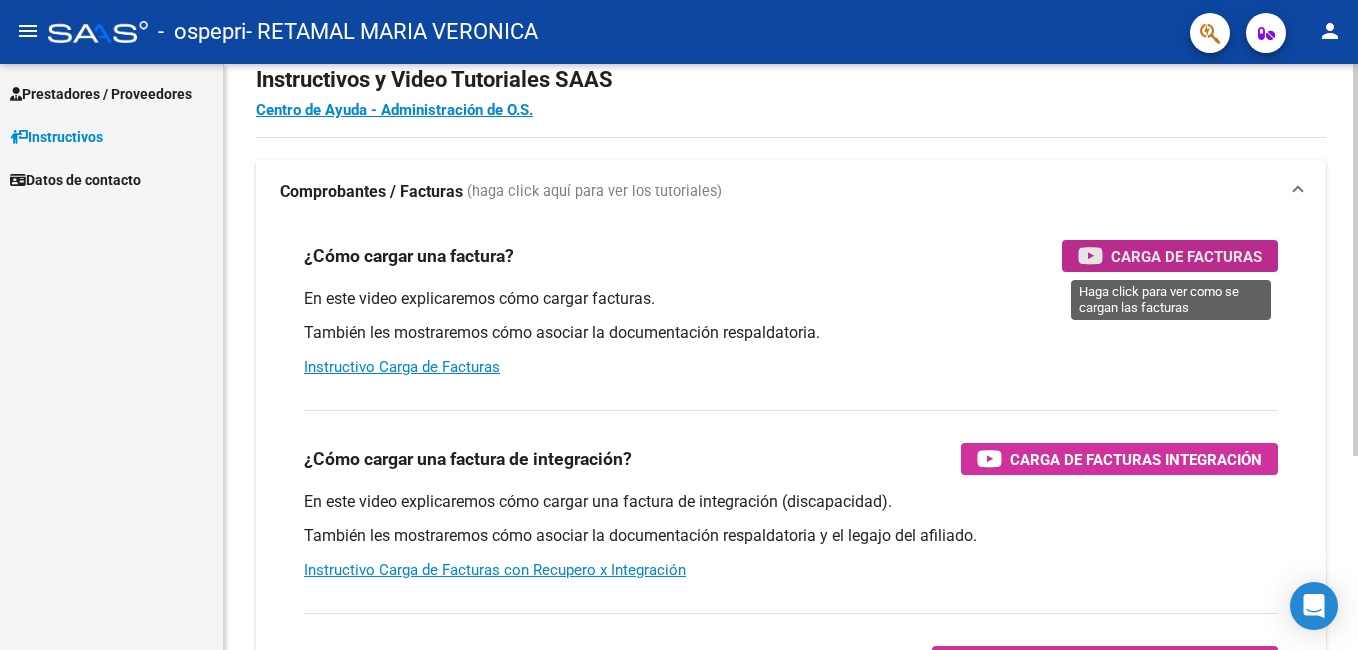 click on "Carga de Facturas" at bounding box center (1186, 256) 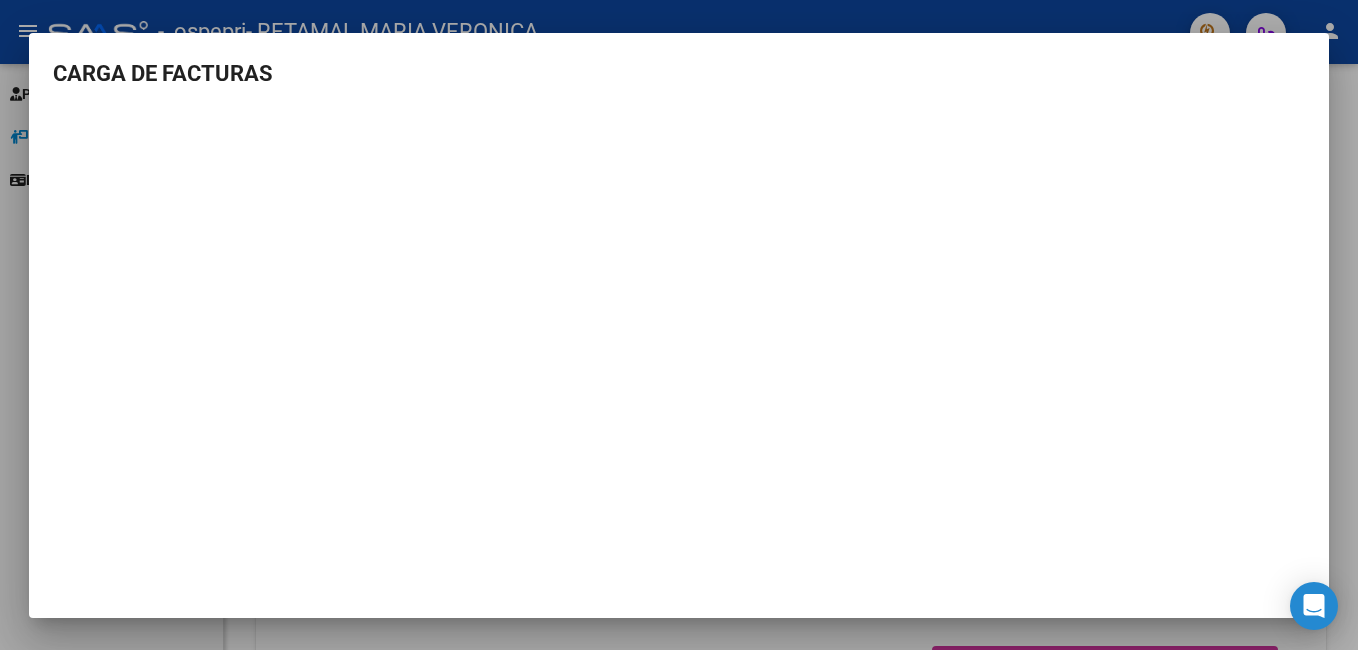 click at bounding box center (679, 325) 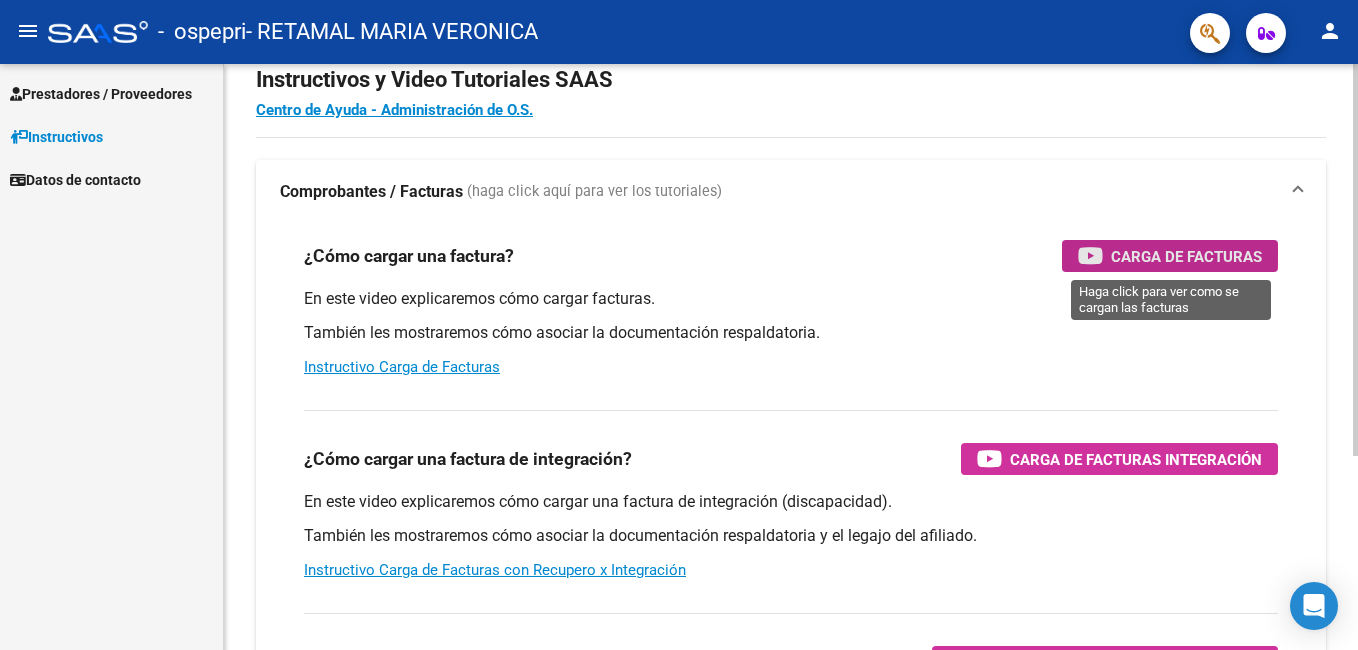 click on "Carga de Facturas" at bounding box center (1186, 256) 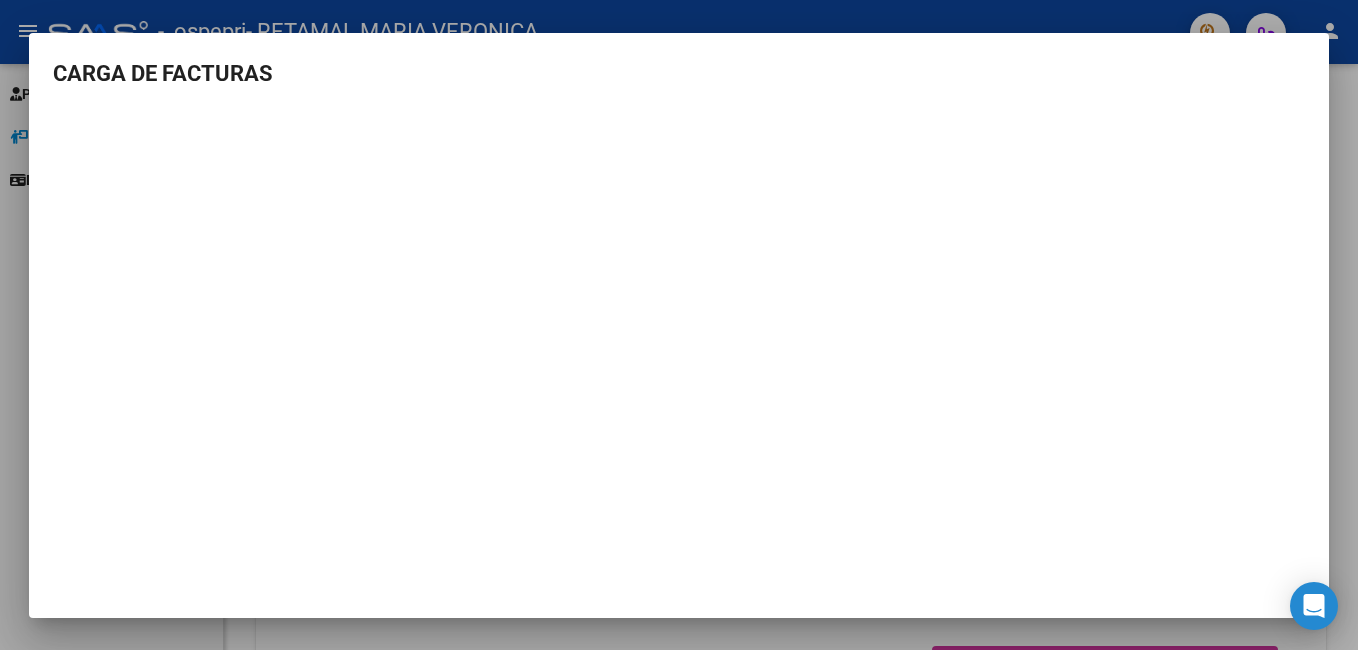 click at bounding box center [679, 325] 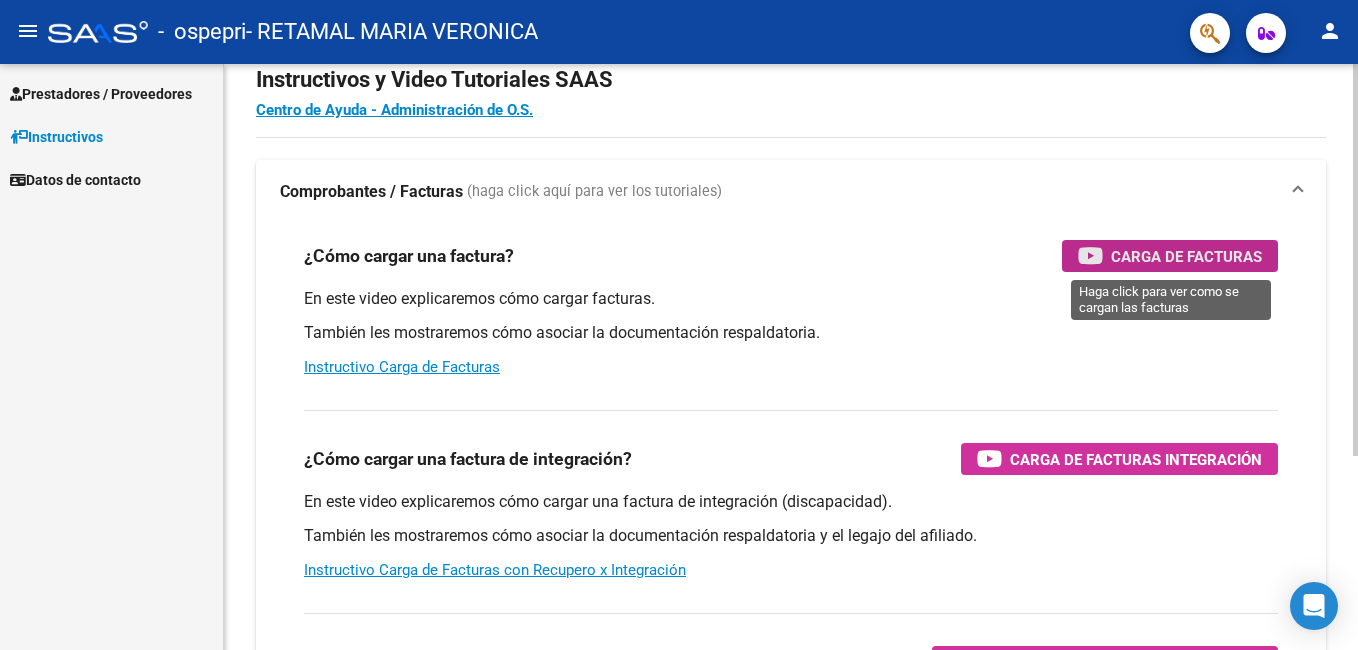 click on "Carga de Facturas" at bounding box center [1186, 256] 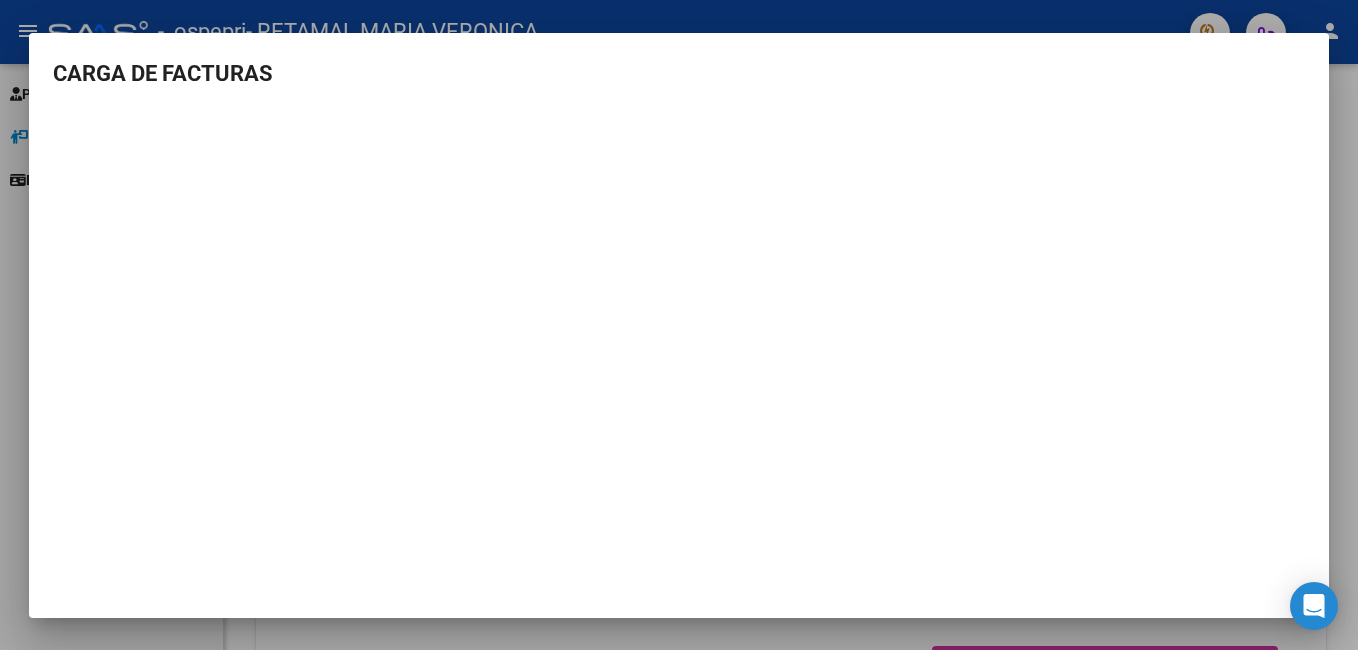 click on "CARGA DE FACTURAS" at bounding box center [679, 325] 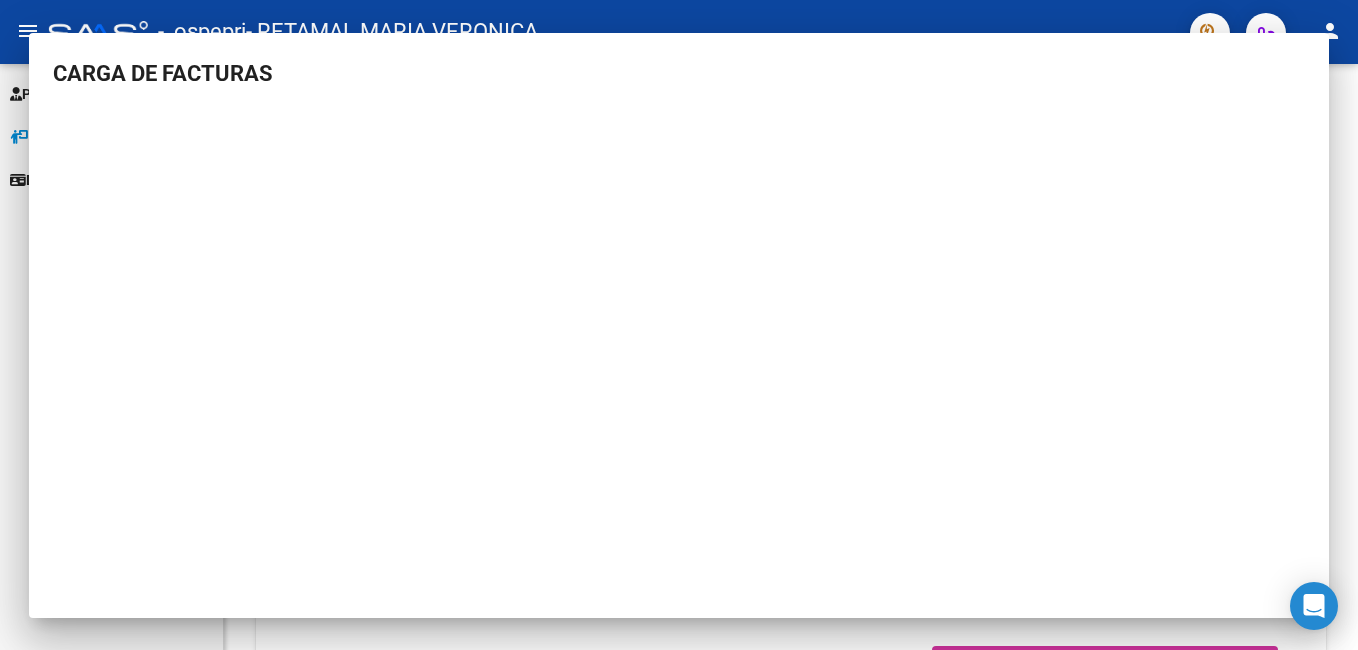 click on "Instructivos y Video Tutoriales SAAS Centro de Ayuda - Administración de O.S. Comprobantes / Facturas     (haga click aquí para ver los tutoriales) ¿Cómo cargar una factura?    Carga de Facturas En este video explicaremos cómo cargar facturas. También les mostraremos cómo asociar la documentación respaldatoria. Instructivo Carga de Facturas ¿Cómo cargar una factura de integración?    Carga de Facturas Integración En este video explicaremos cómo cargar una factura de integración (discapacidad). También les mostraremos cómo asociar la documentación respaldatoria y el legajo del afiliado. Instructivo Carga de Facturas con Recupero x Integración ¿Cómo editar una factura de integración?    Edición de Facturas de integración En este video explicaremos cómo editar una factura que ya habíamos cargado. Les mostraremos cómo asociar la documentación respaldatoria y la trazabilidad." 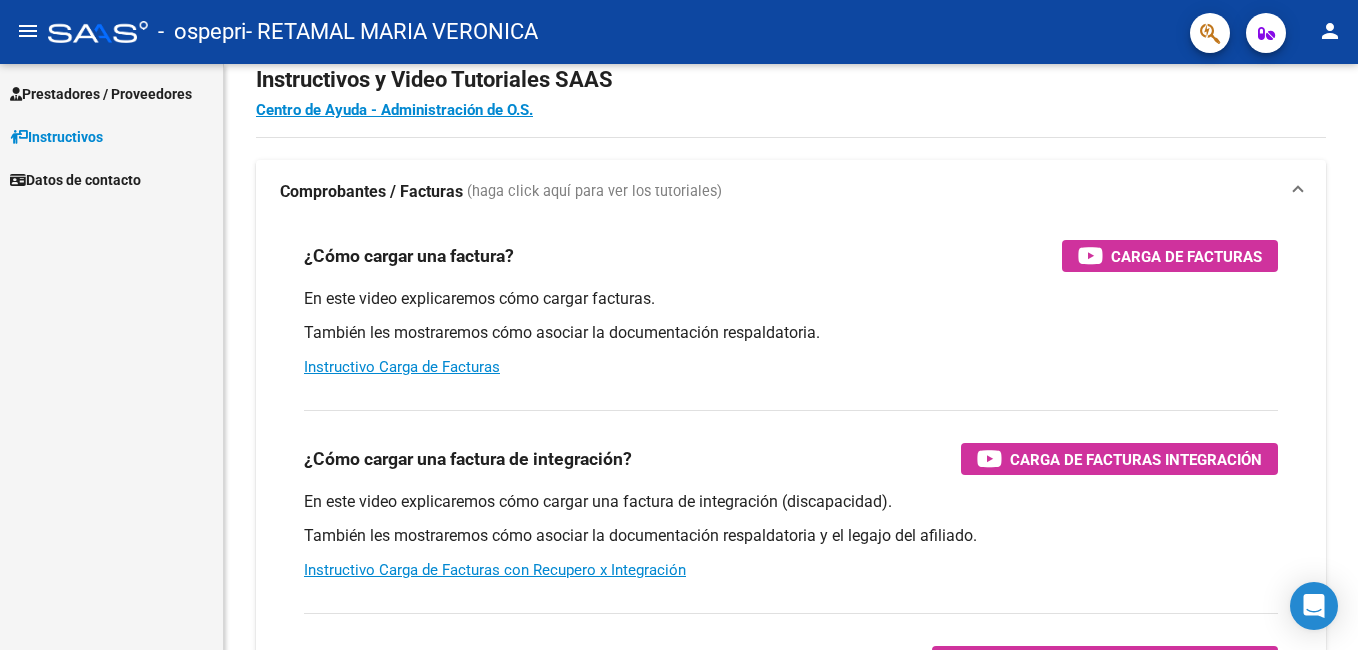click on "Instructivos y Video Tutoriales SAAS Centro de Ayuda - Administración de O.S. Comprobantes / Facturas     (haga click aquí para ver los tutoriales) ¿Cómo cargar una factura?    Carga de Facturas En este video explicaremos cómo cargar facturas. También les mostraremos cómo asociar la documentación respaldatoria. Instructivo Carga de Facturas ¿Cómo cargar una factura de integración?    Carga de Facturas Integración En este video explicaremos cómo cargar una factura de integración (discapacidad). También les mostraremos cómo asociar la documentación respaldatoria y el legajo del afiliado. Instructivo Carga de Facturas con Recupero x Integración ¿Cómo editar una factura de integración?    Edición de Facturas de integración En este video explicaremos cómo editar una factura que ya habíamos cargado. Les mostraremos cómo asociar la documentación respaldatoria y la trazabilidad." 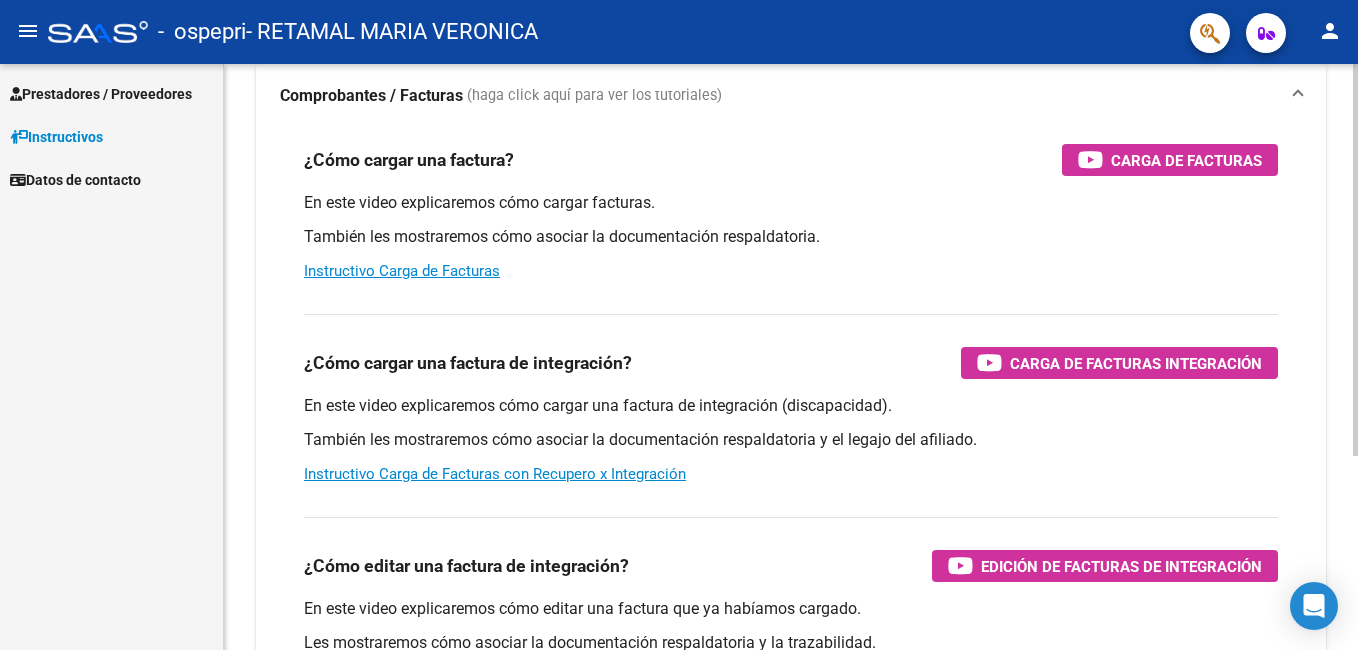 scroll, scrollTop: 26, scrollLeft: 0, axis: vertical 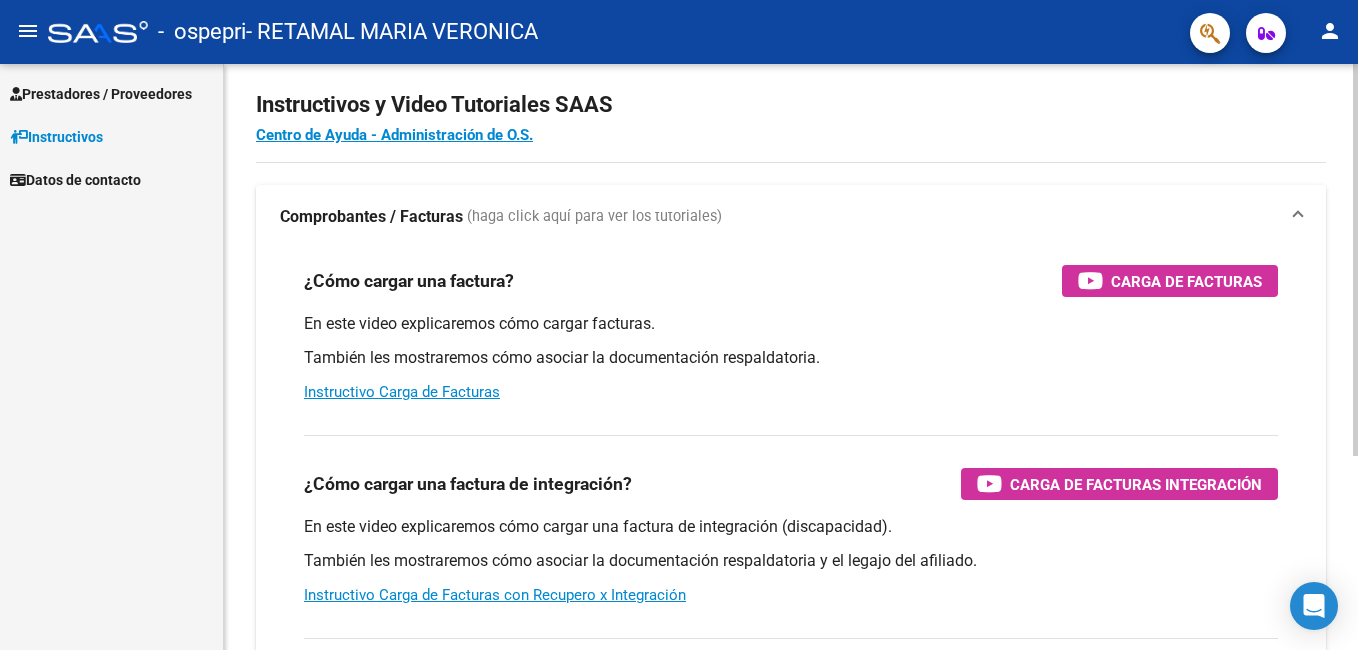 click on "Instructivos y Video Tutoriales SAAS Centro de Ayuda - Administración de O.S. Comprobantes / Facturas     (haga click aquí para ver los tutoriales) ¿Cómo cargar una factura?    Carga de Facturas En este video explicaremos cómo cargar facturas. También les mostraremos cómo asociar la documentación respaldatoria. Instructivo Carga de Facturas ¿Cómo cargar una factura de integración?    Carga de Facturas Integración En este video explicaremos cómo cargar una factura de integración (discapacidad). También les mostraremos cómo asociar la documentación respaldatoria y el legajo del afiliado. Instructivo Carga de Facturas con Recupero x Integración ¿Cómo editar una factura de integración?    Edición de Facturas de integración En este video explicaremos cómo editar una factura que ya habíamos cargado. Les mostraremos cómo asociar la documentación respaldatoria y la trazabilidad." 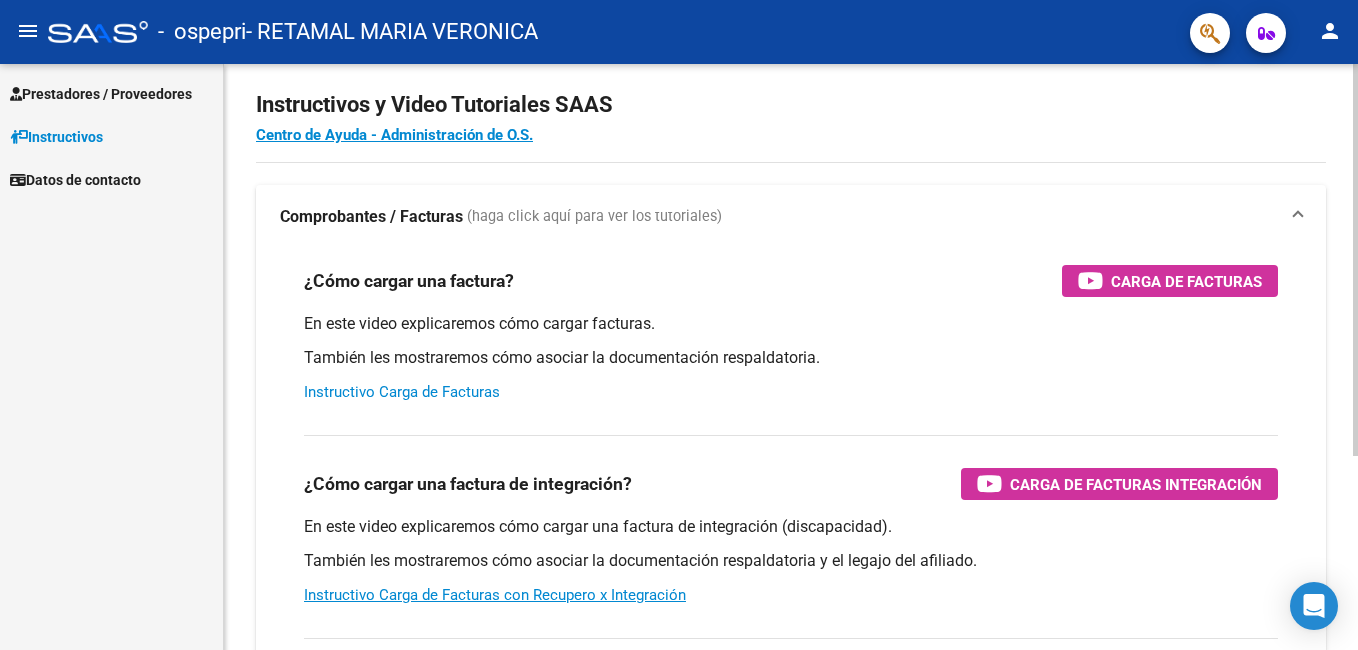 click on "Instructivo Carga de Facturas" at bounding box center [402, 392] 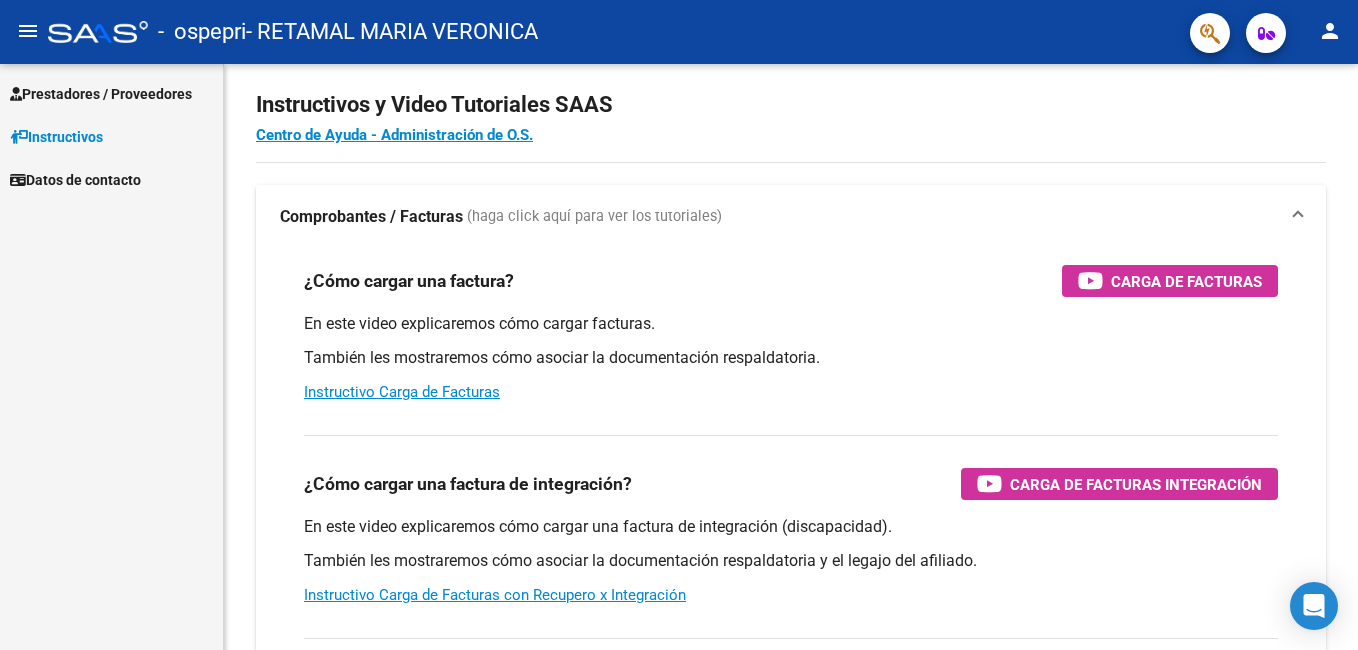 click on "Prestadores / Proveedores" at bounding box center [101, 94] 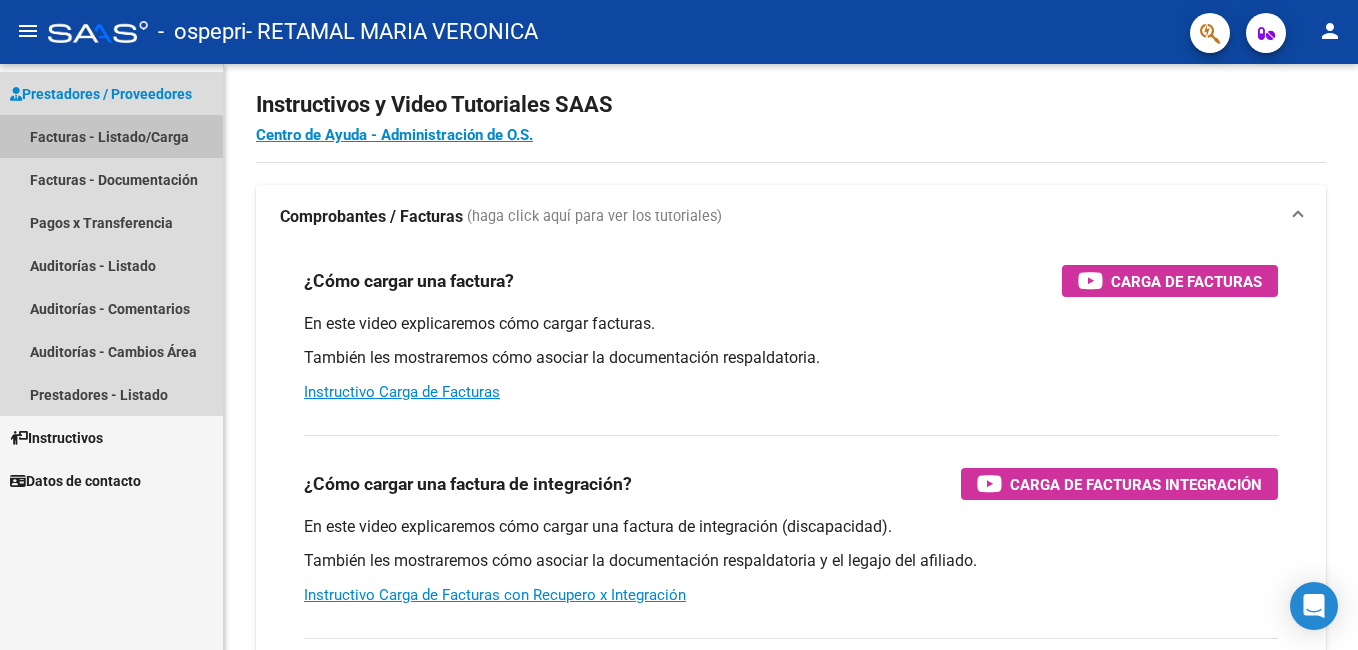 click on "Facturas - Listado/Carga" at bounding box center [111, 136] 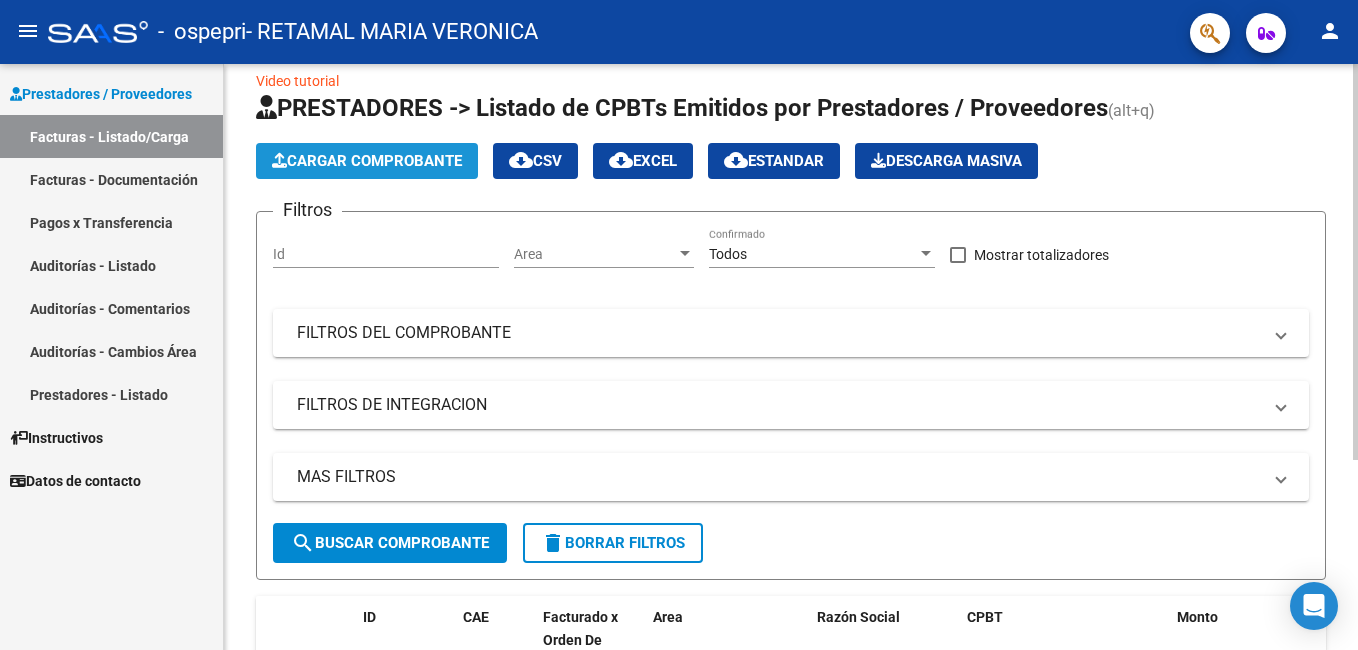click on "Cargar Comprobante" 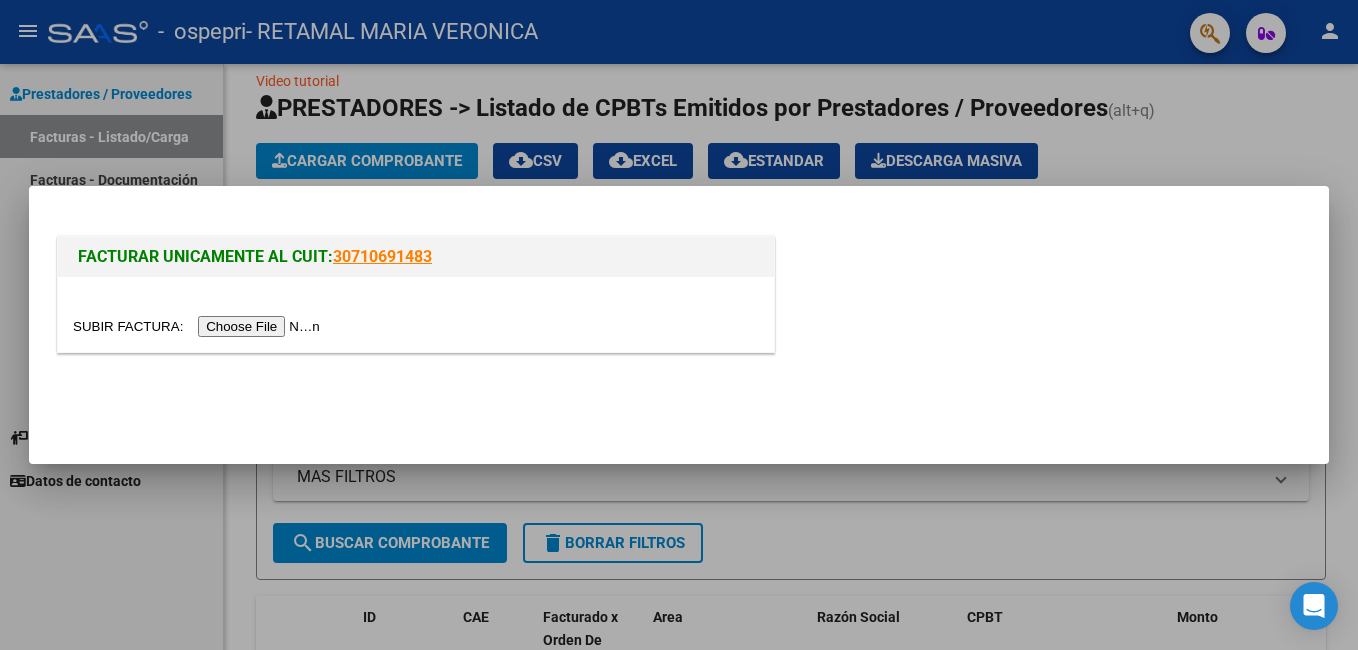 click on "FACTURAR UNICAMENTE AL CUIT: 30710691483" at bounding box center [416, 257] 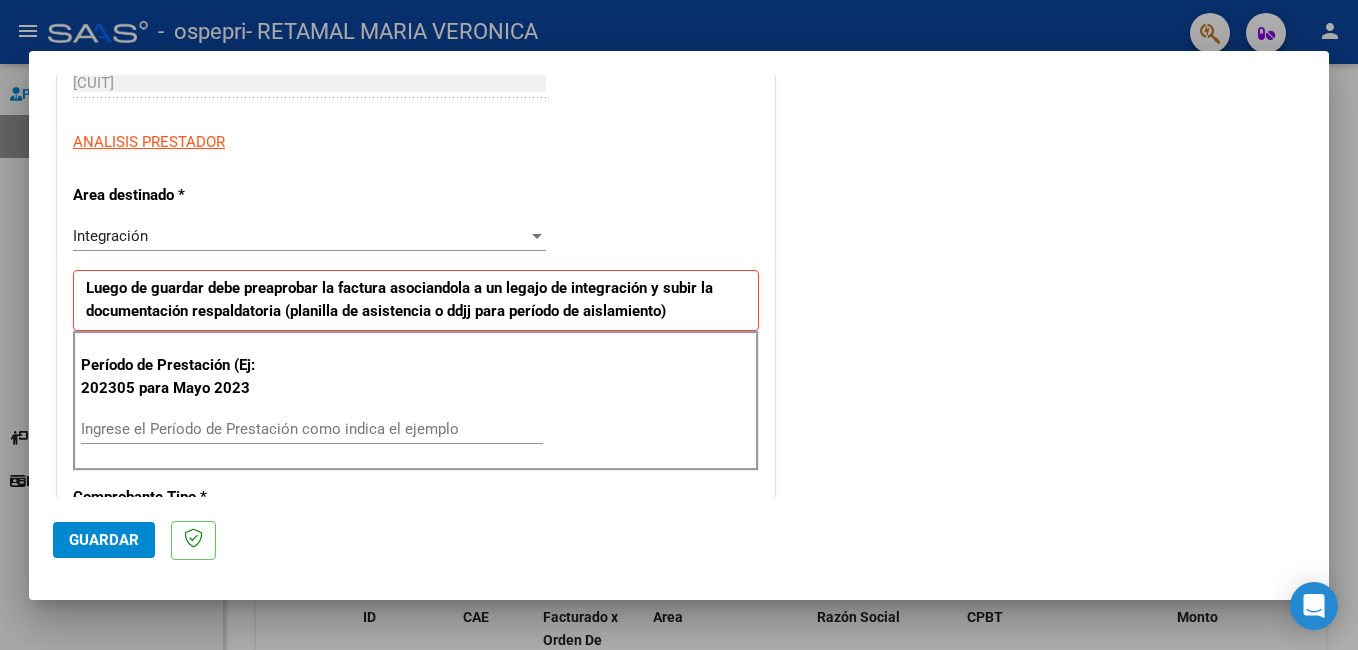 scroll, scrollTop: 330, scrollLeft: 0, axis: vertical 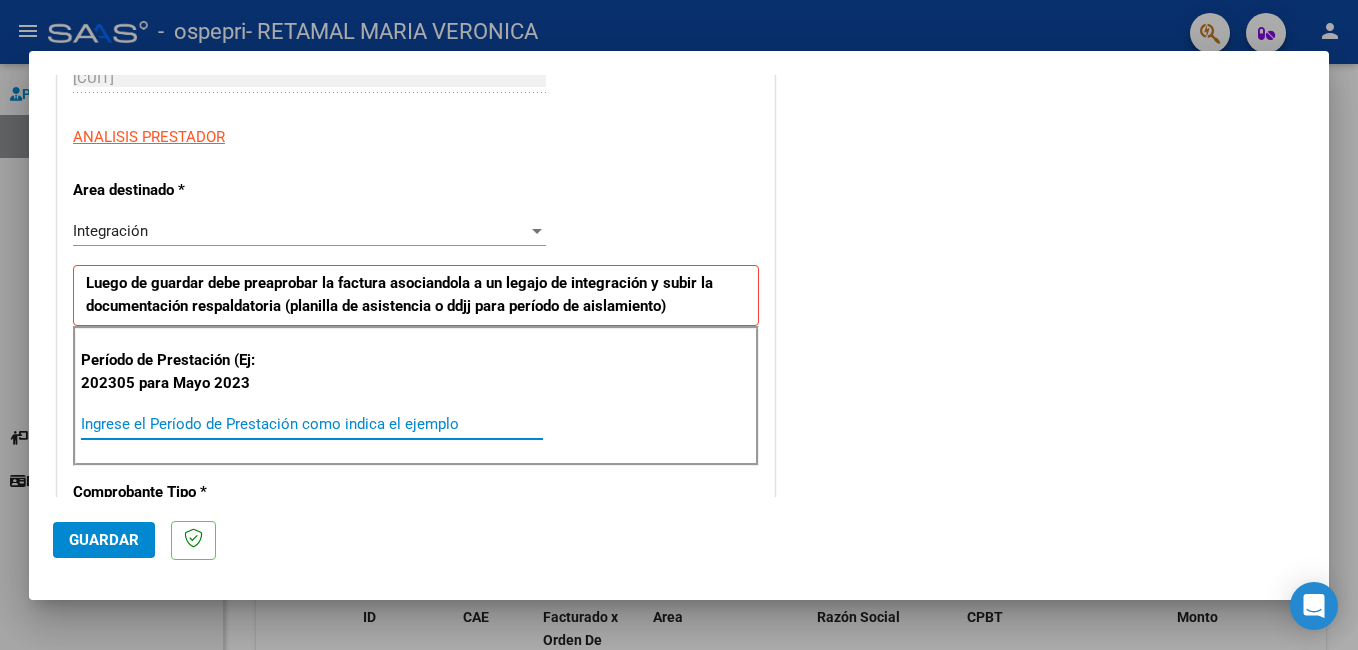 click on "Ingrese el Período de Prestación como indica el ejemplo" at bounding box center [312, 424] 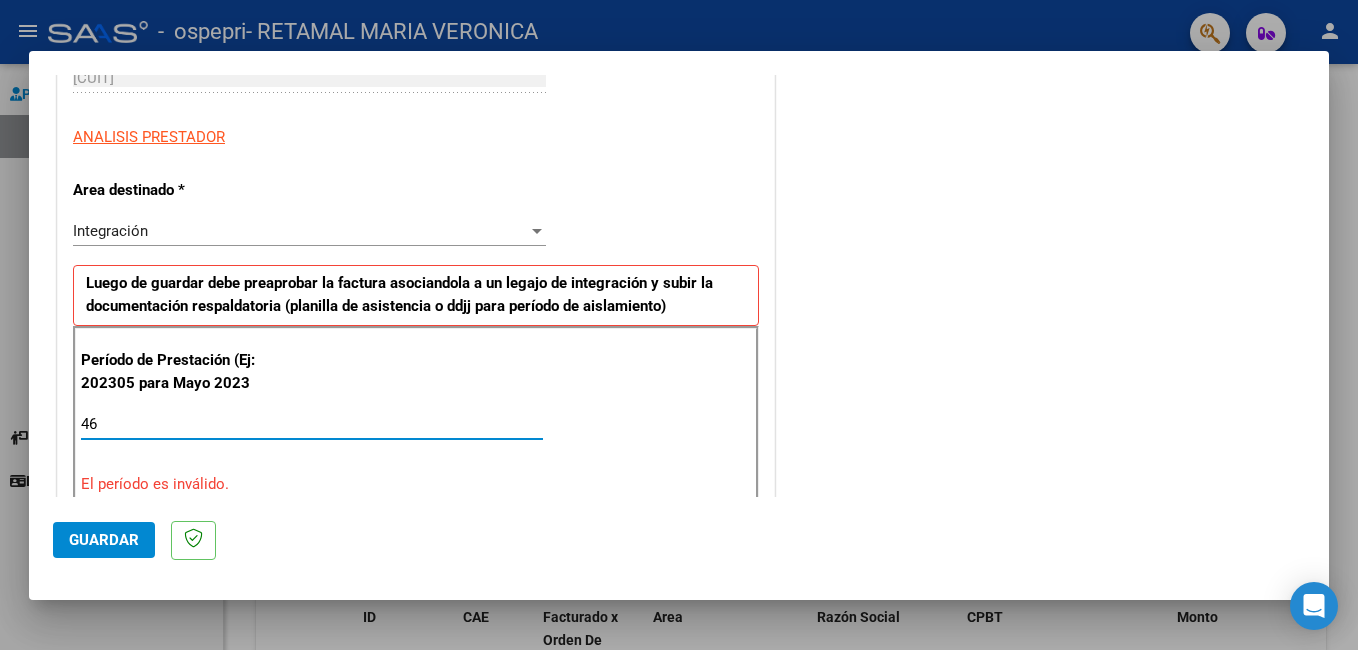 type on "4" 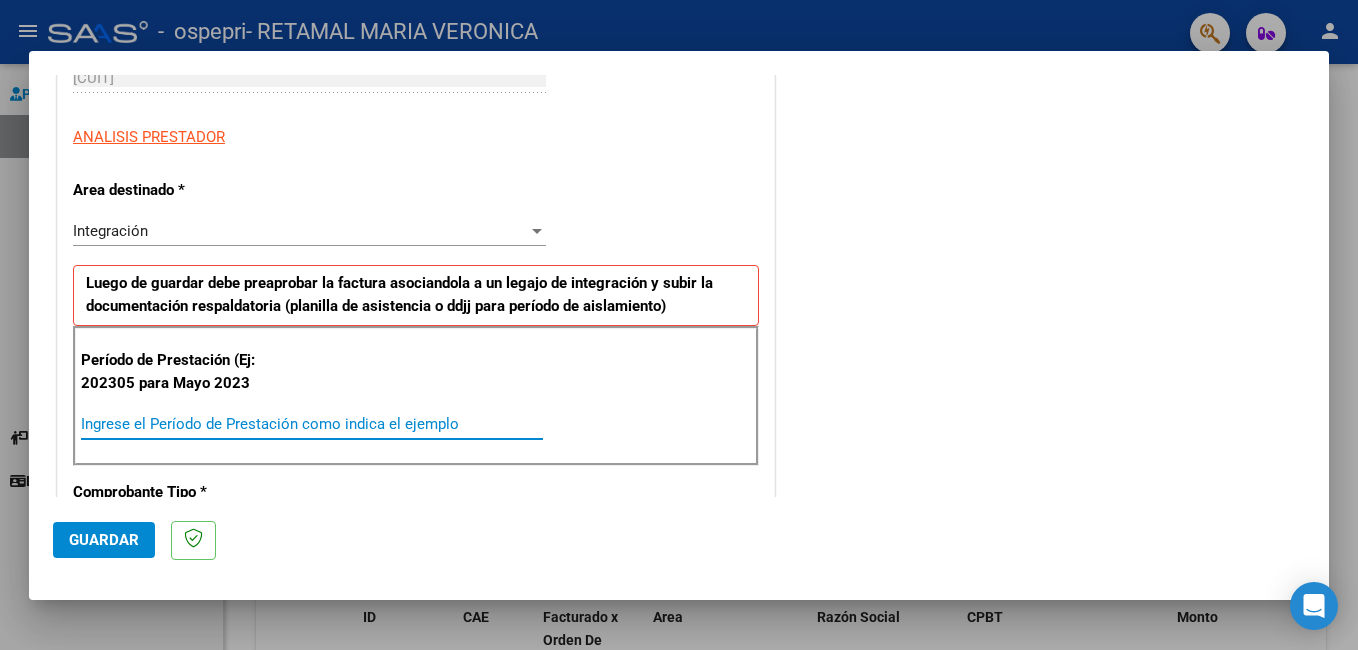 click on "Ingrese el Período de Prestación como indica el ejemplo" at bounding box center [312, 424] 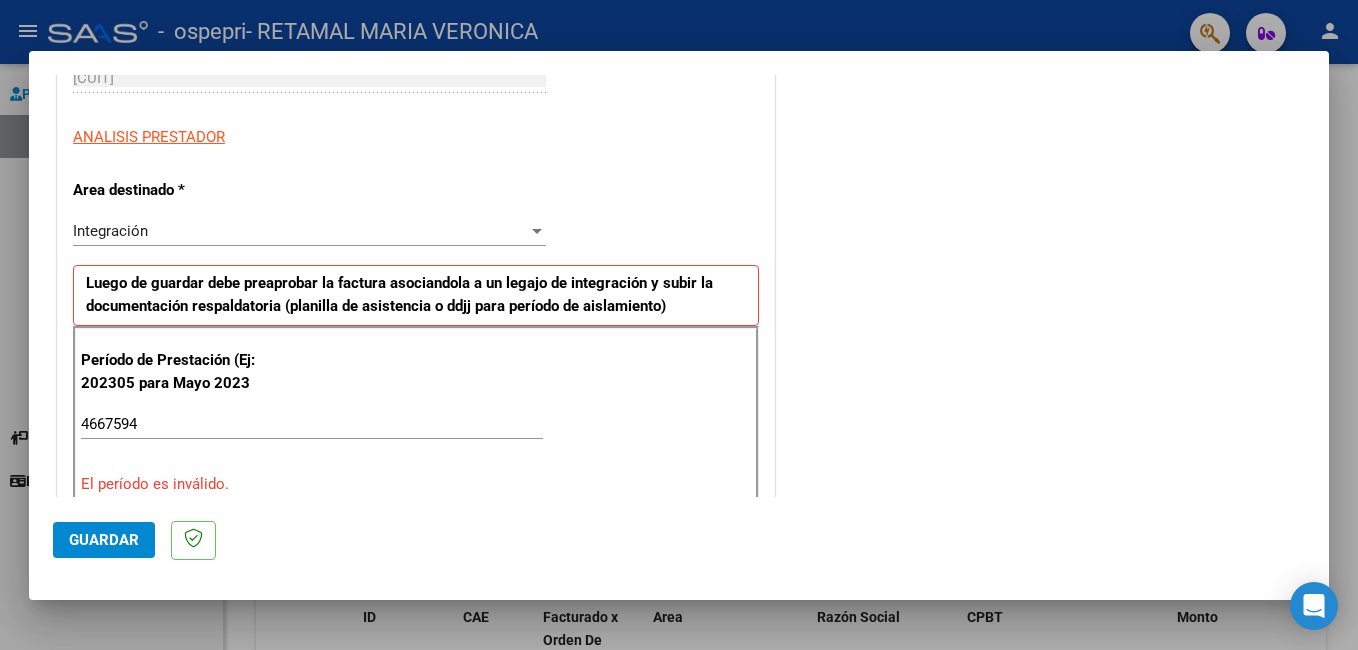 click on "El período es inválido." at bounding box center (416, 484) 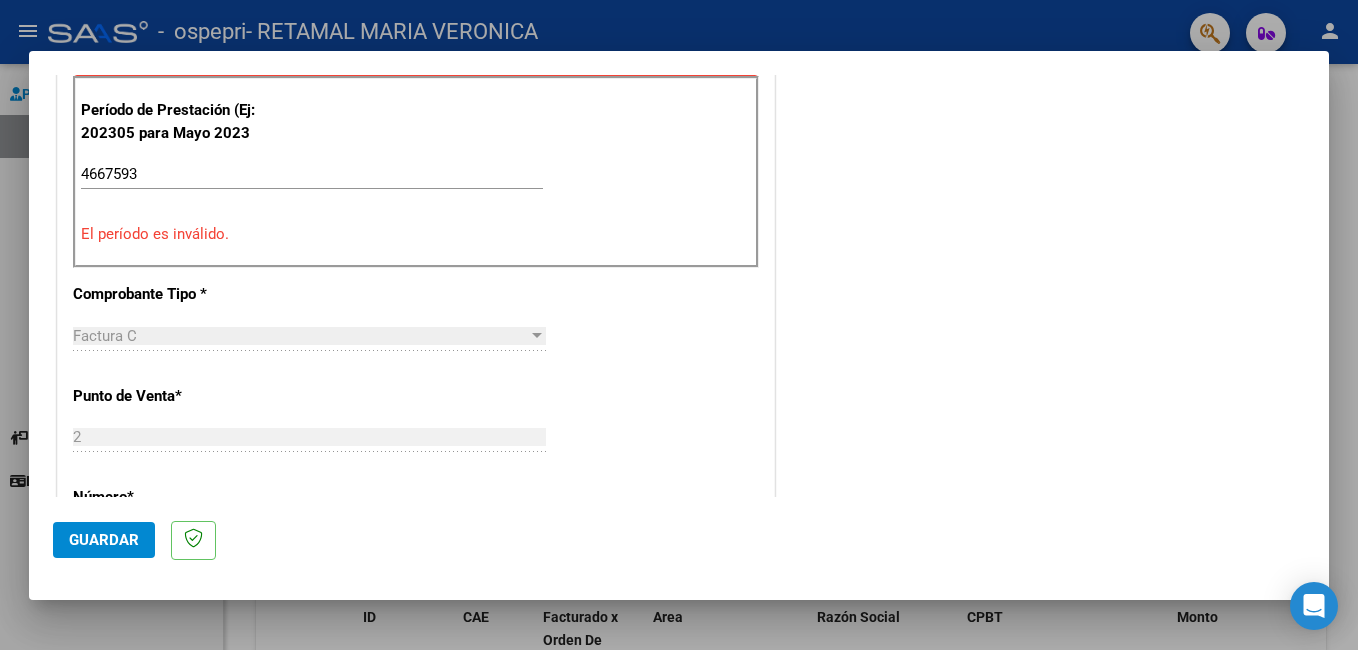 scroll, scrollTop: 576, scrollLeft: 0, axis: vertical 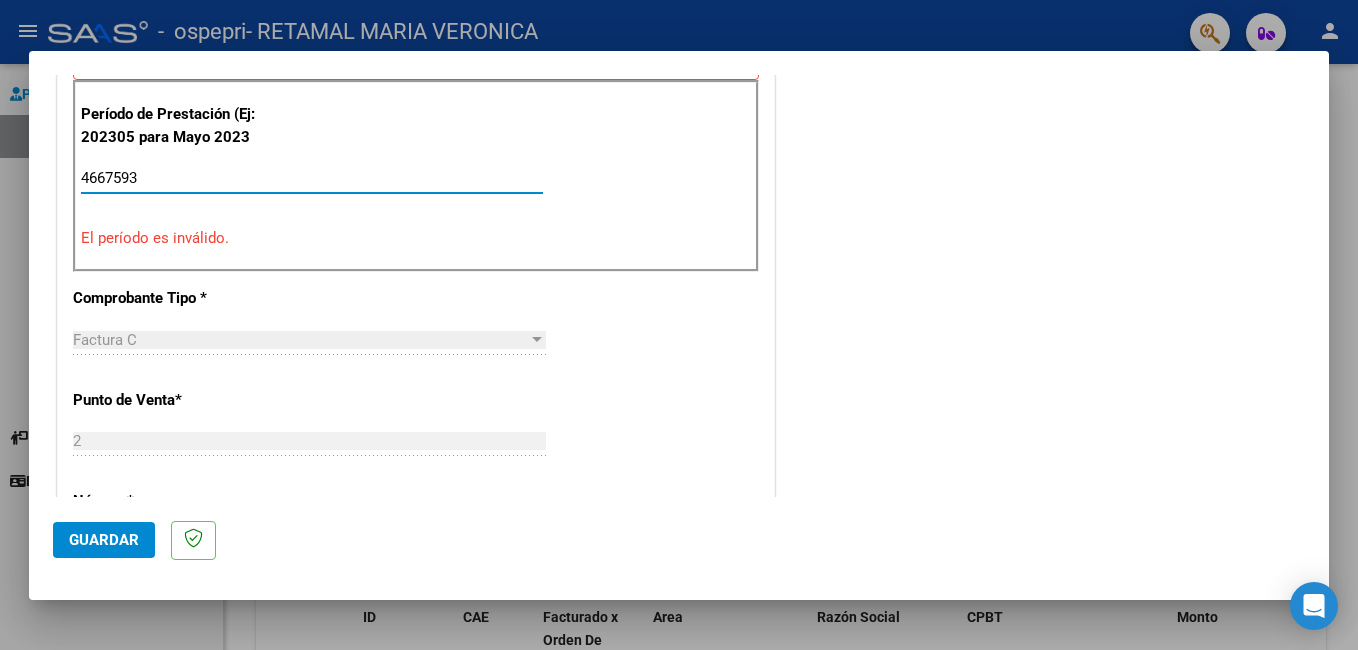 click on "4667593" at bounding box center (312, 178) 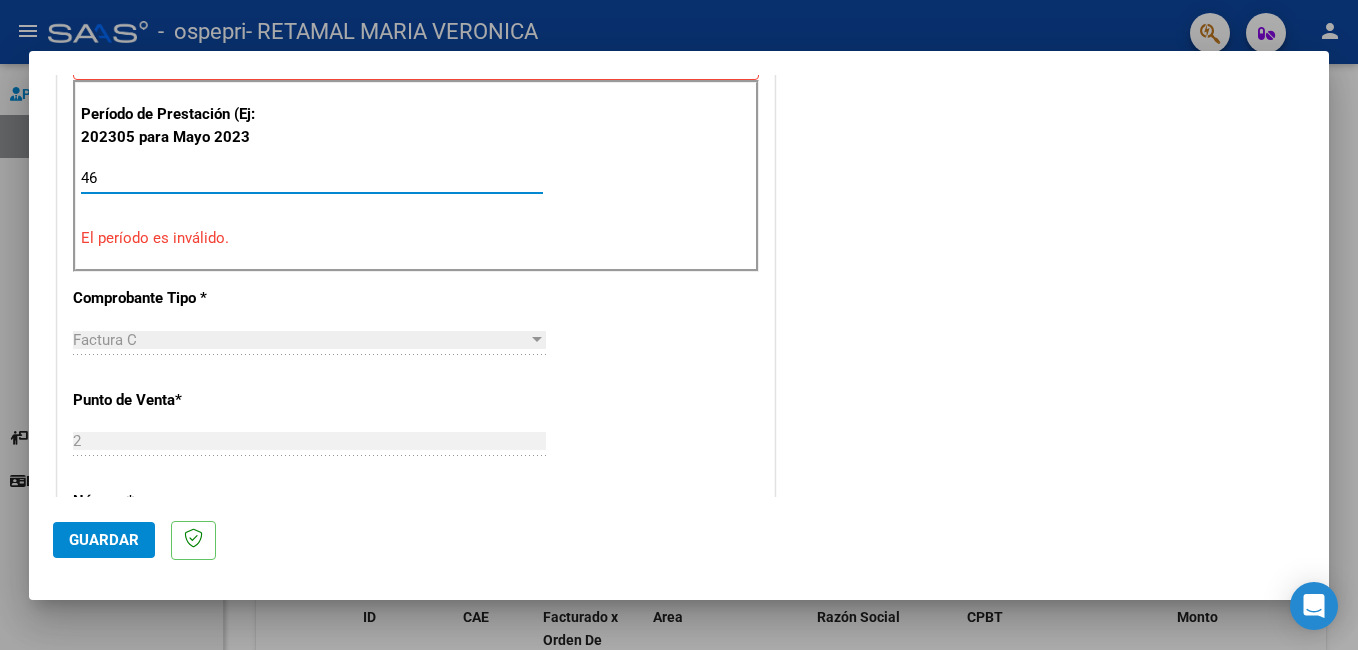 type on "4" 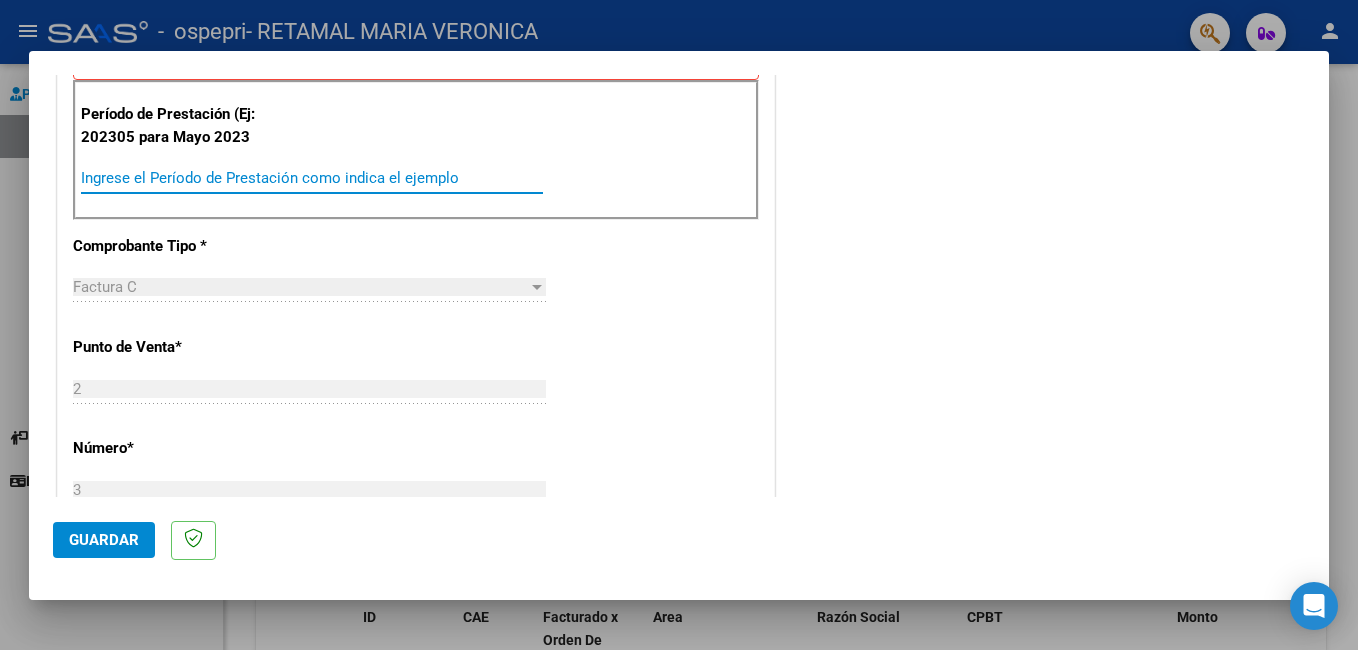 click on "Ingrese el Período de Prestación como indica el ejemplo" at bounding box center [312, 178] 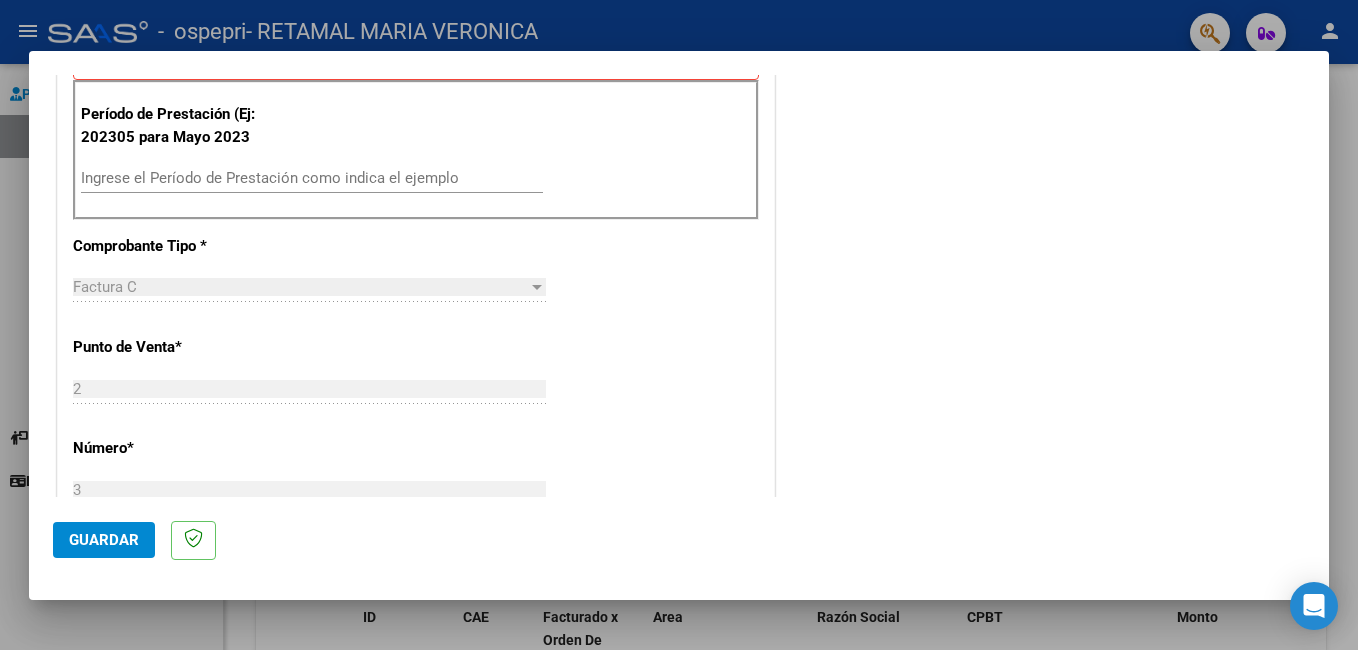 click on "CUIT * [CUIT] Ingresar CUIT ANALISIS PRESTADOR Area destinado * Integración Seleccionar Area Luego de guardar debe preaprobar la factura asociandola a un legajo de integración y subir la documentación respaldatoria (planilla de asistencia o ddjj para período de aislamiento) Período de Prestación (Ej: 202305 para Mayo 2023 Ingrese el Período de Prestación como indica el ejemplo Comprobante Tipo * Factura C Seleccionar Tipo Punto de Venta * 2 Ingresar el Nro. Número * 3 Ingresar el Nro. Monto * $ 369.184,78 Ingresar el monto Fecha del Cpbt. * 2025-08-03 Ingresar la fecha CAE / CAEA (no ingrese CAI) 75317857782570 Ingresar el CAE o CAEA (no ingrese CAI) Fecha de Vencimiento Ingresar la fecha Ref. Externa Ingresar la ref. N° Liquidación Ingresar el N° Liquidación" at bounding box center [416, 482] 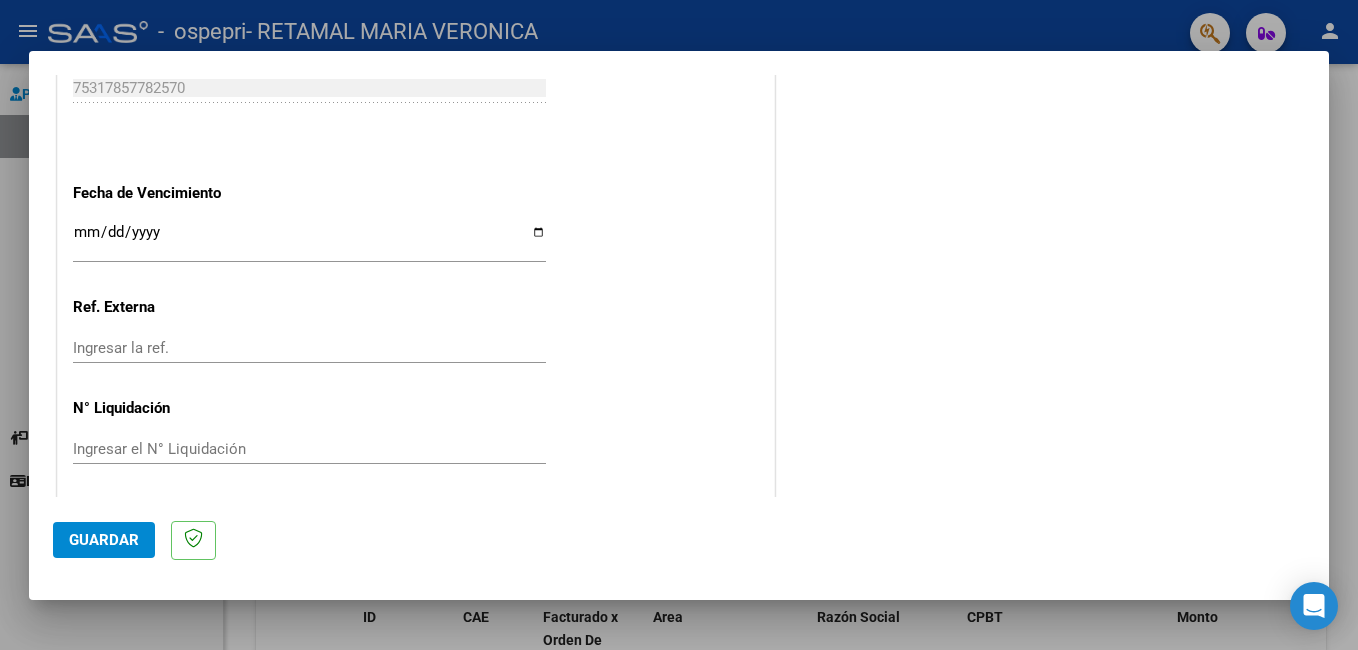 scroll, scrollTop: 1300, scrollLeft: 0, axis: vertical 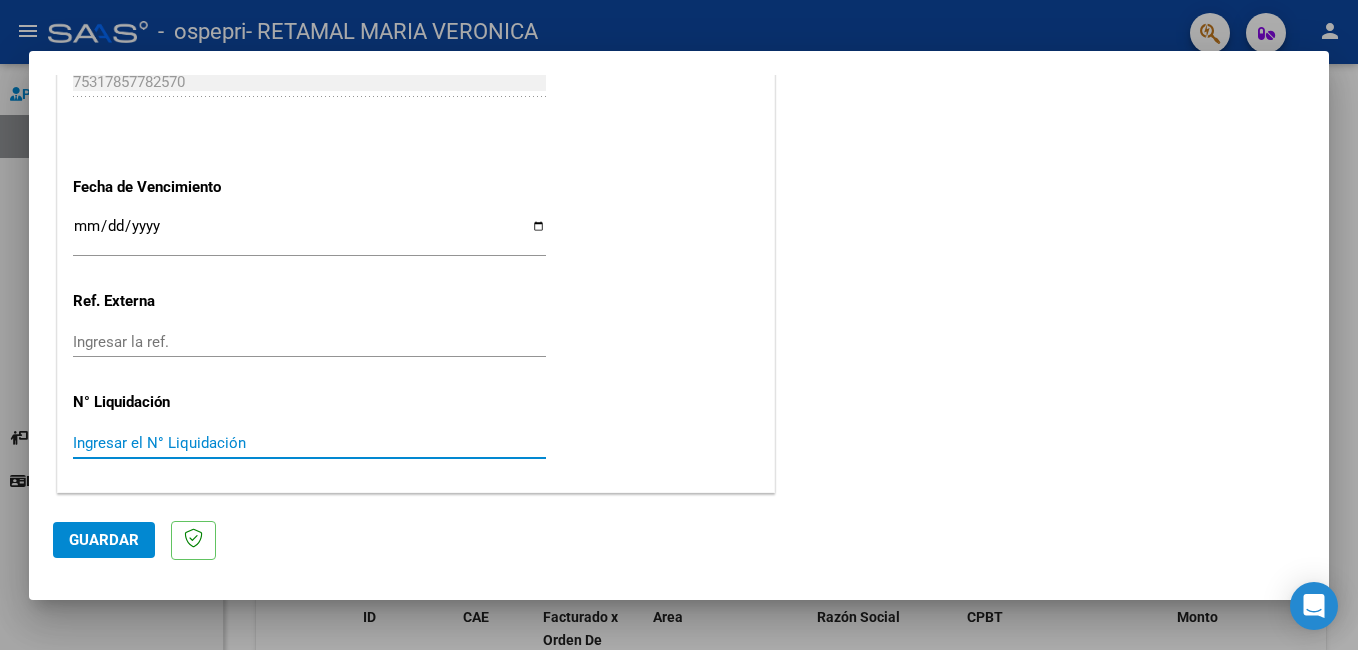 click on "Ingresar el N° Liquidación" at bounding box center (309, 443) 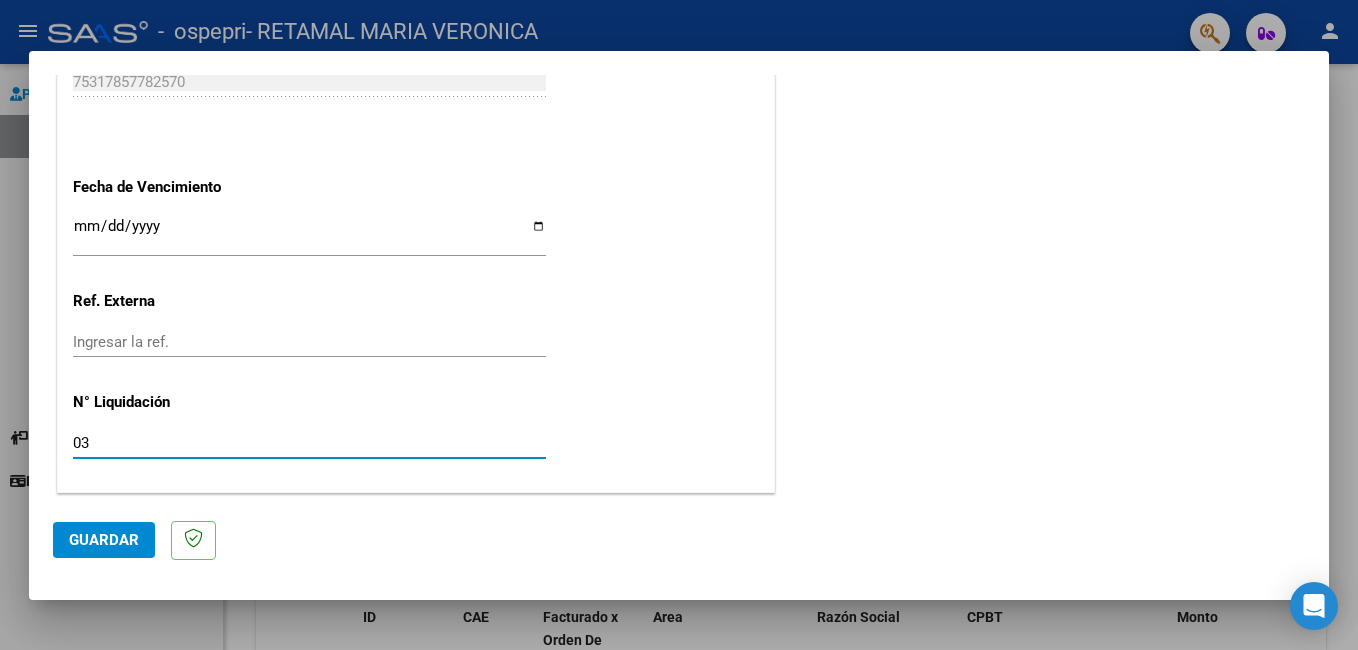 type on "03" 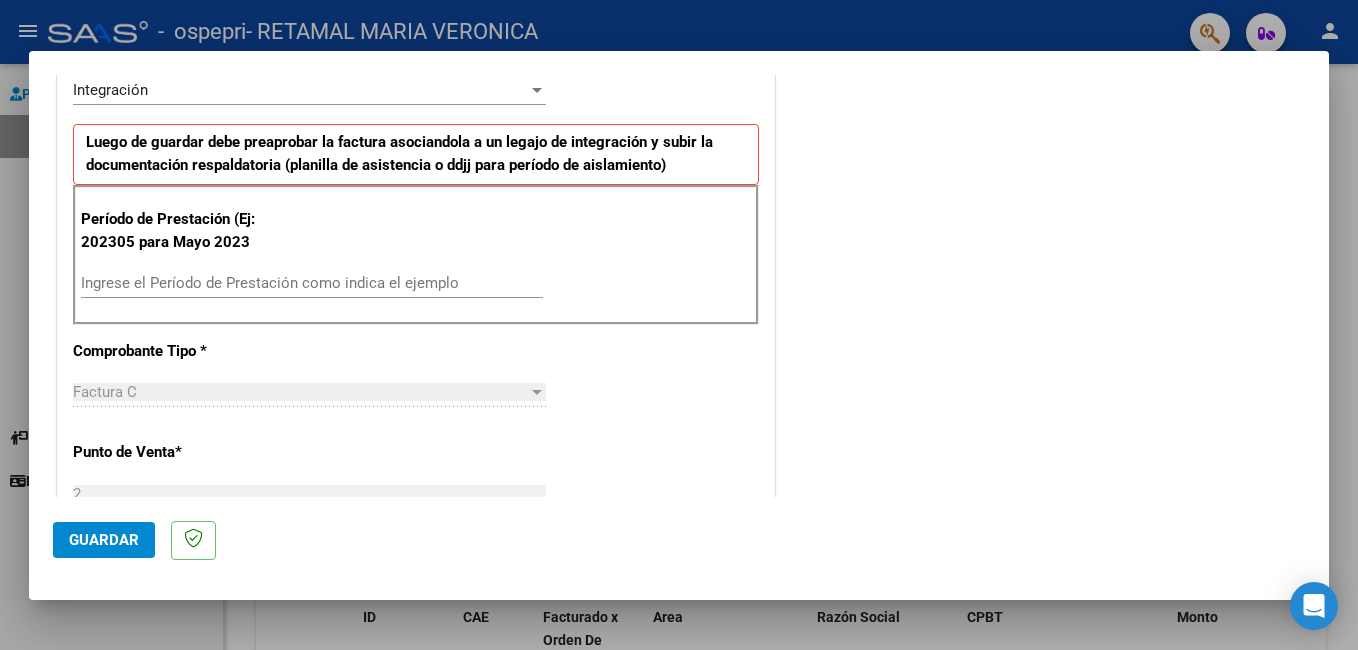 scroll, scrollTop: 467, scrollLeft: 0, axis: vertical 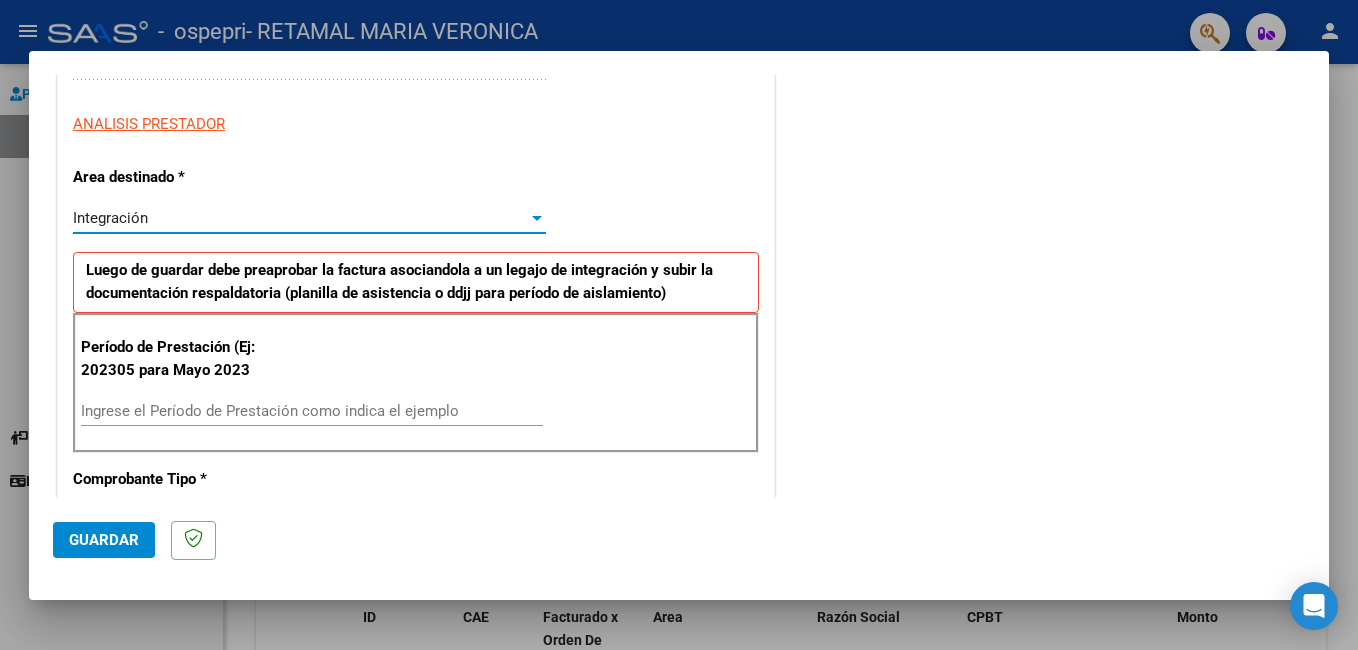 click at bounding box center [537, 218] 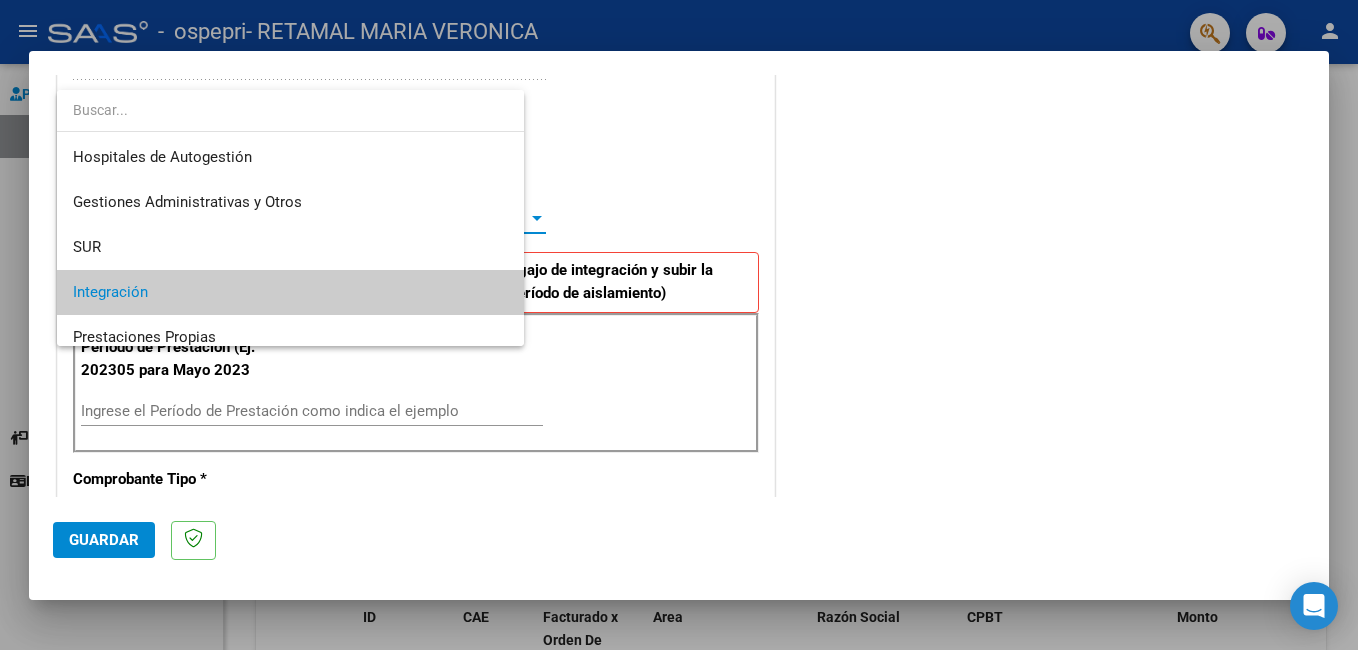 scroll, scrollTop: 75, scrollLeft: 0, axis: vertical 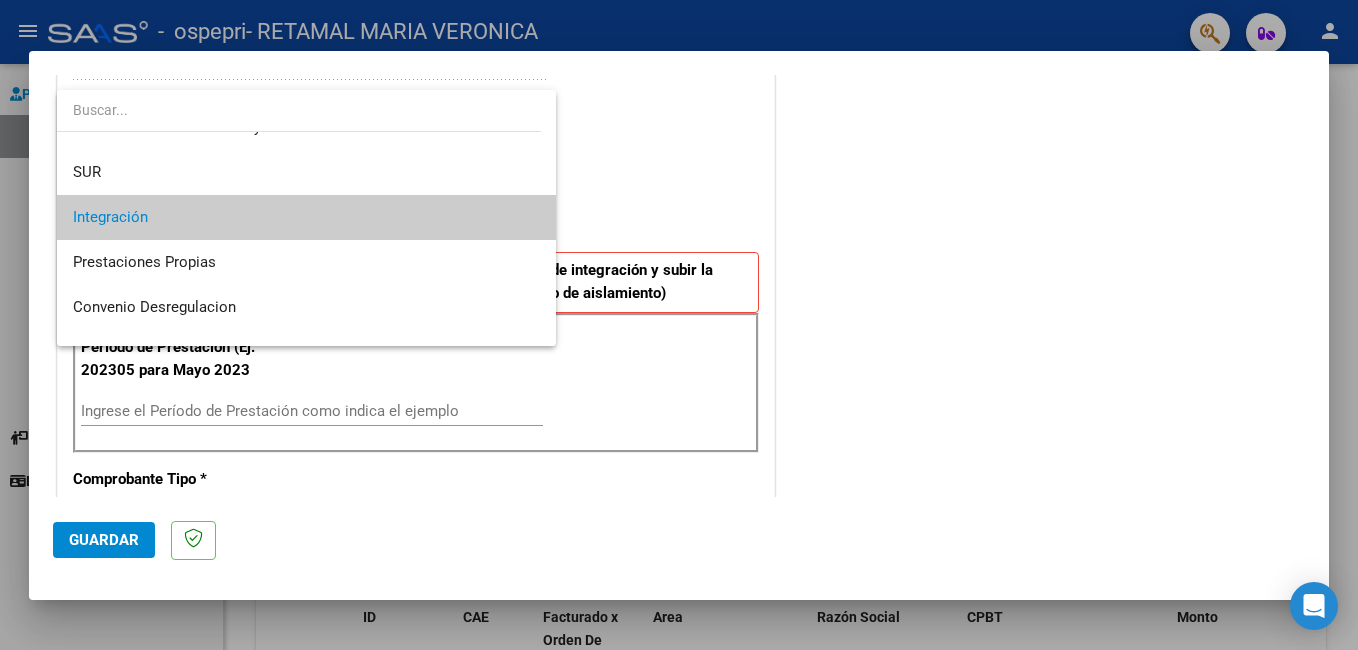 click at bounding box center [299, 110] 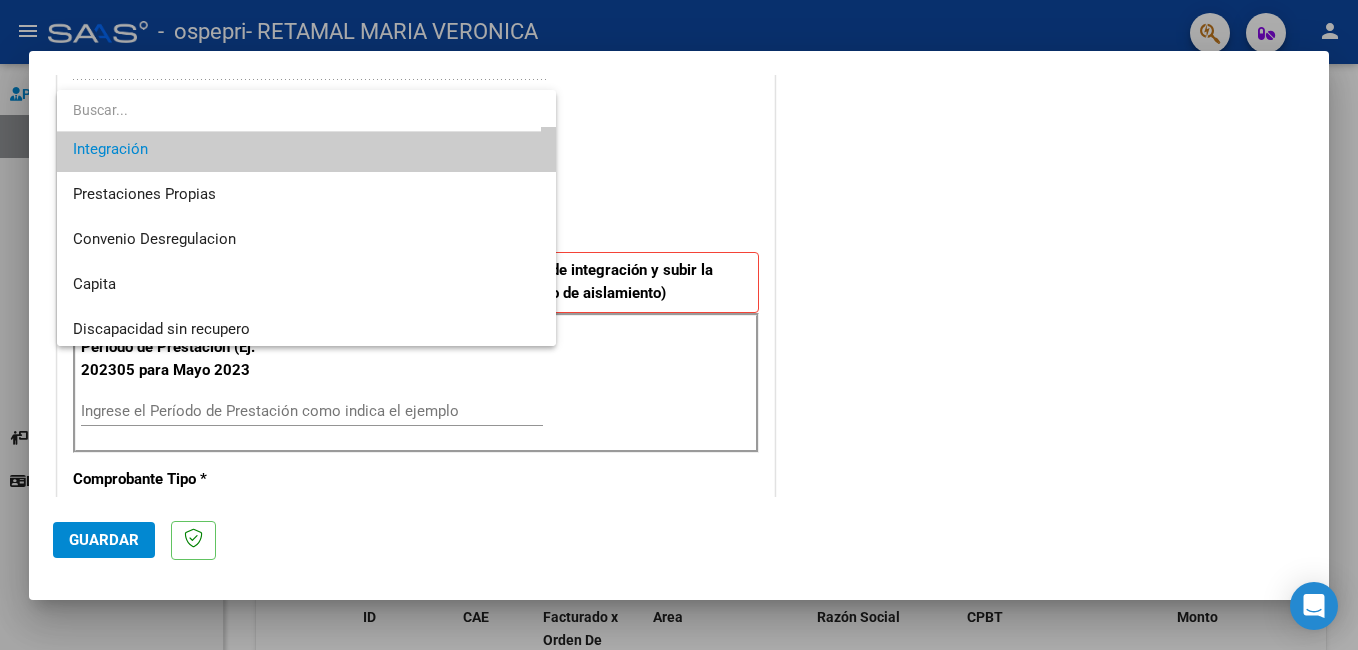 scroll, scrollTop: 149, scrollLeft: 0, axis: vertical 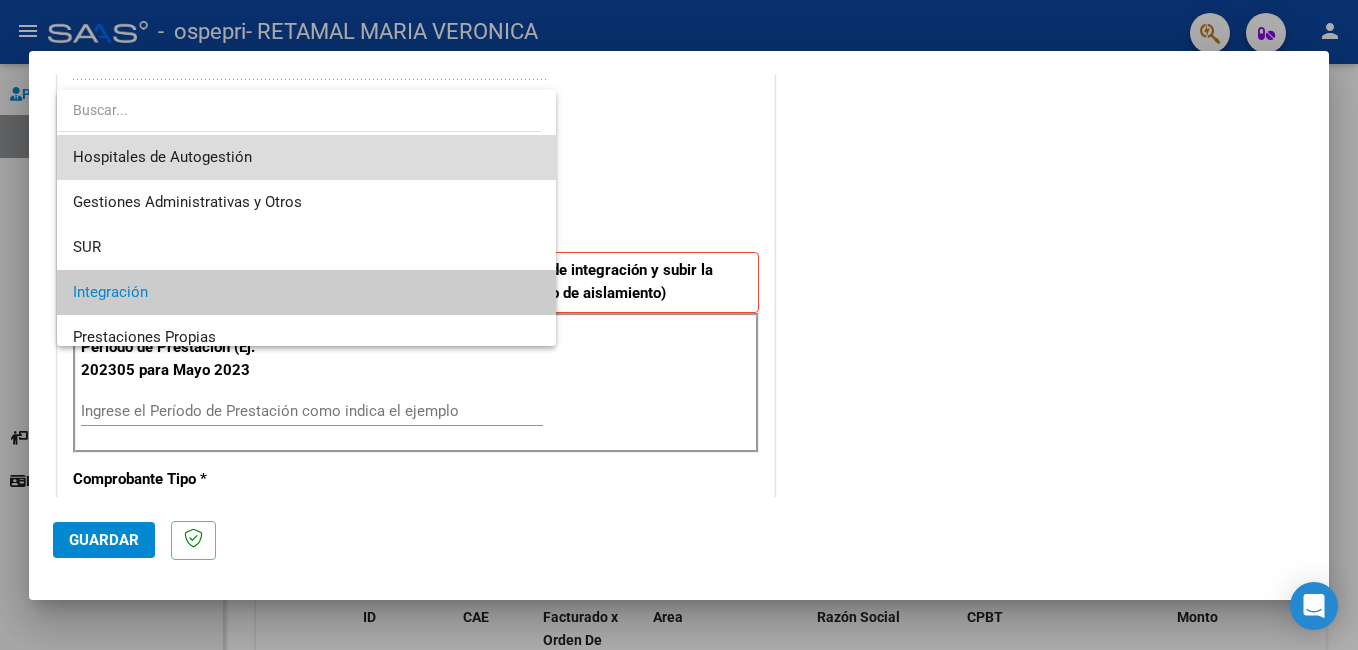 click on "Hospitales de Autogestión" at bounding box center (306, 157) 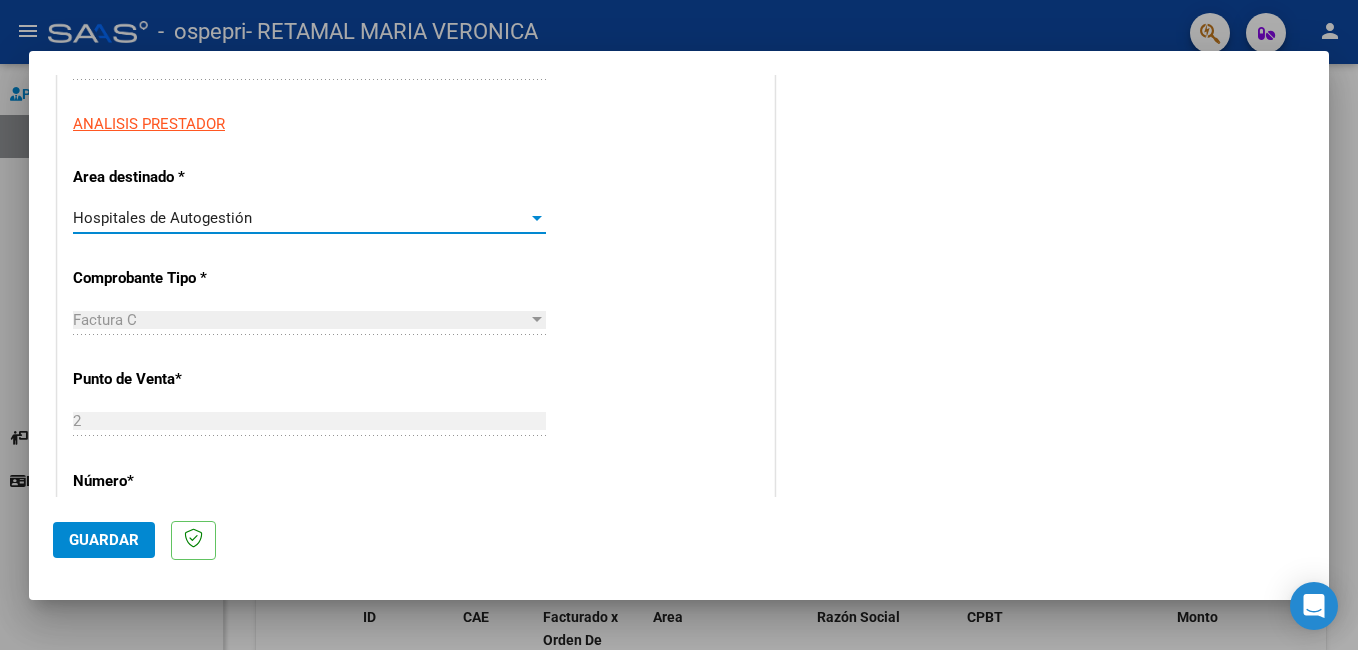click at bounding box center (537, 218) 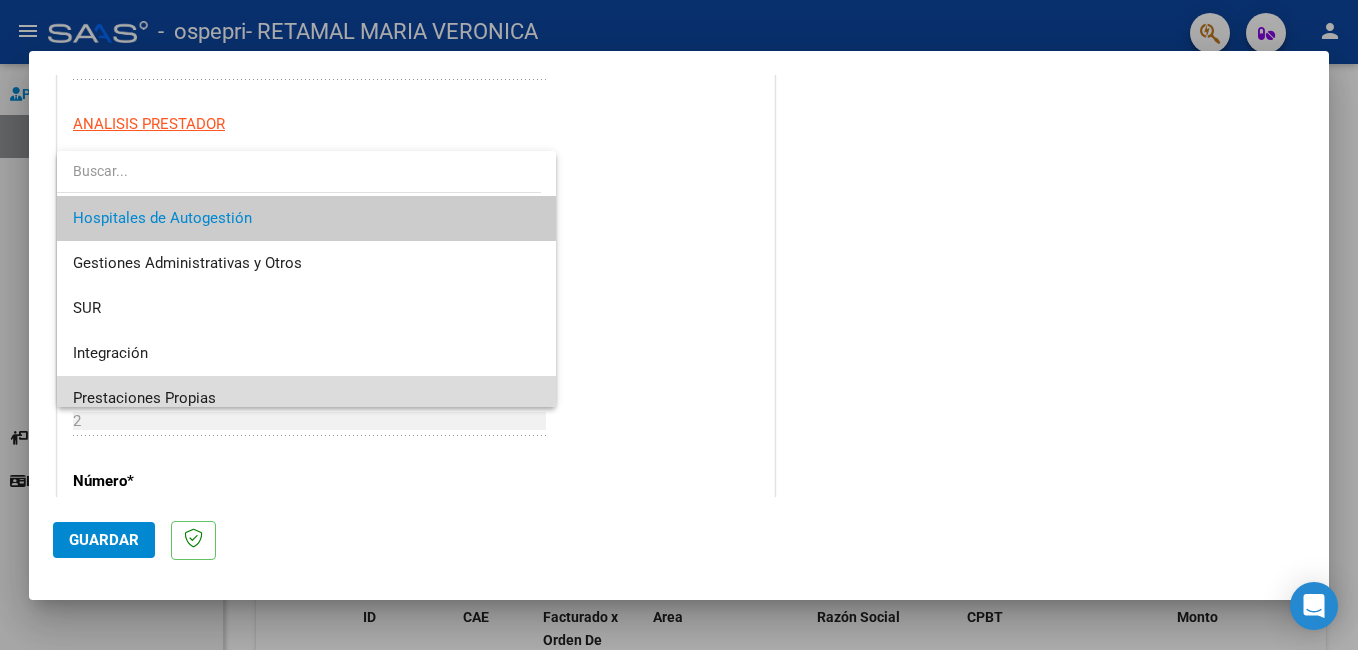 click on "Prestaciones Propias" at bounding box center [306, 398] 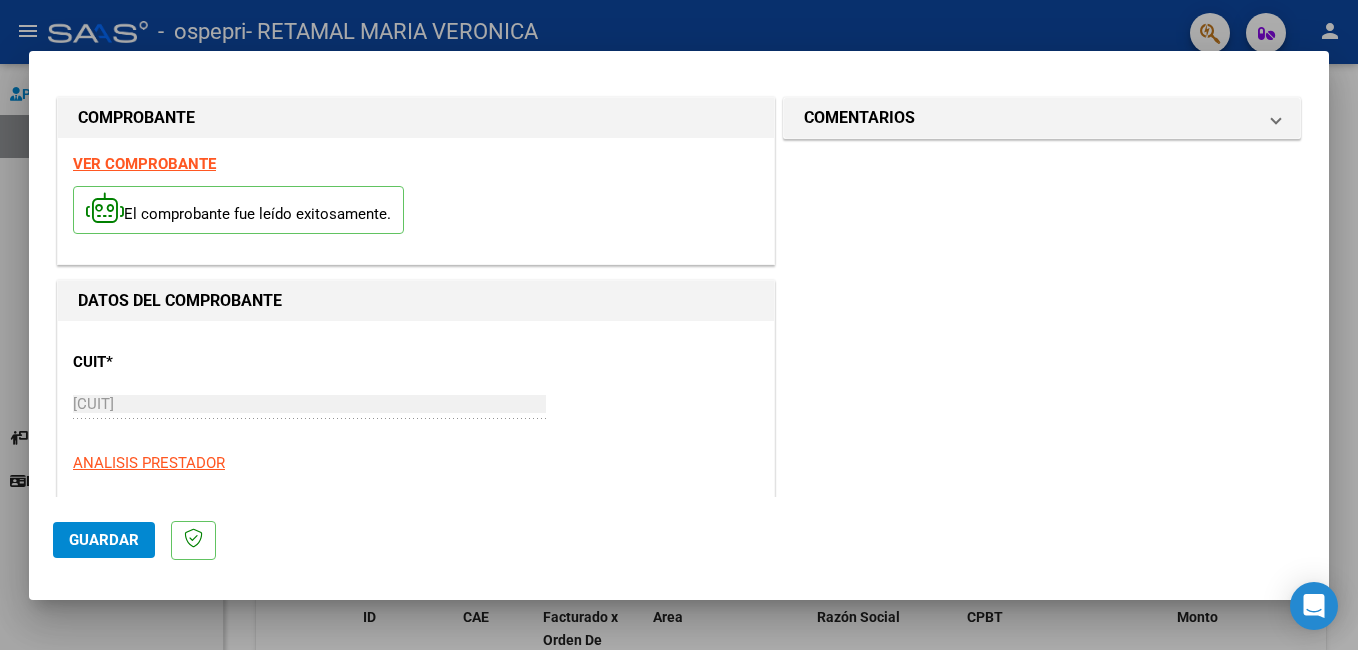 scroll, scrollTop: 0, scrollLeft: 0, axis: both 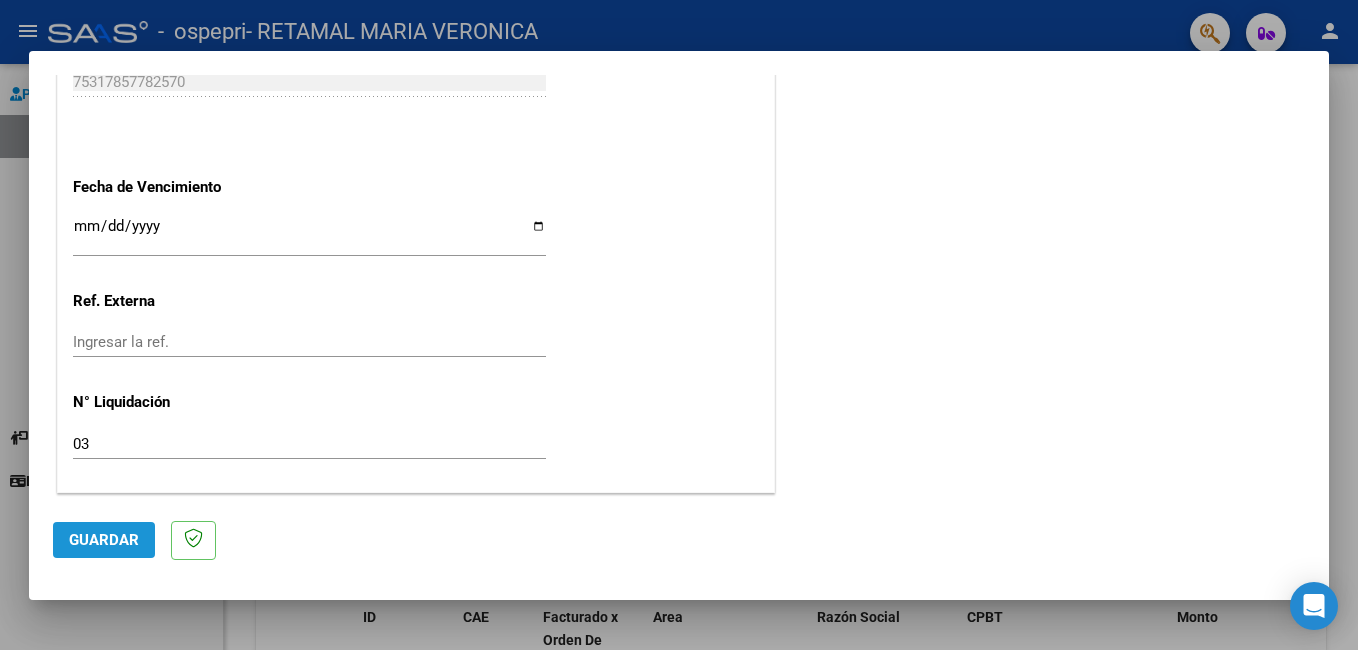 click on "Guardar" 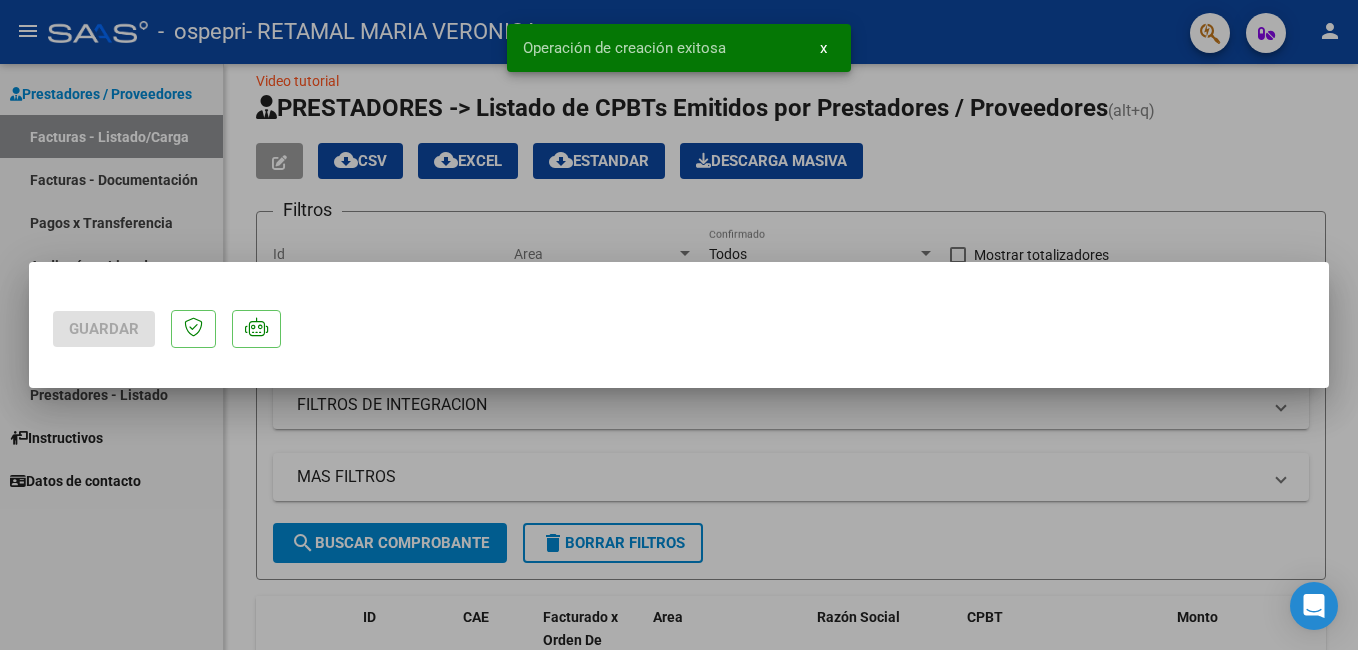 scroll, scrollTop: 0, scrollLeft: 0, axis: both 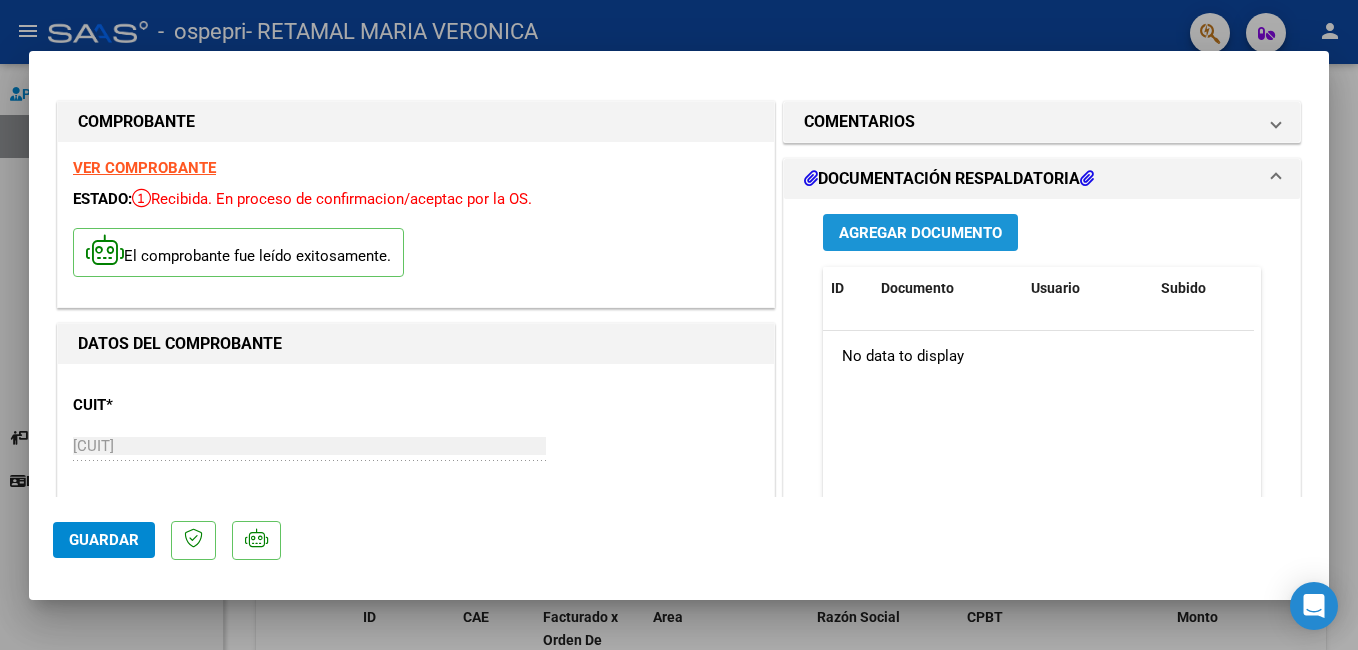 click on "Agregar Documento" at bounding box center [920, 233] 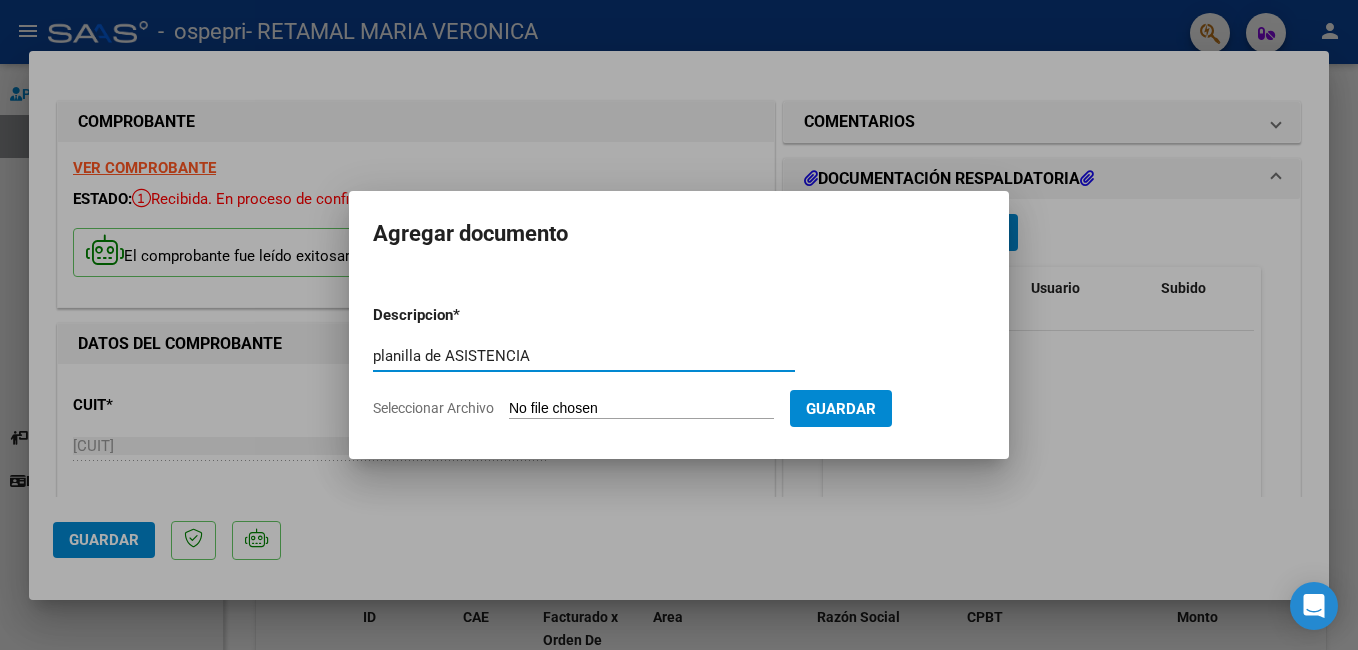 click on "planilla de ASISTENCIA" at bounding box center (584, 356) 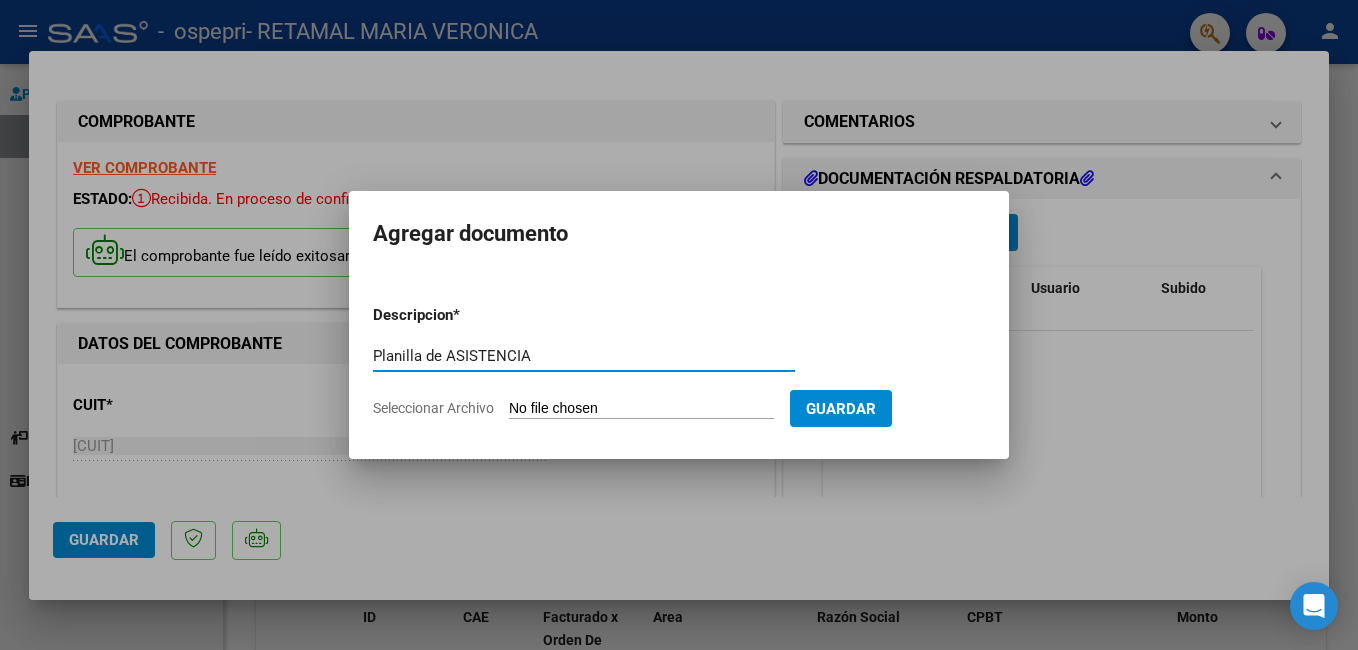 type on "Planilla de ASISTENCIA" 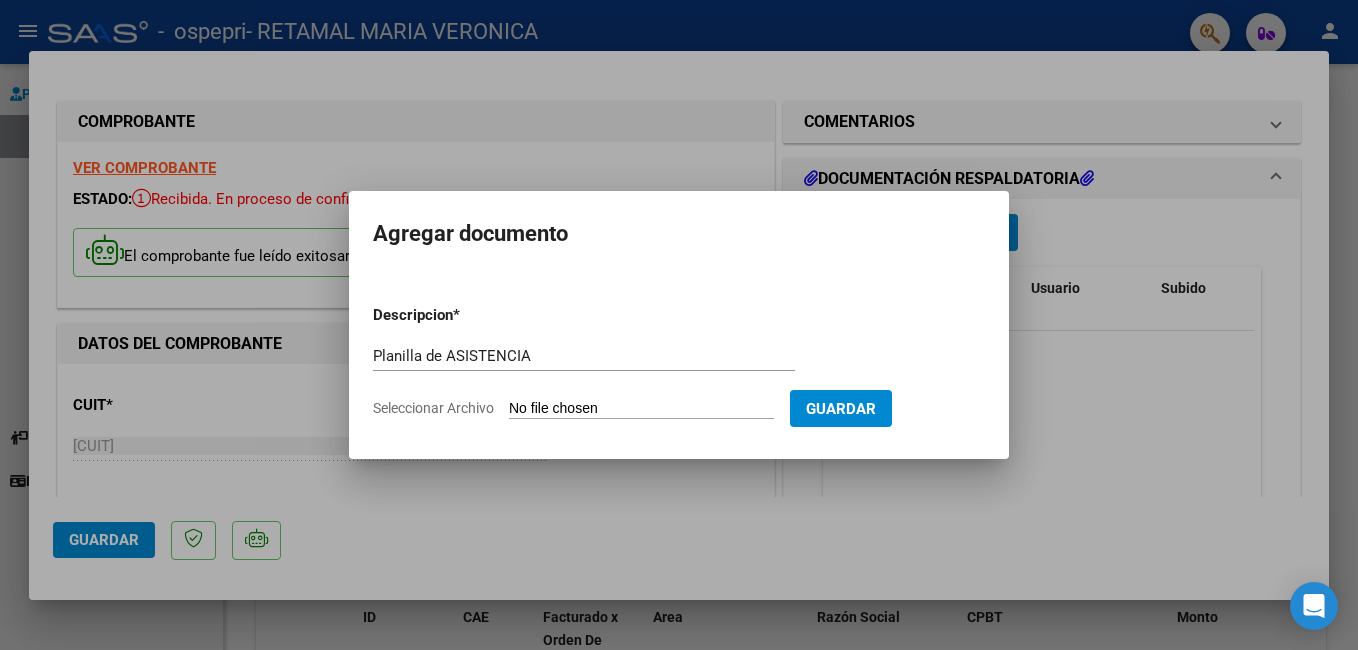 click on "Descripcion * Planilla de ASISTENCIA Escriba aquí una descripcion Seleccionar Archivo Guardar" at bounding box center (679, 362) 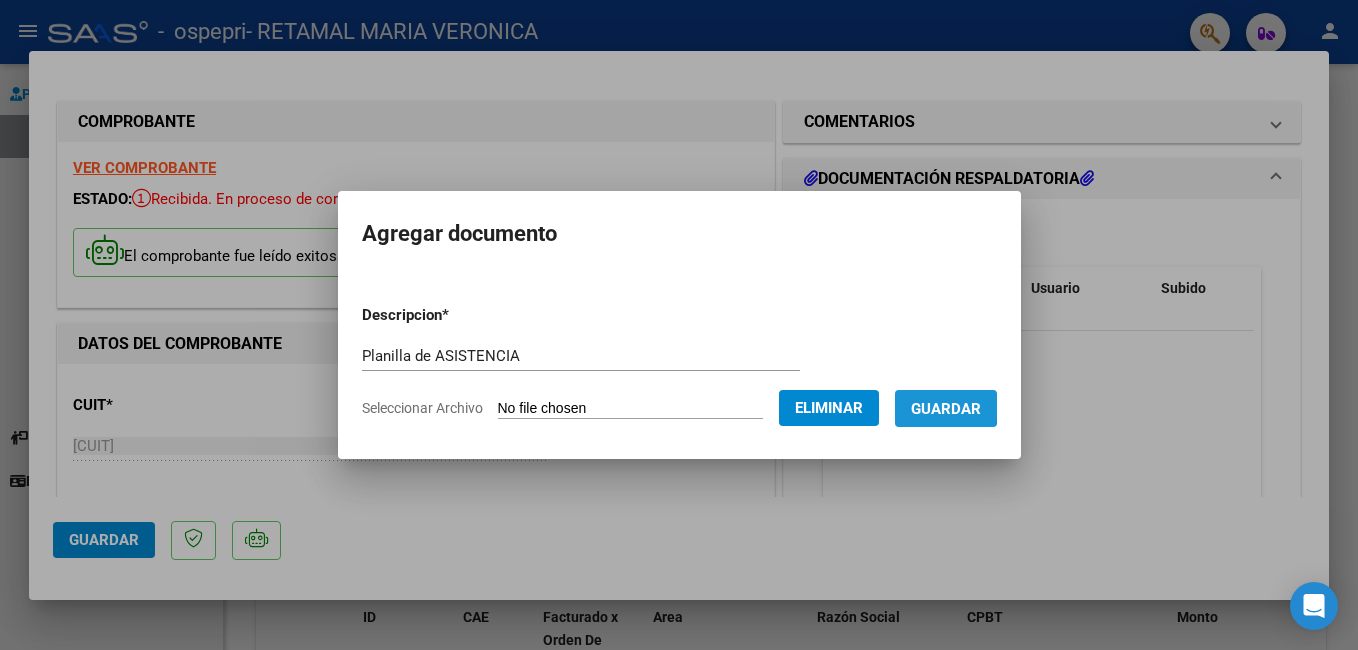 click on "Guardar" at bounding box center (946, 409) 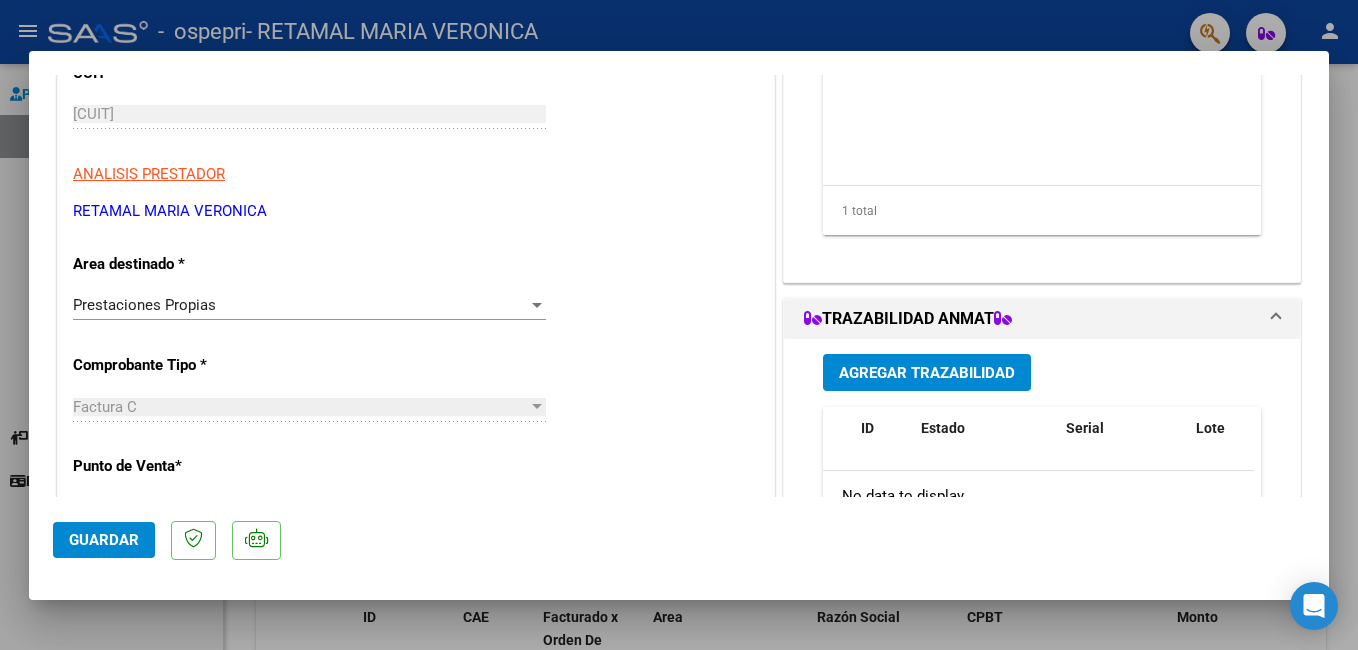 scroll, scrollTop: 0, scrollLeft: 0, axis: both 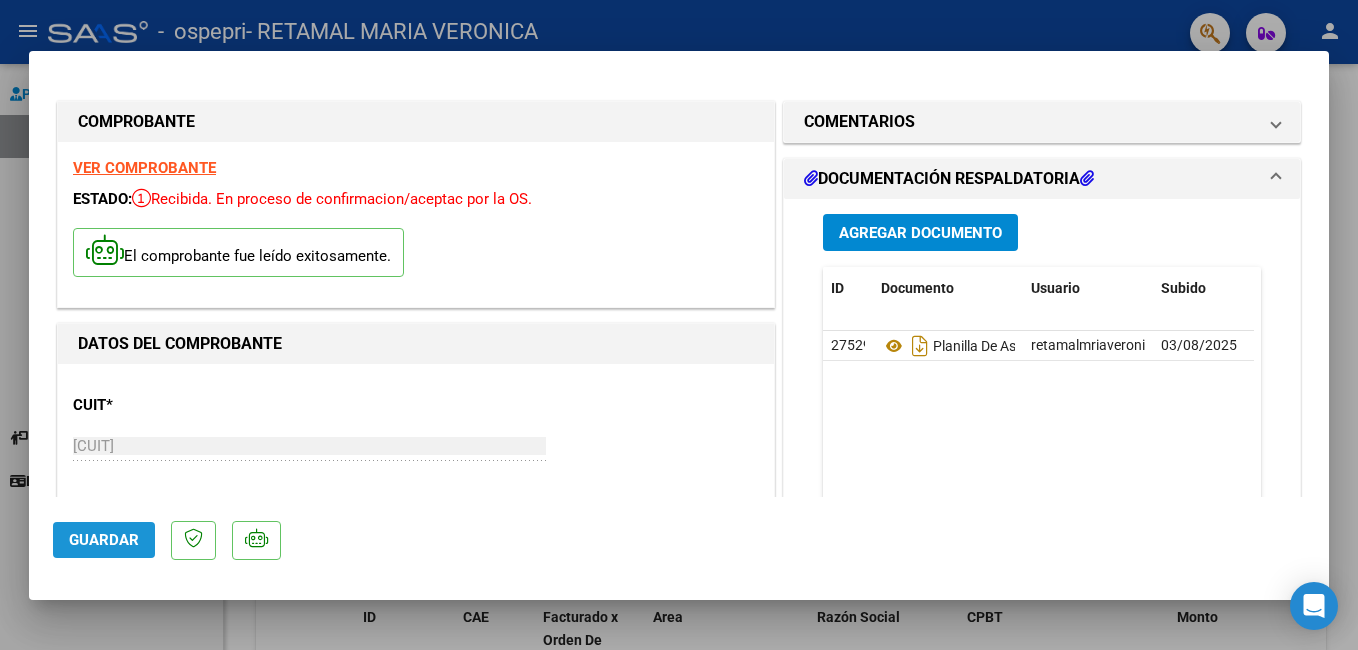 click on "Guardar" 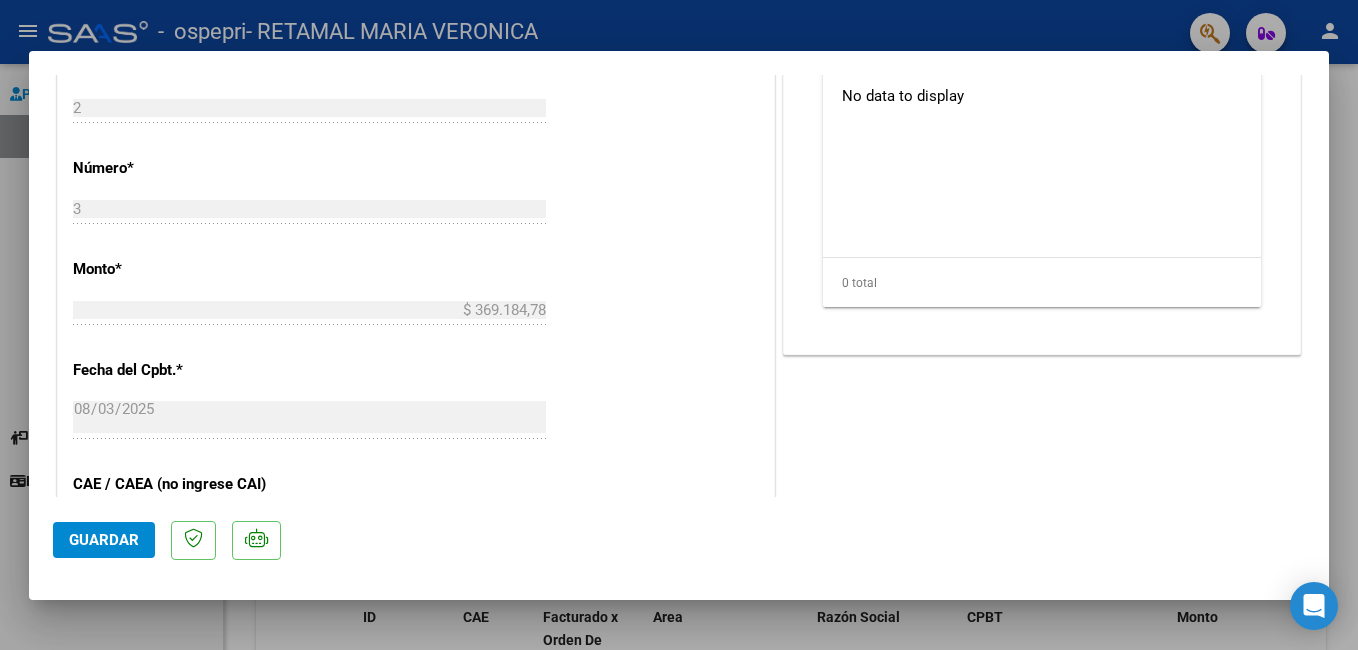 scroll, scrollTop: 1175, scrollLeft: 0, axis: vertical 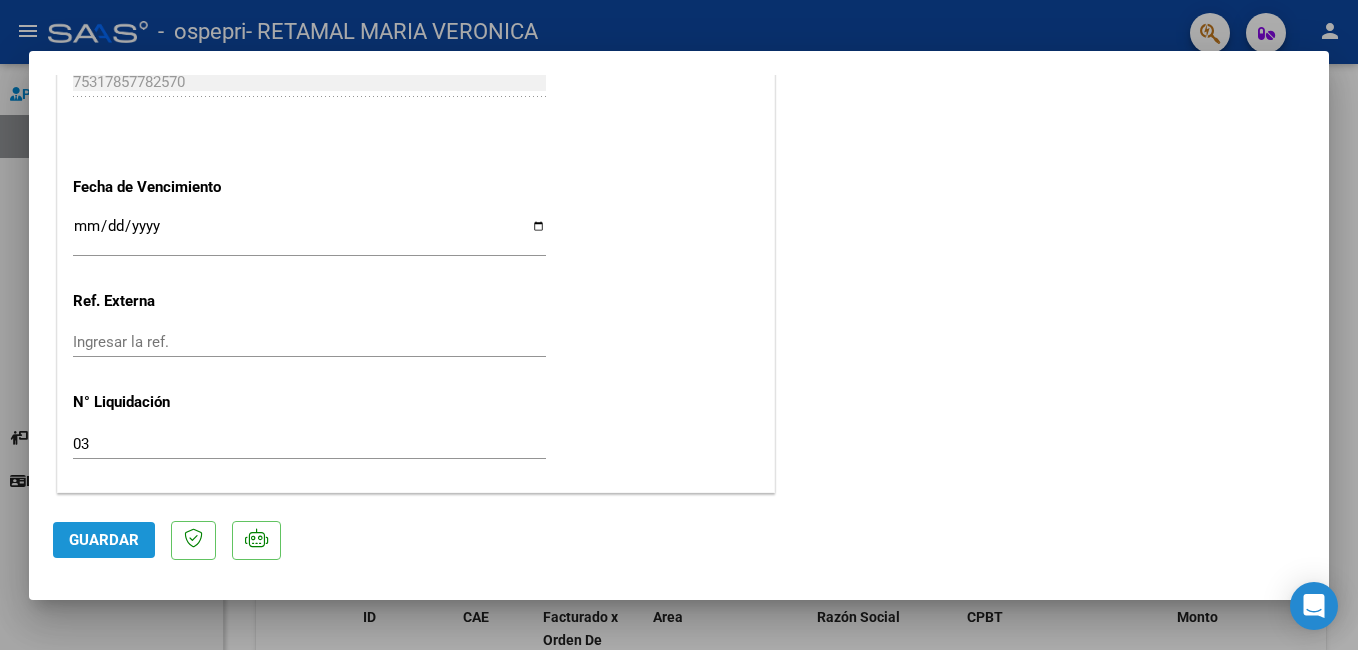 click on "Guardar" 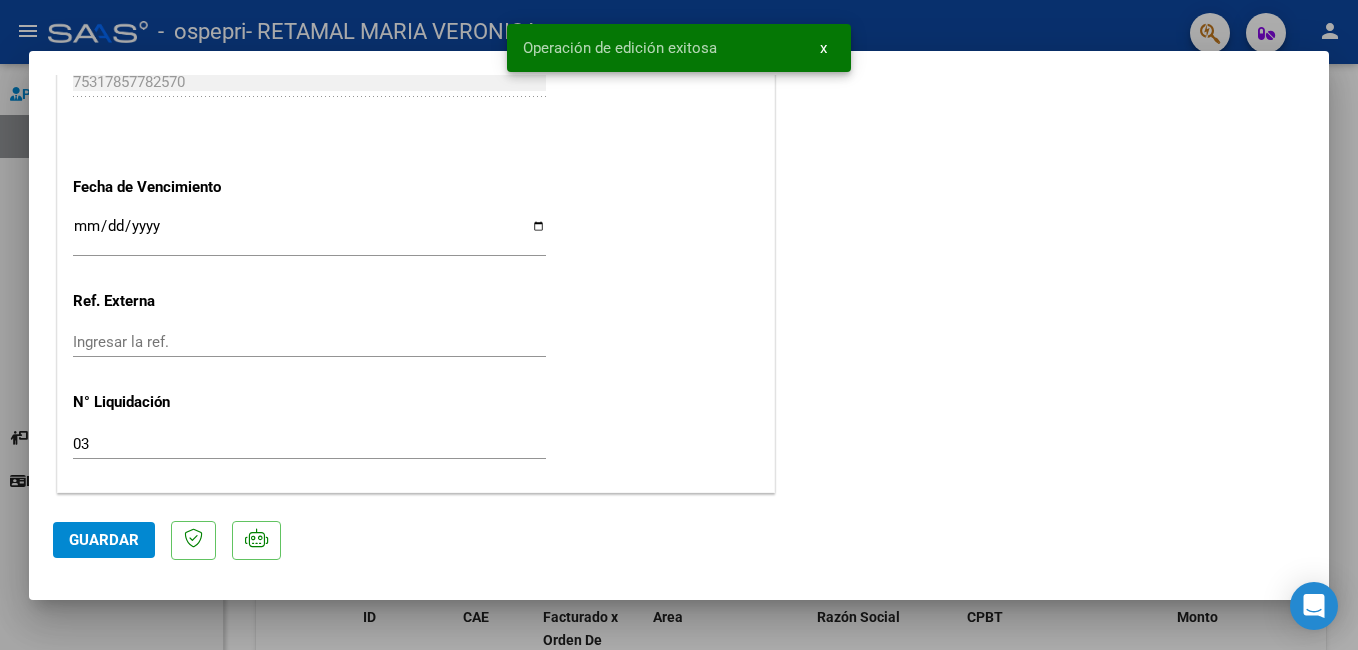 click at bounding box center [679, 325] 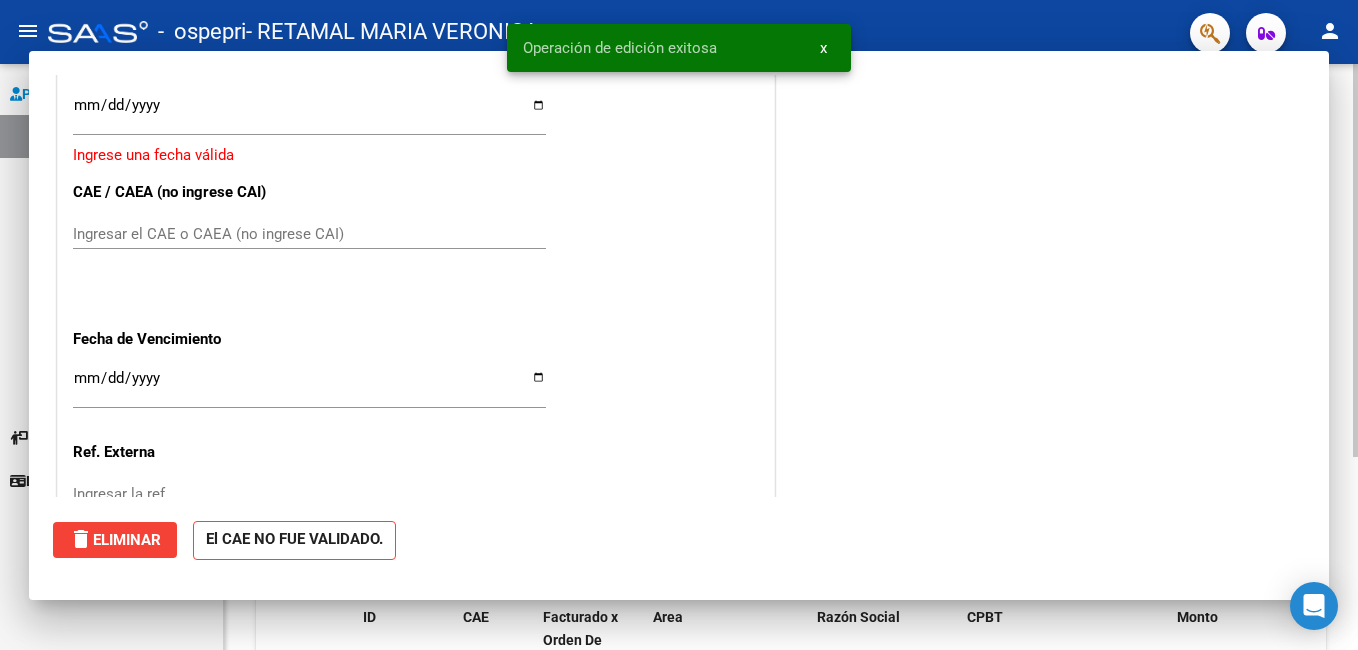 scroll, scrollTop: 1326, scrollLeft: 0, axis: vertical 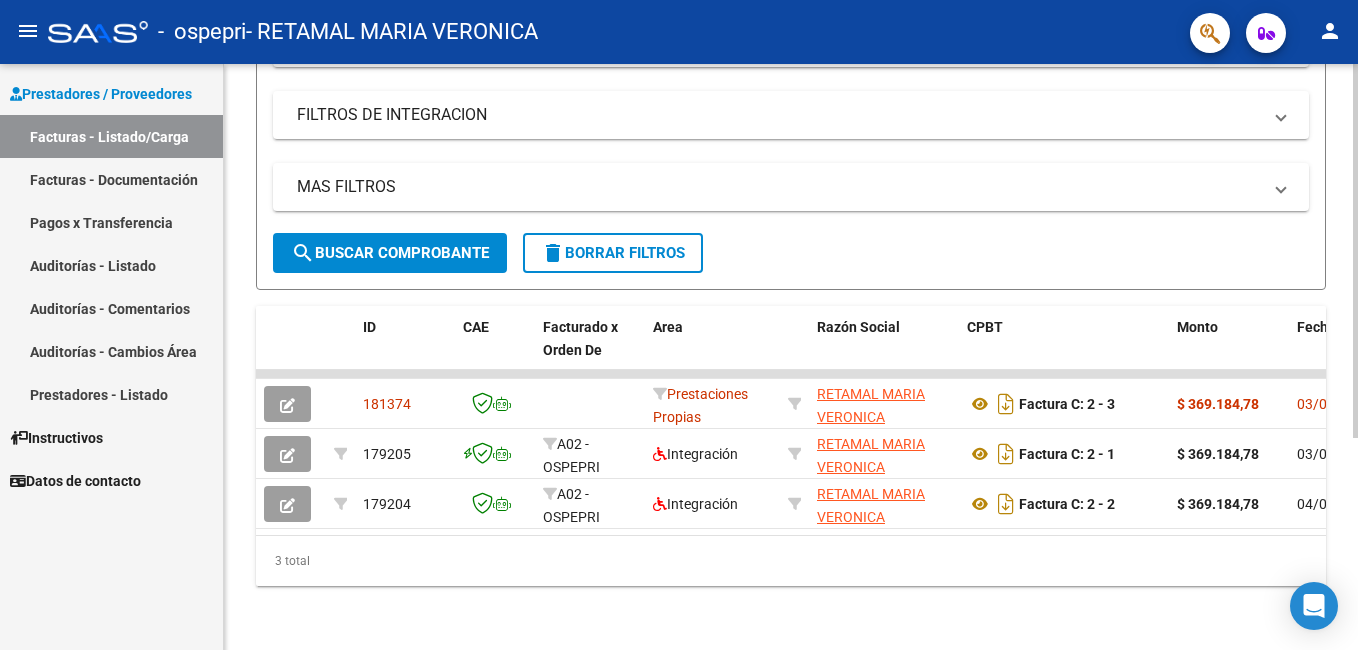 click on "menu - ospepri - RETAMAL MARIA VERONICA person Prestadores / Proveedores Facturas - Listado/Carga Facturas - Documentación Pagos x Transferencia Auditorías - Listado Auditorías - Comentarios Auditorías - Cambios Área Prestadores - Listado Instructivos Datos de contacto Video tutorial PRESTADORES -> Listado de CPBTs Emitidos por Prestadores / Proveedores (alt+q) Cargar Comprobante cloud_download CSV cloud_download EXCEL cloud_download Estandar Descarga Masiva Filtros Id Area Area Todos Confirmado Mostrar totalizadores FILTROS DEL COMPROBANTE Comprobante Tipo Comprobante Tipo Start date – End date Fec. Comprobante Desde / Hasta Días Emisión Desde(cant. días) Días Emisión Hasta(cant. días) CUIT / Razón Social Pto. Venta Nro. Comprobante Código SSS CAE Válido CAE Válido Todos Cargado Módulo Hosp. Todos Tiene facturacion Apócrifa Hospital Refes FILTROS DE INTEGRACION Período De Prestación Todos Rendido x SSS (dr_envio) Tipo de Registro Todos –" at bounding box center [679, 325] 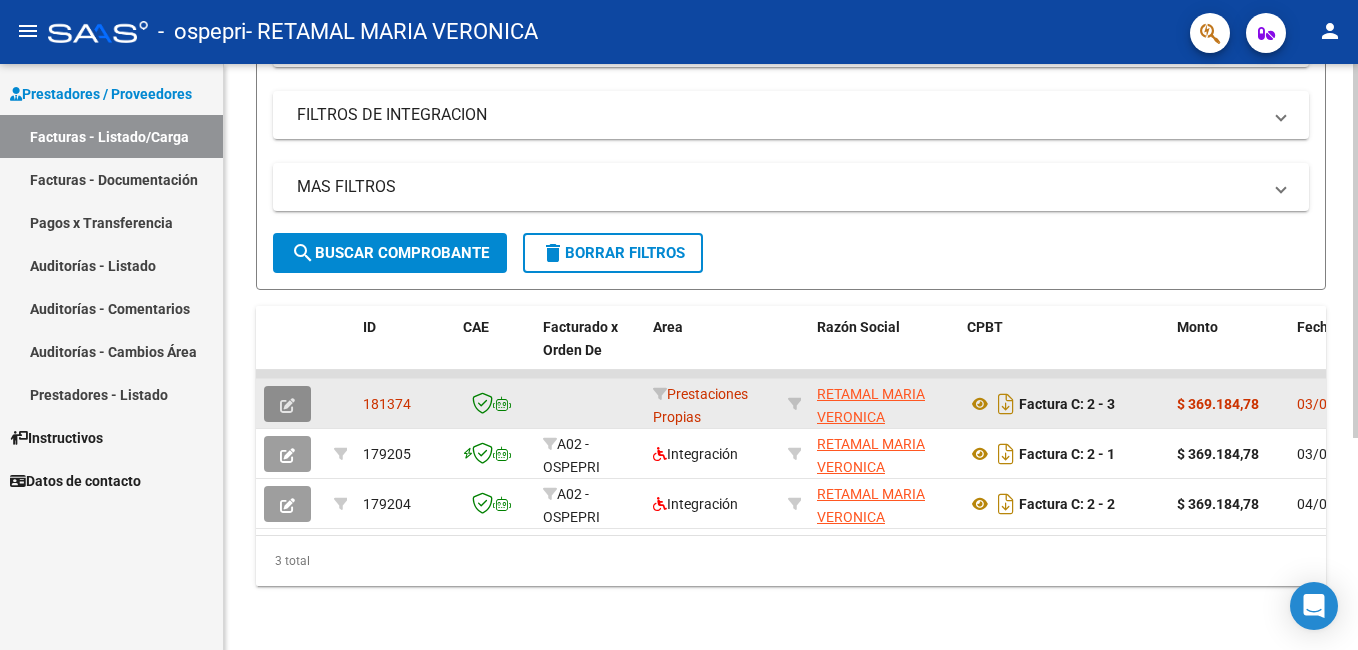 click 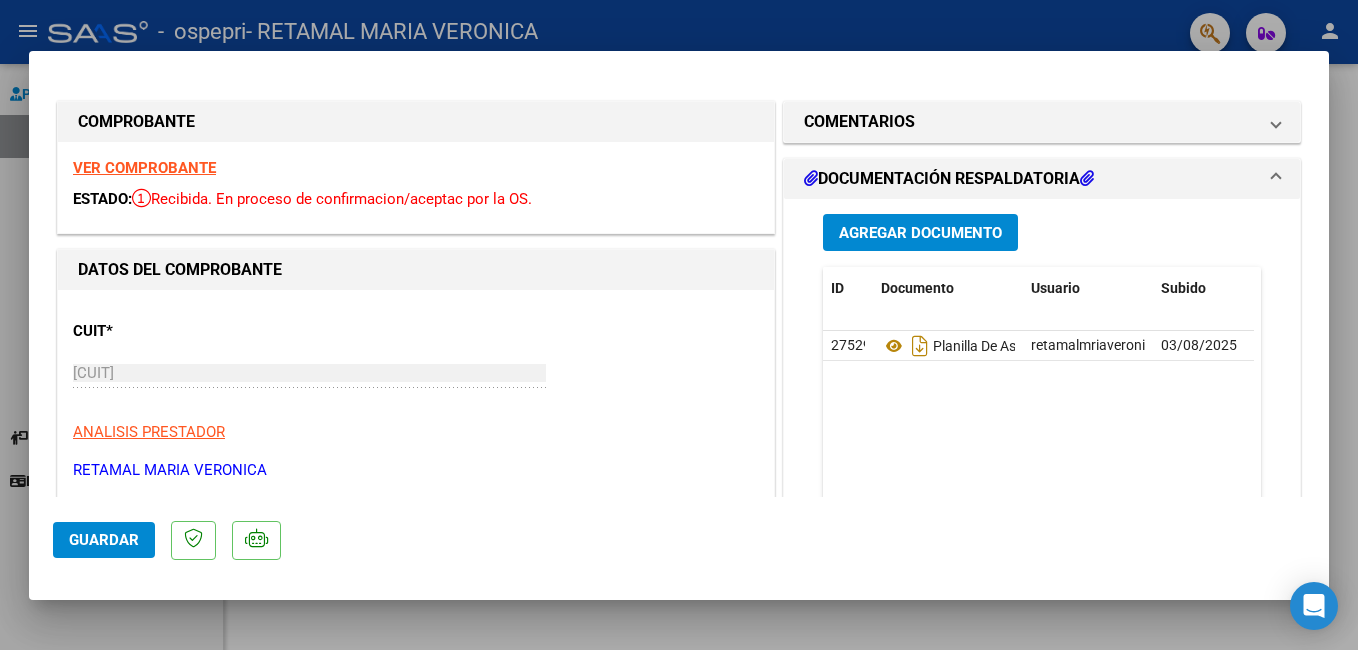 click on "VER COMPROBANTE" at bounding box center (144, 168) 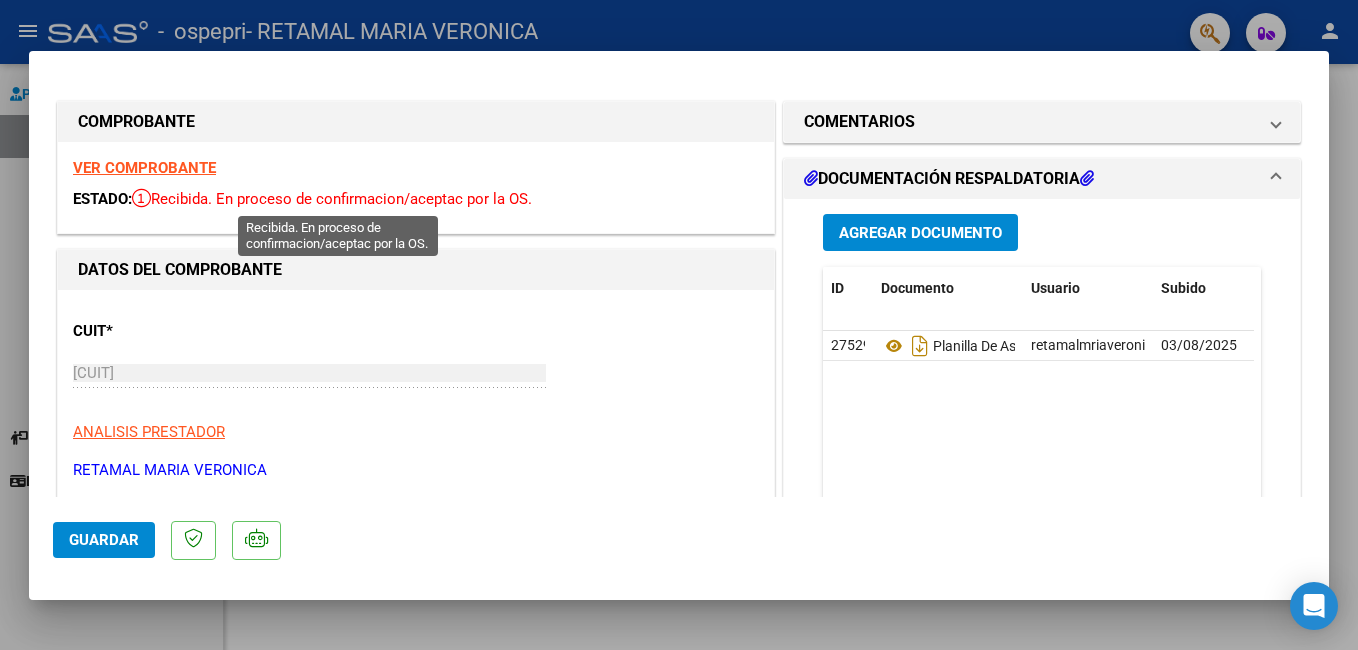 click on "Recibida. En proceso de confirmacion/aceptac por la OS." at bounding box center (332, 199) 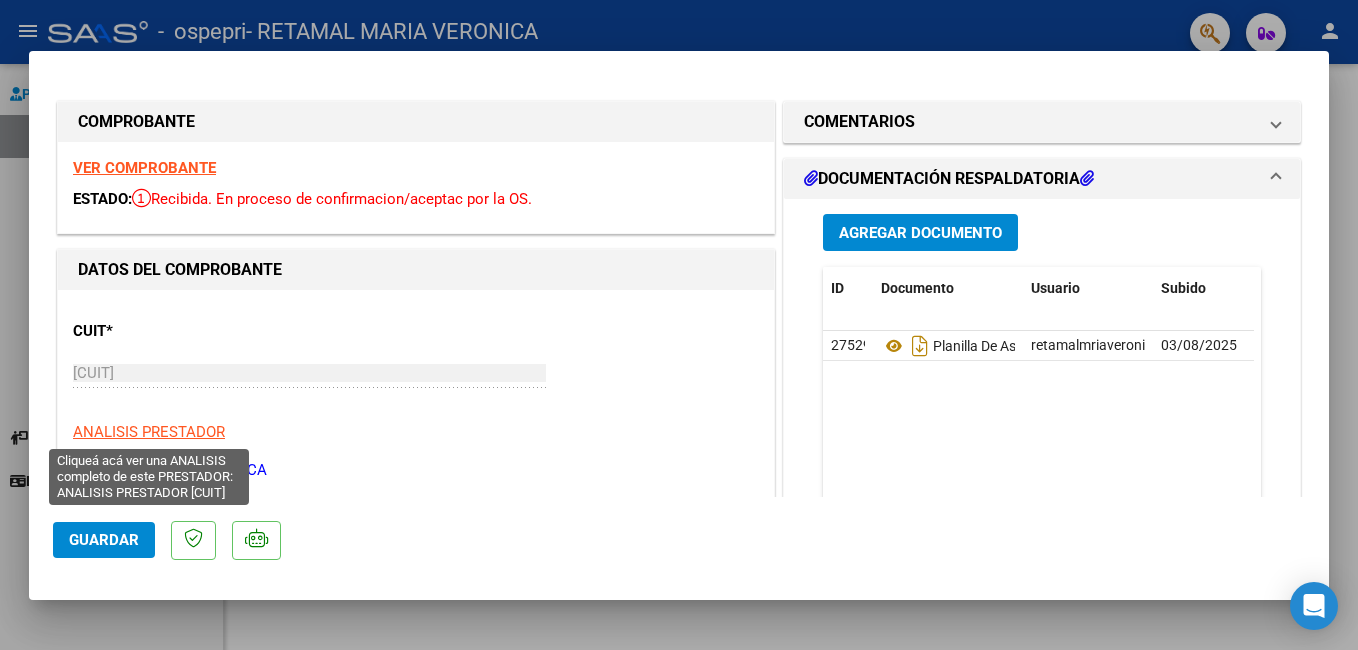 click on "ANALISIS PRESTADOR" at bounding box center [149, 432] 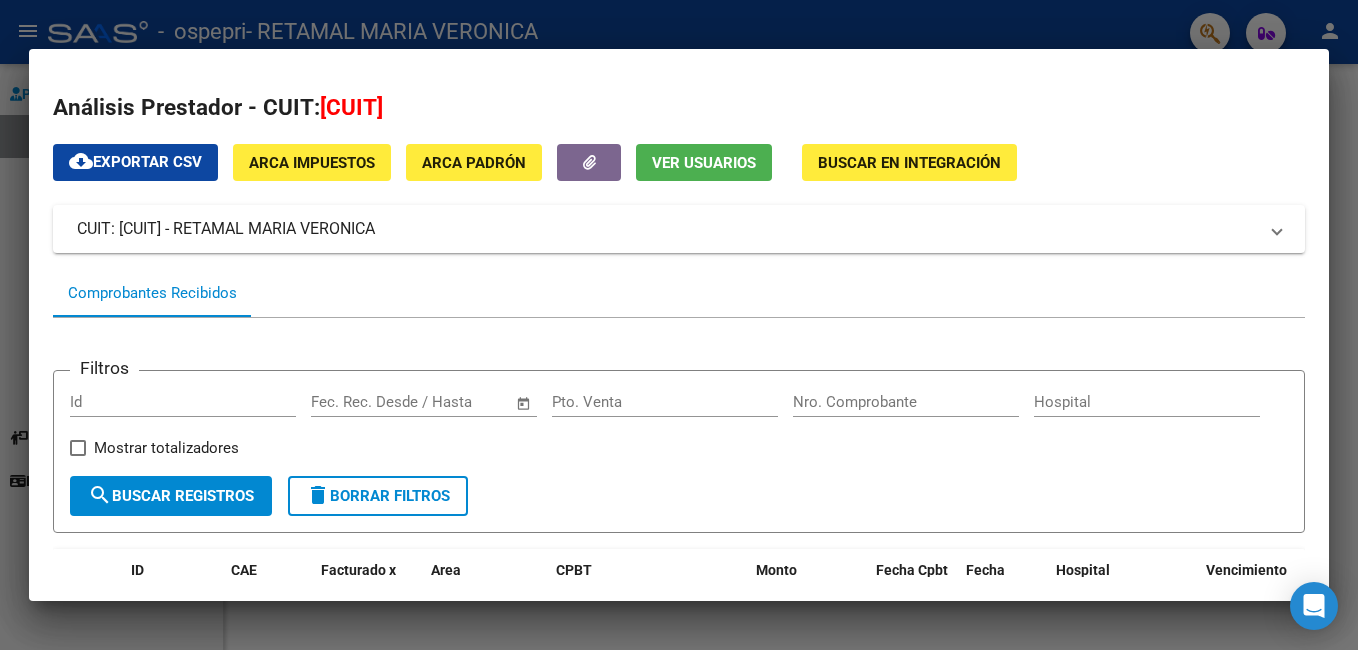 click at bounding box center (679, 325) 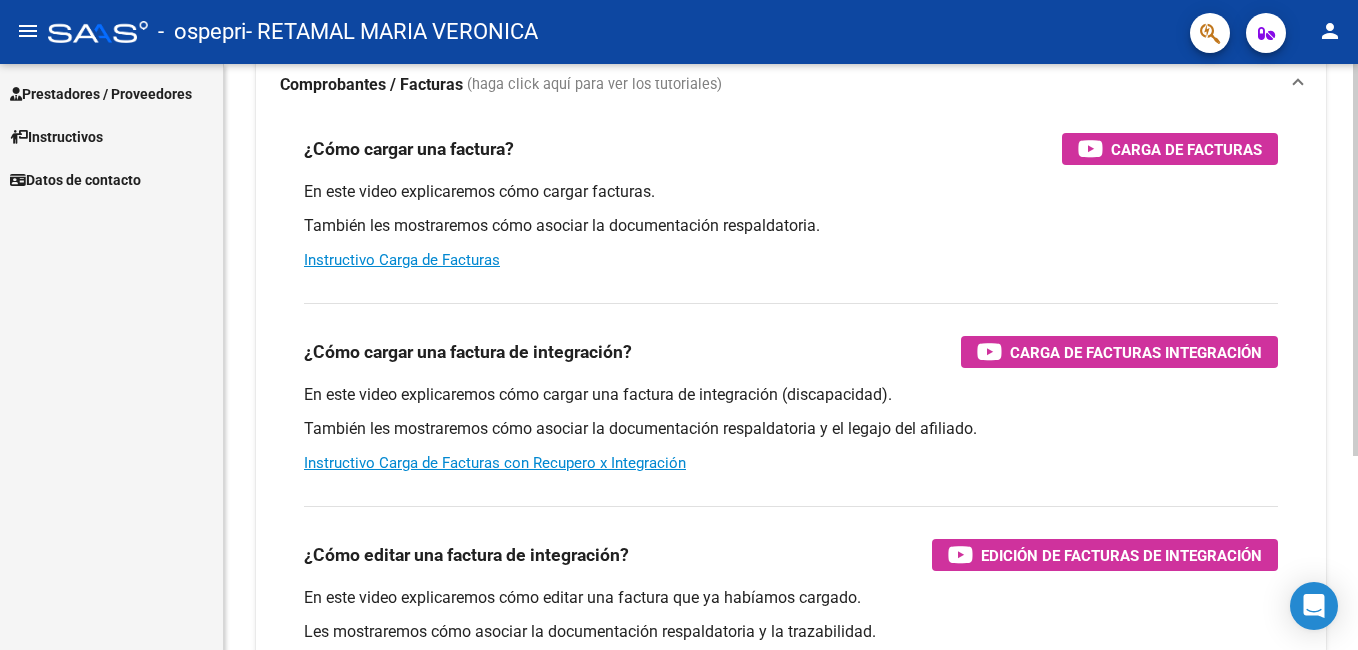 scroll, scrollTop: 0, scrollLeft: 0, axis: both 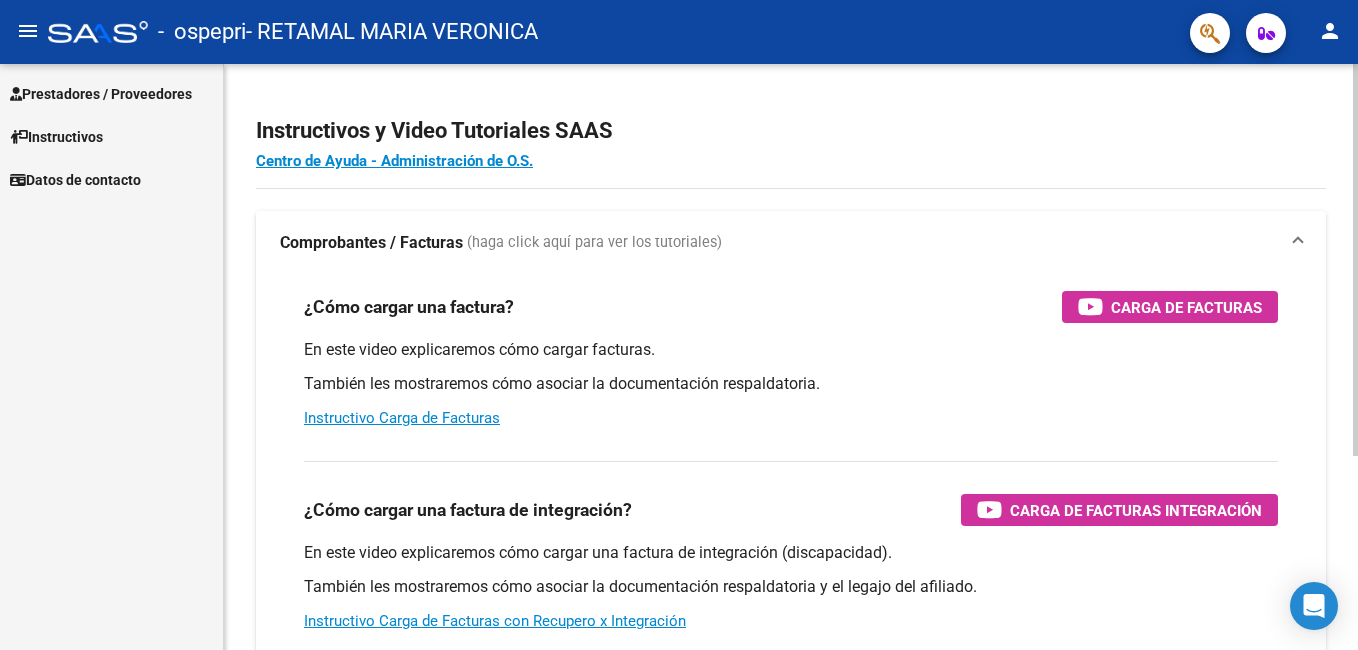 click on "Instructivos y Video Tutoriales SAAS Centro de Ayuda - Administración de O.S. Comprobantes / Facturas     (haga click aquí para ver los tutoriales) ¿Cómo cargar una factura?    Carga de Facturas En este video explicaremos cómo cargar facturas. También les mostraremos cómo asociar la documentación respaldatoria. Instructivo Carga de Facturas ¿Cómo cargar una factura de integración?    Carga de Facturas Integración En este video explicaremos cómo cargar una factura de integración (discapacidad). También les mostraremos cómo asociar la documentación respaldatoria y el legajo del afiliado. Instructivo Carga de Facturas con Recupero x Integración ¿Cómo editar una factura de integración?    Edición de Facturas de integración En este video explicaremos cómo editar una factura que ya habíamos cargado. Les mostraremos cómo asociar la documentación respaldatoria y la trazabilidad." 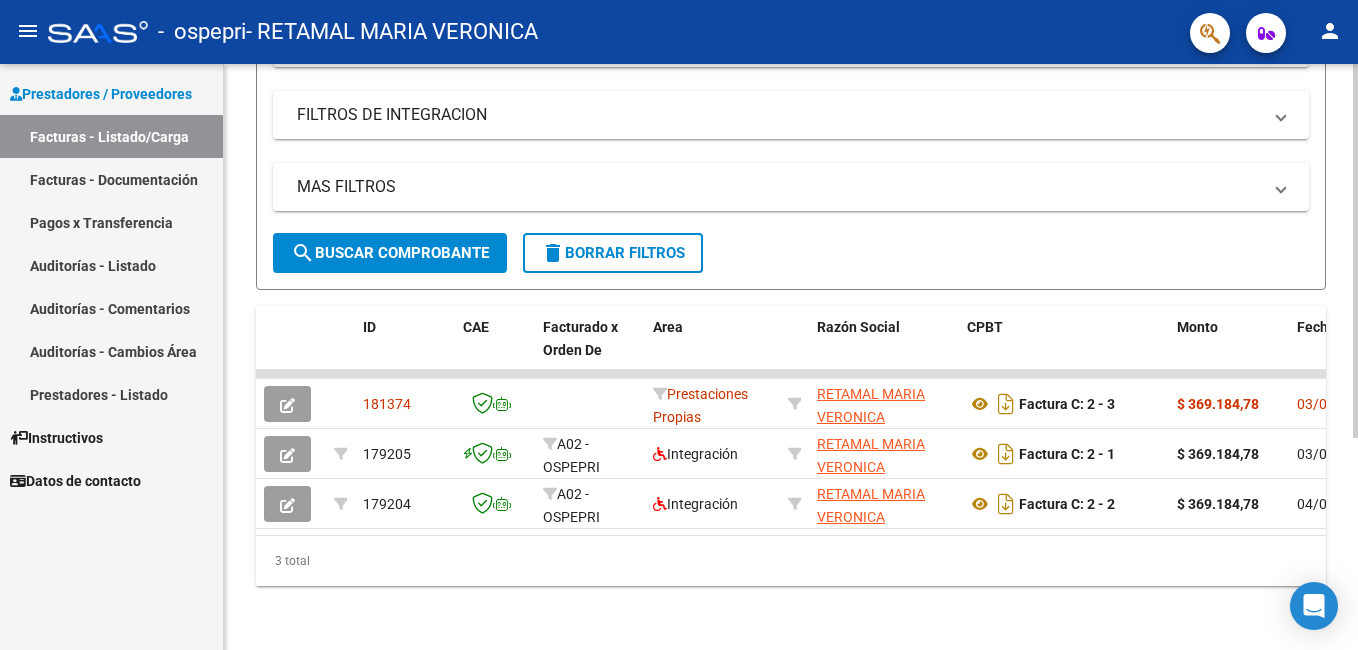 scroll, scrollTop: 332, scrollLeft: 0, axis: vertical 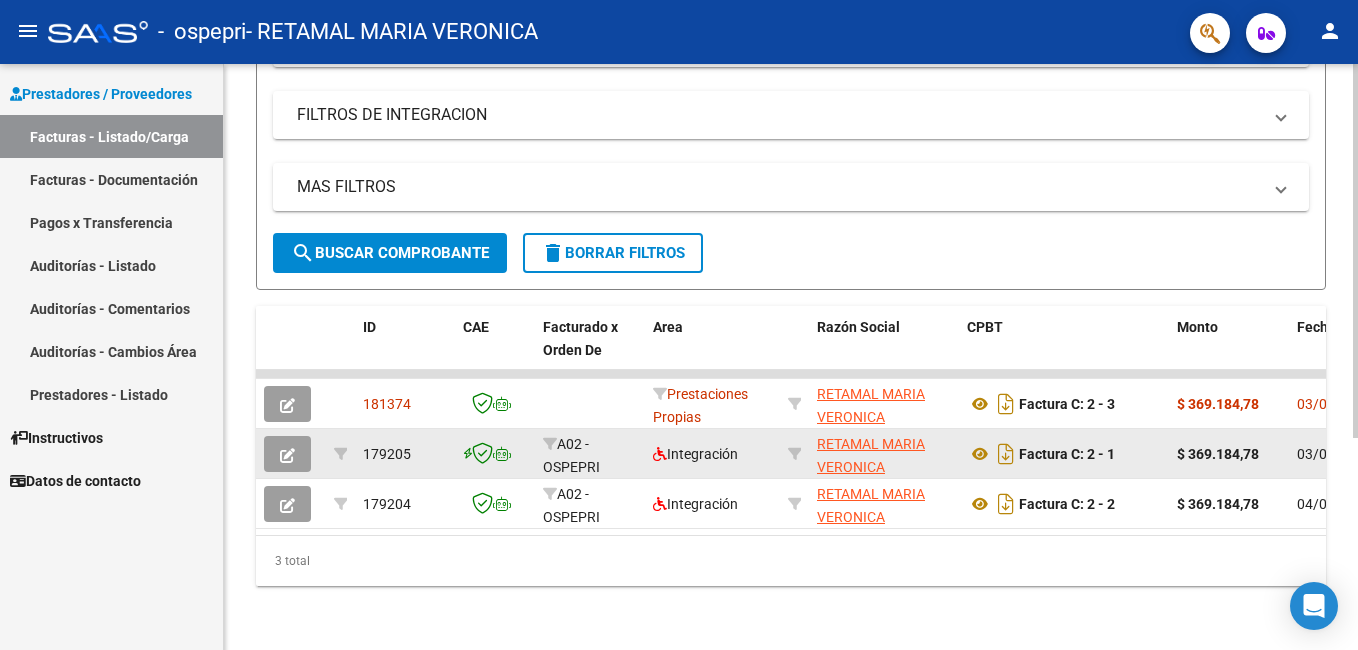 drag, startPoint x: 408, startPoint y: 435, endPoint x: 359, endPoint y: 440, distance: 49.25444 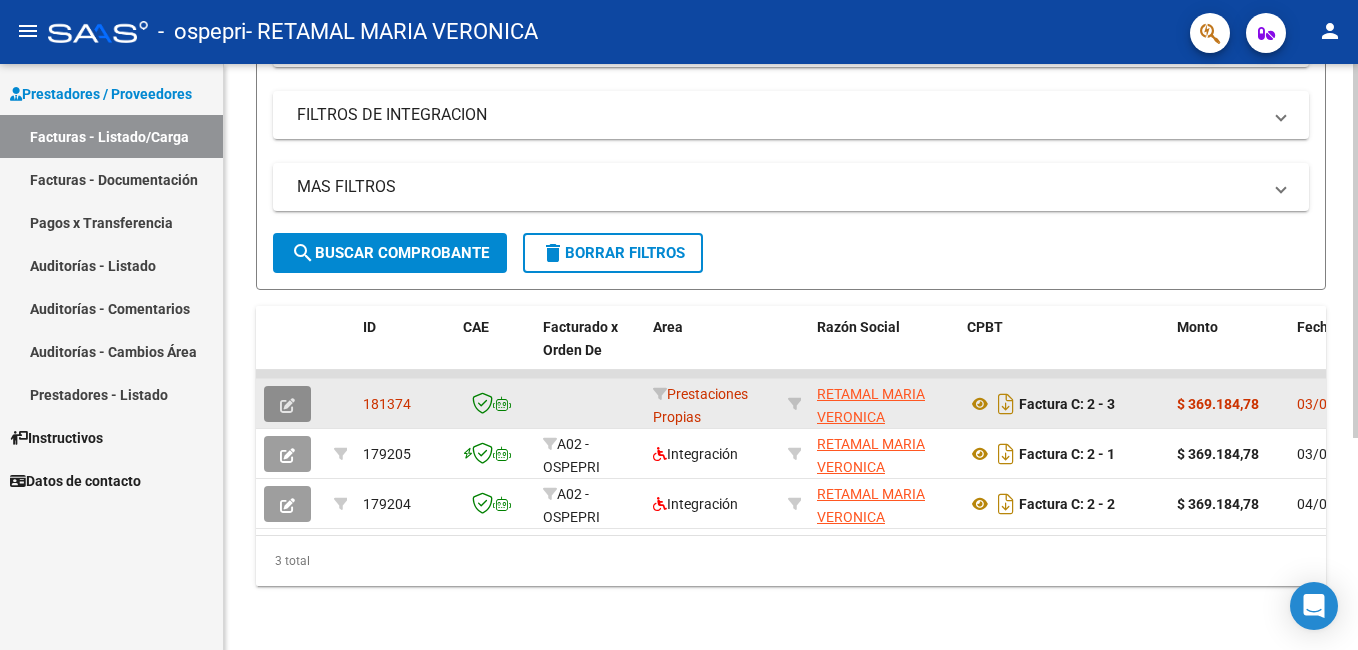 click 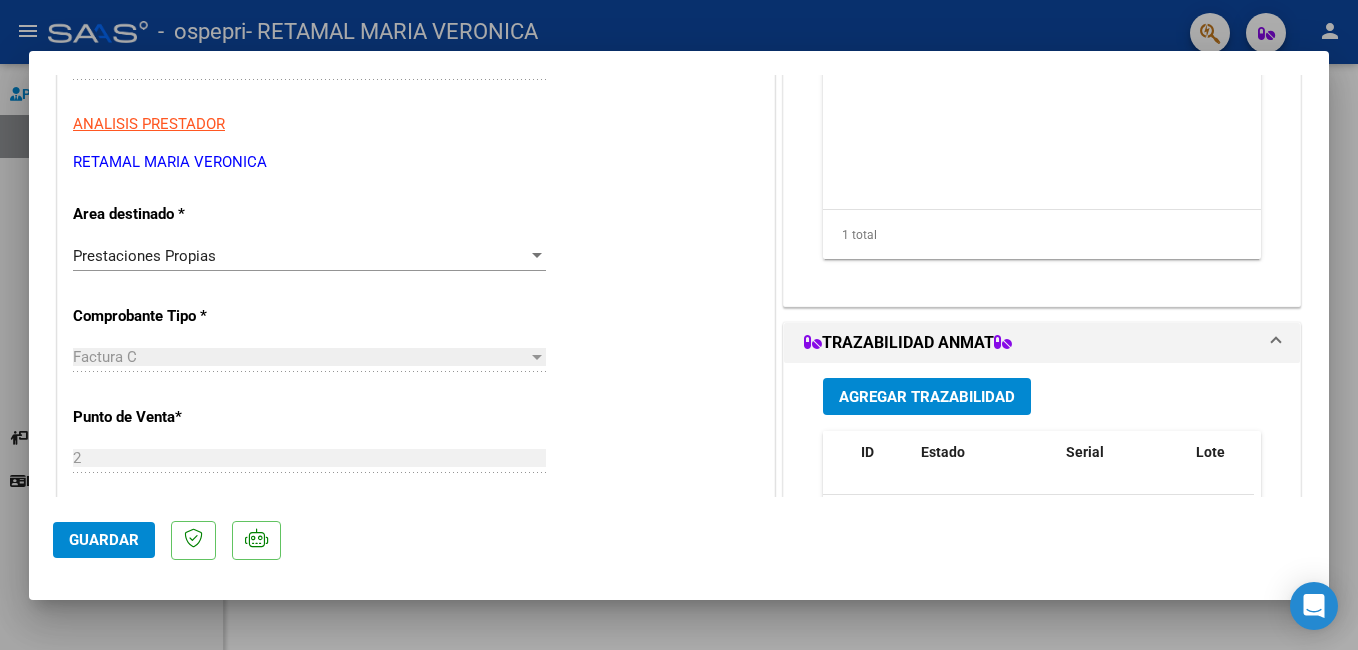 scroll, scrollTop: 320, scrollLeft: 0, axis: vertical 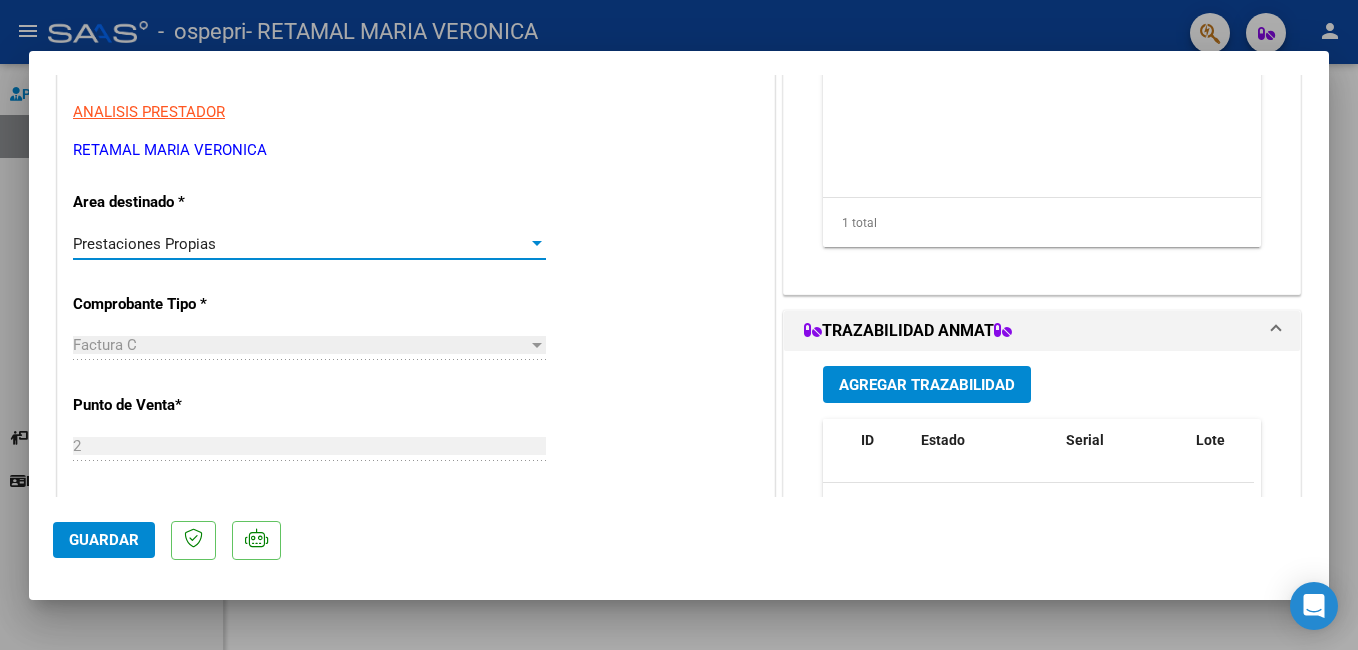 click at bounding box center (537, 243) 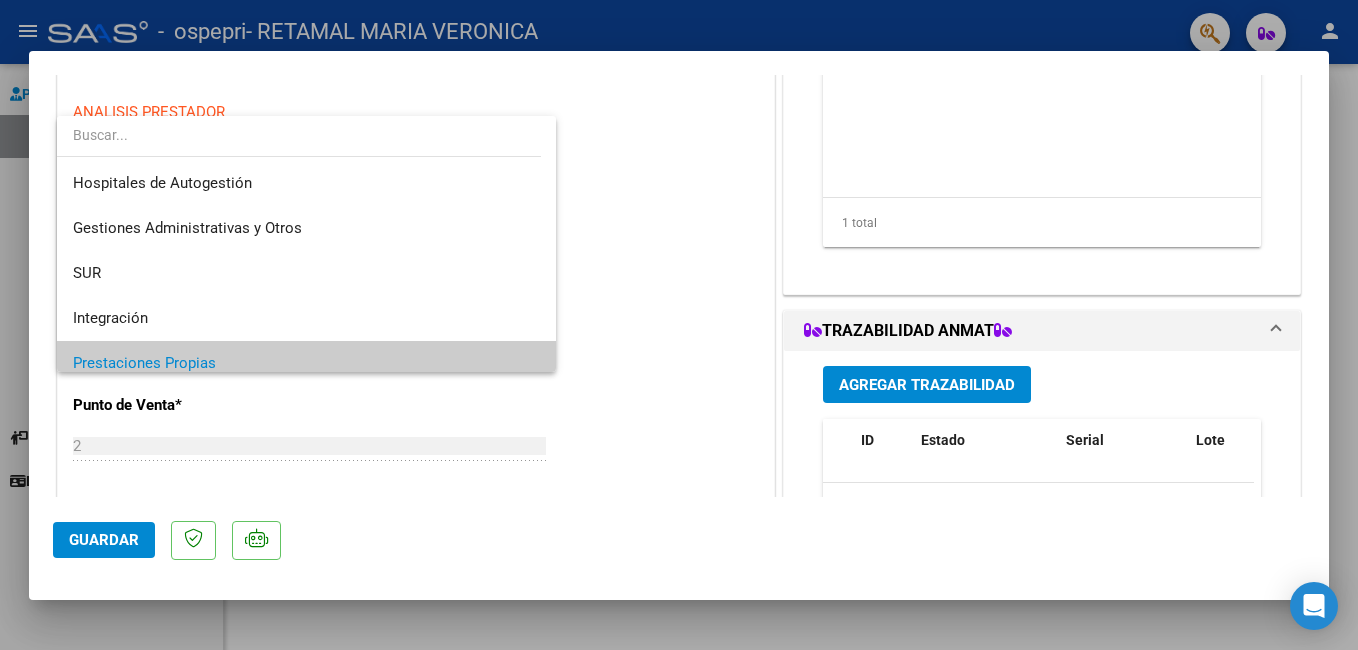 scroll, scrollTop: 120, scrollLeft: 0, axis: vertical 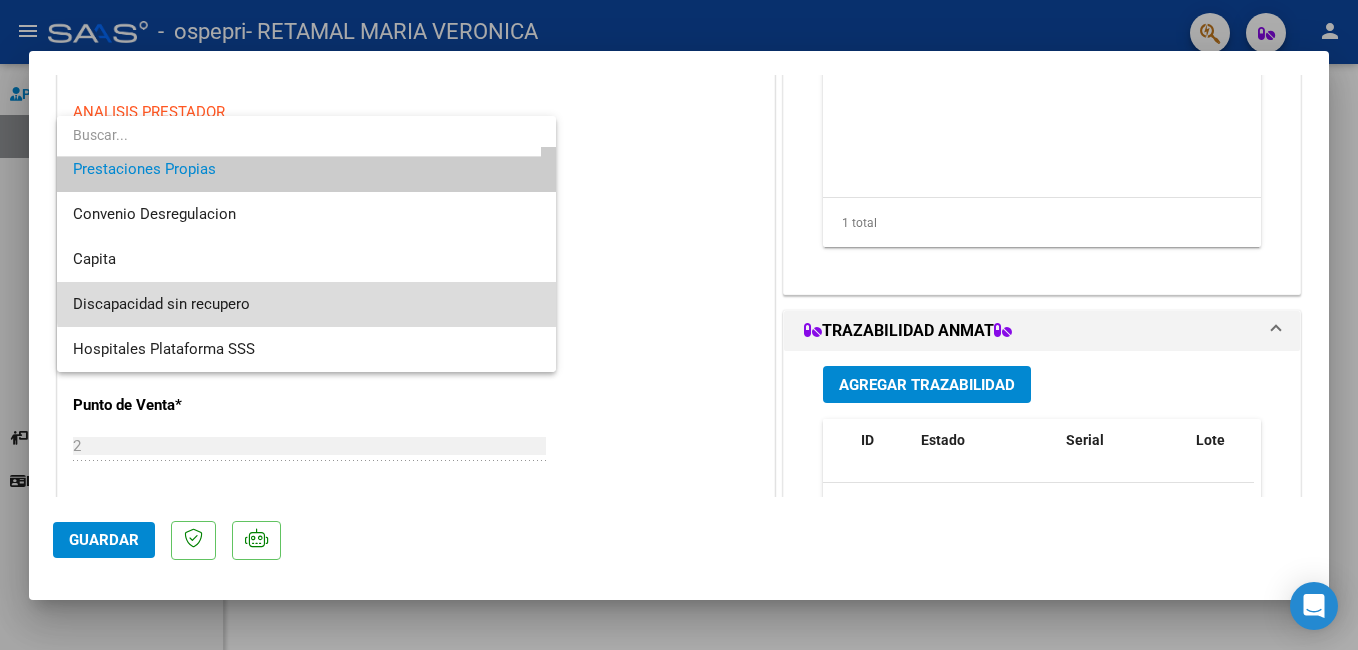 click on "Discapacidad sin recupero" at bounding box center [306, 304] 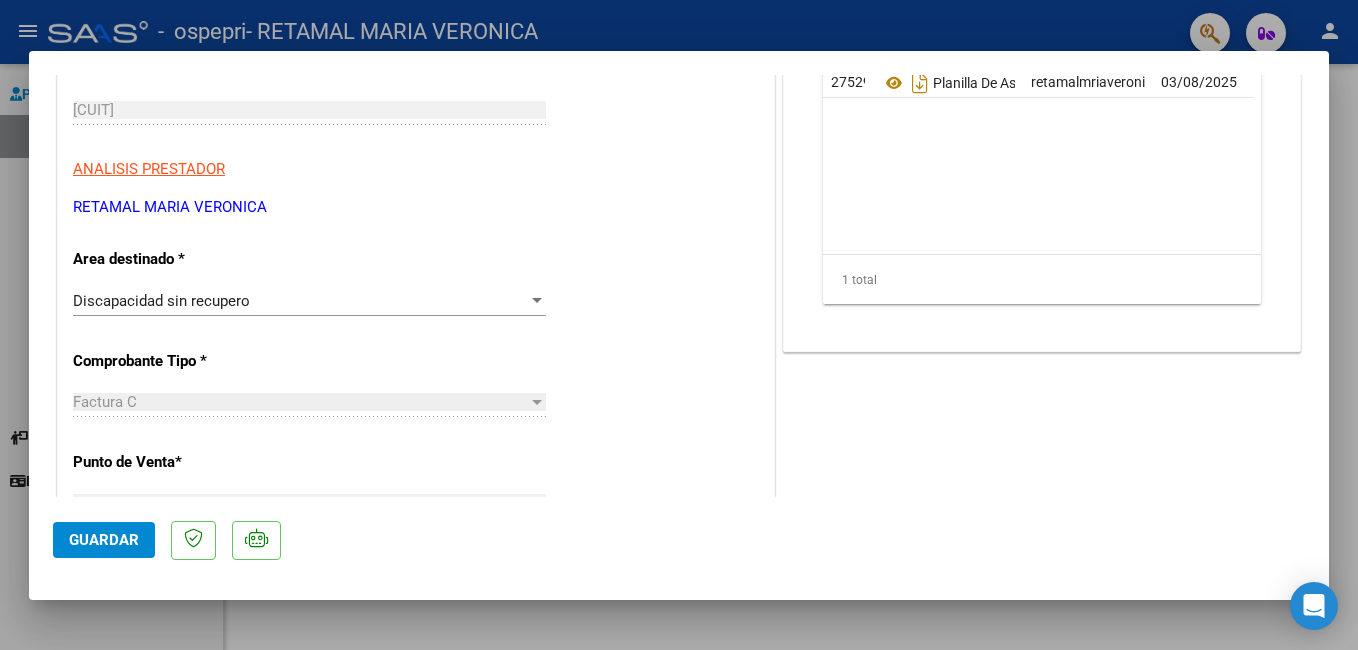 scroll, scrollTop: 0, scrollLeft: 0, axis: both 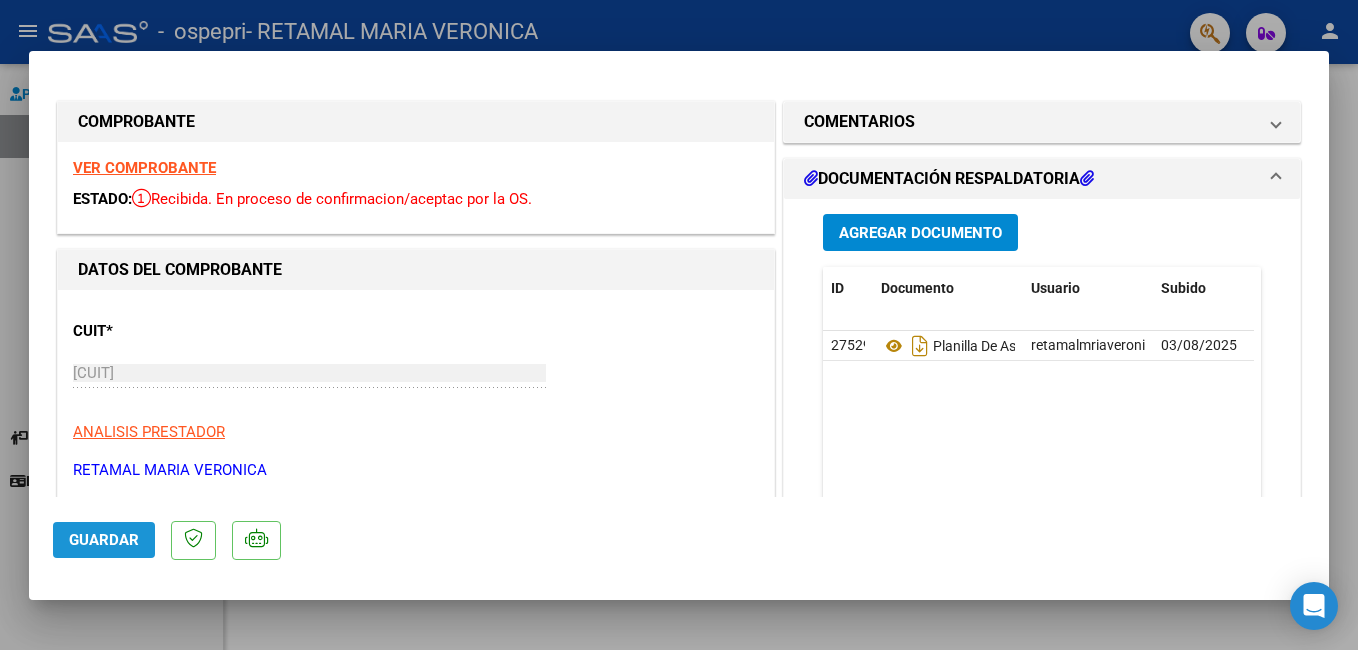 click on "Guardar" 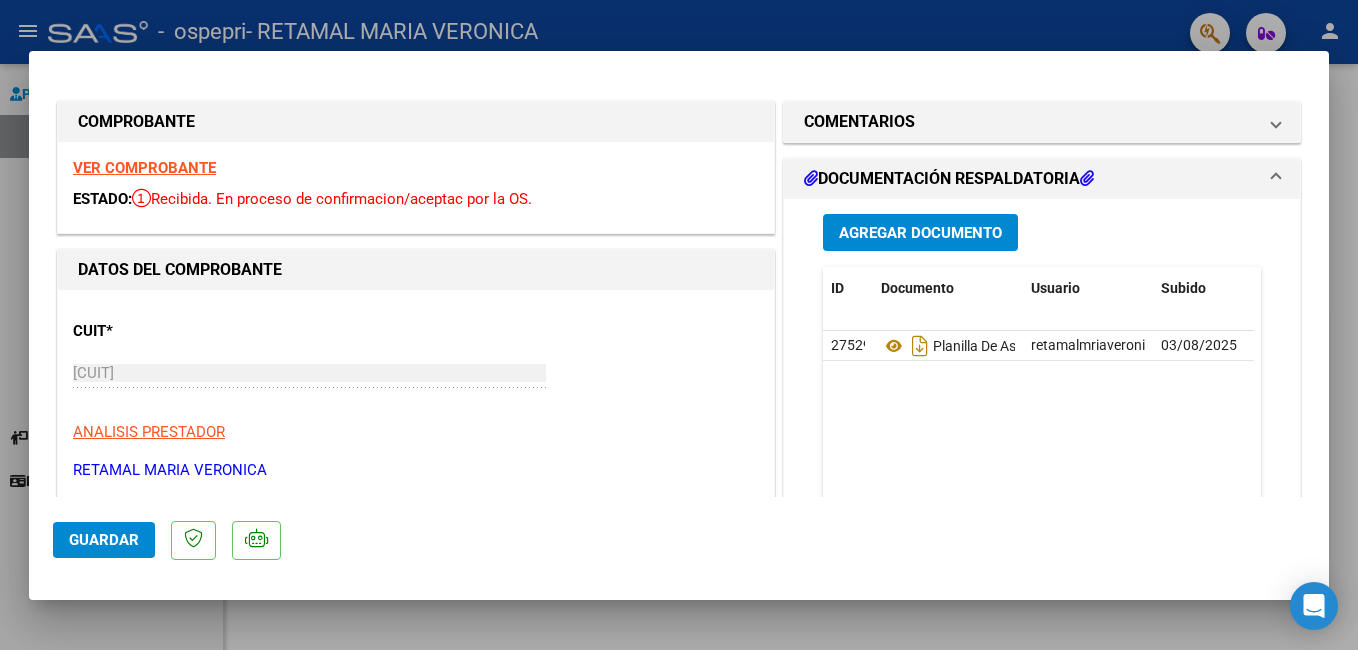 click at bounding box center [679, 325] 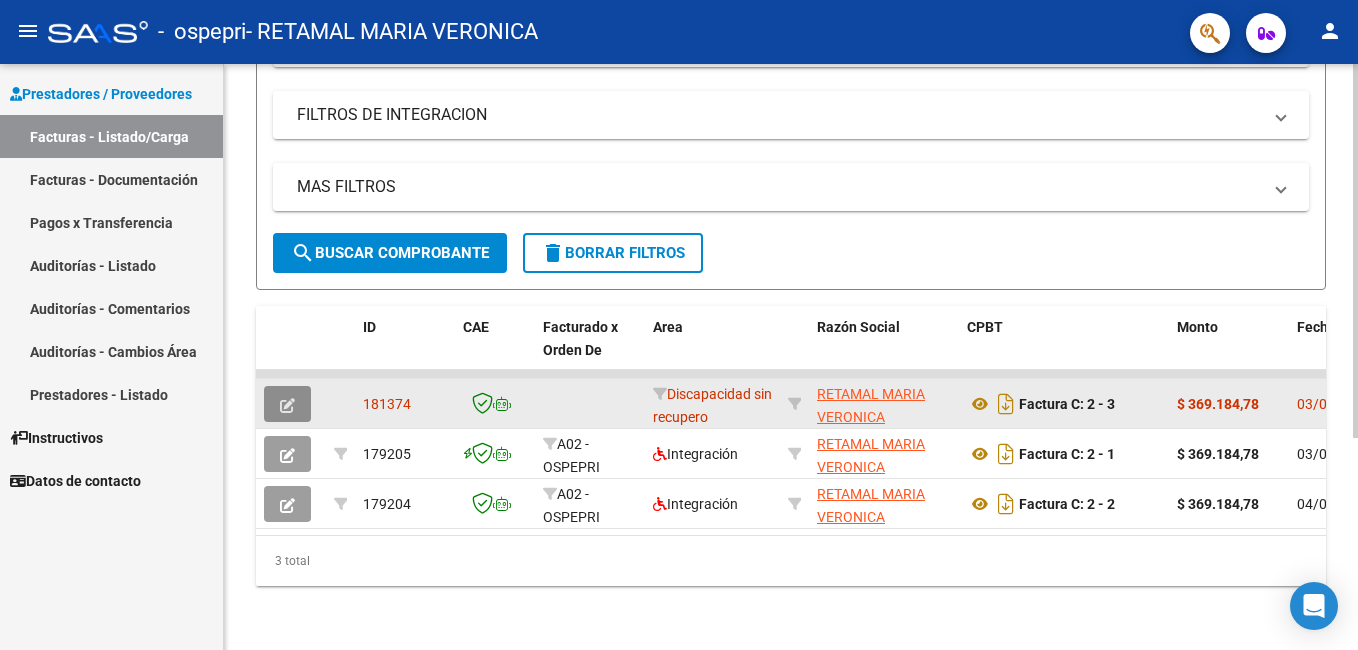 click 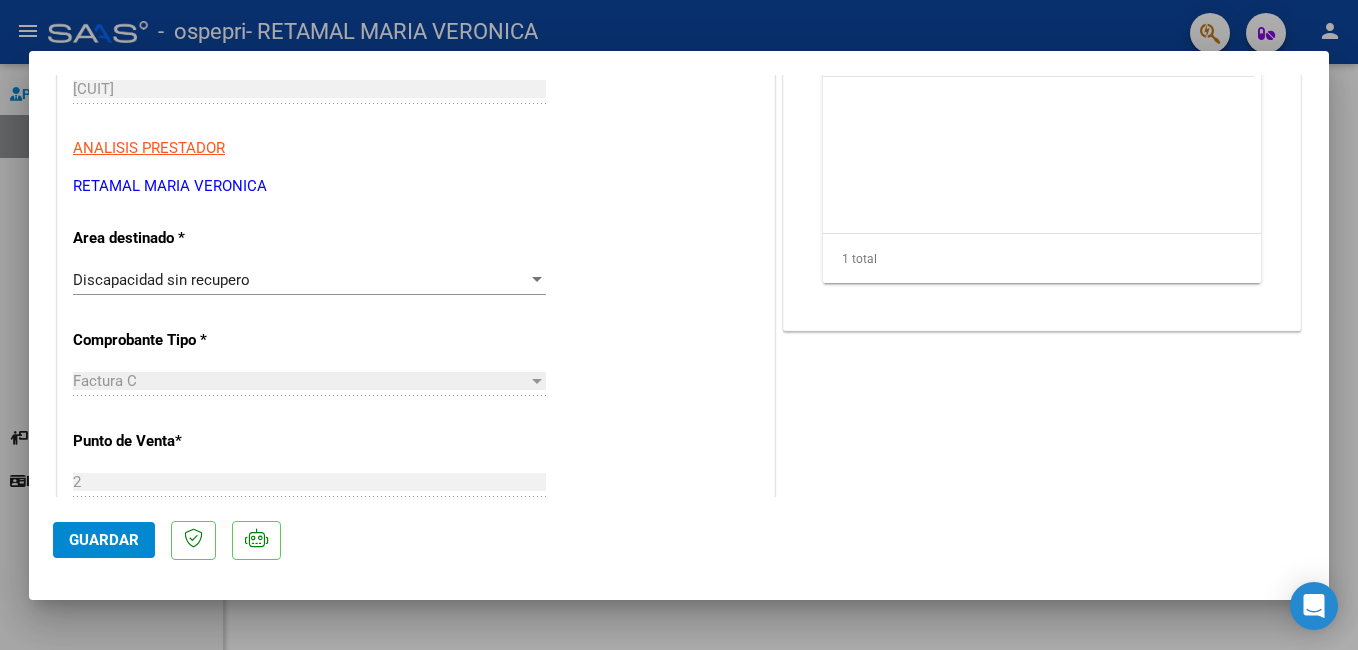 scroll, scrollTop: 288, scrollLeft: 0, axis: vertical 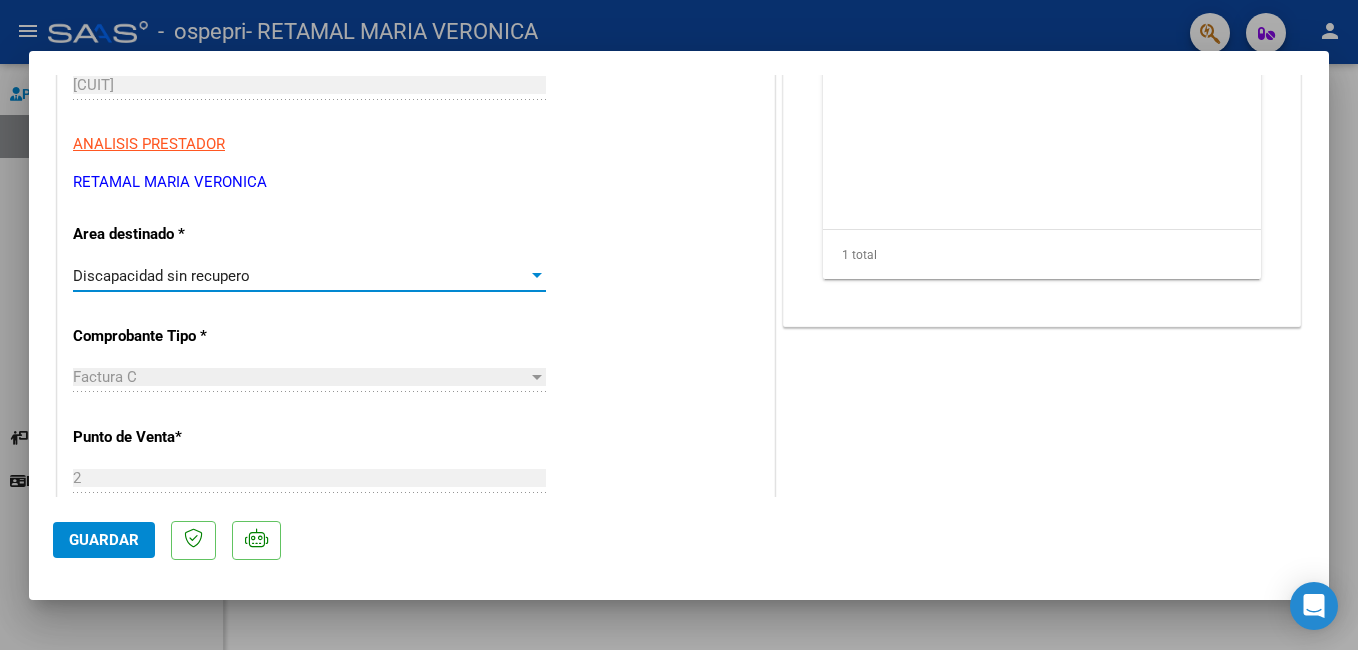 click at bounding box center [537, 275] 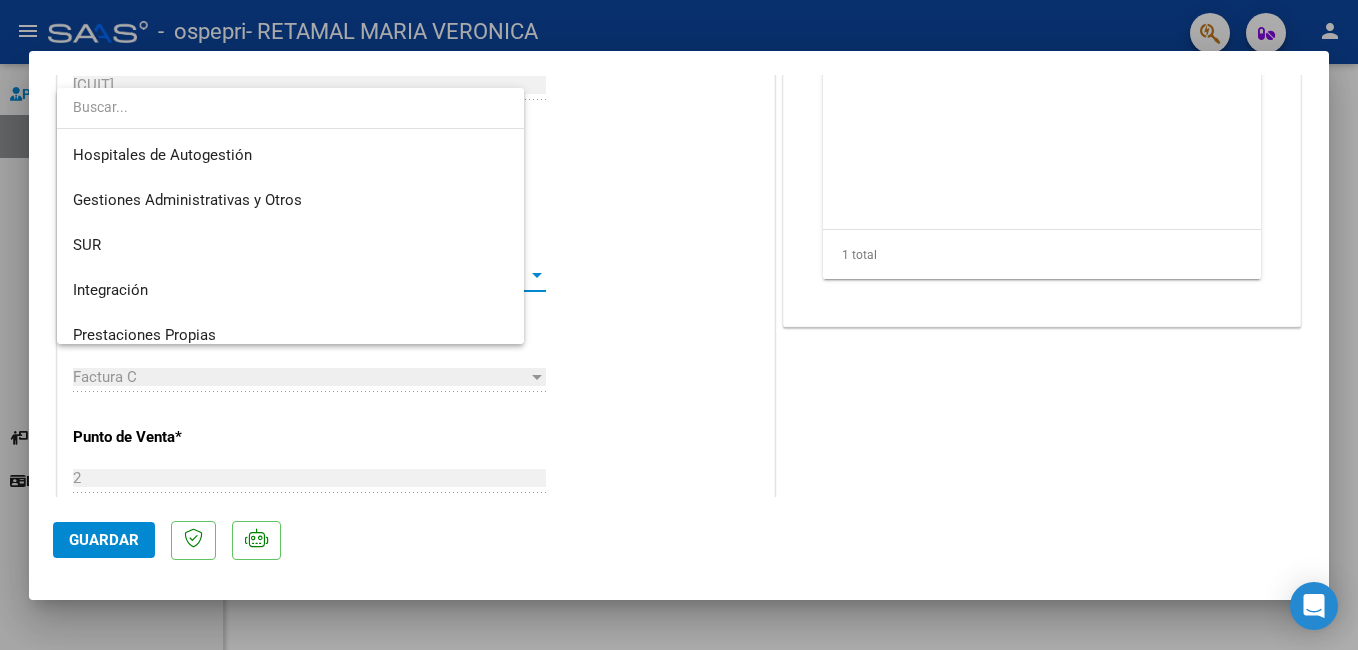 scroll, scrollTop: 194, scrollLeft: 0, axis: vertical 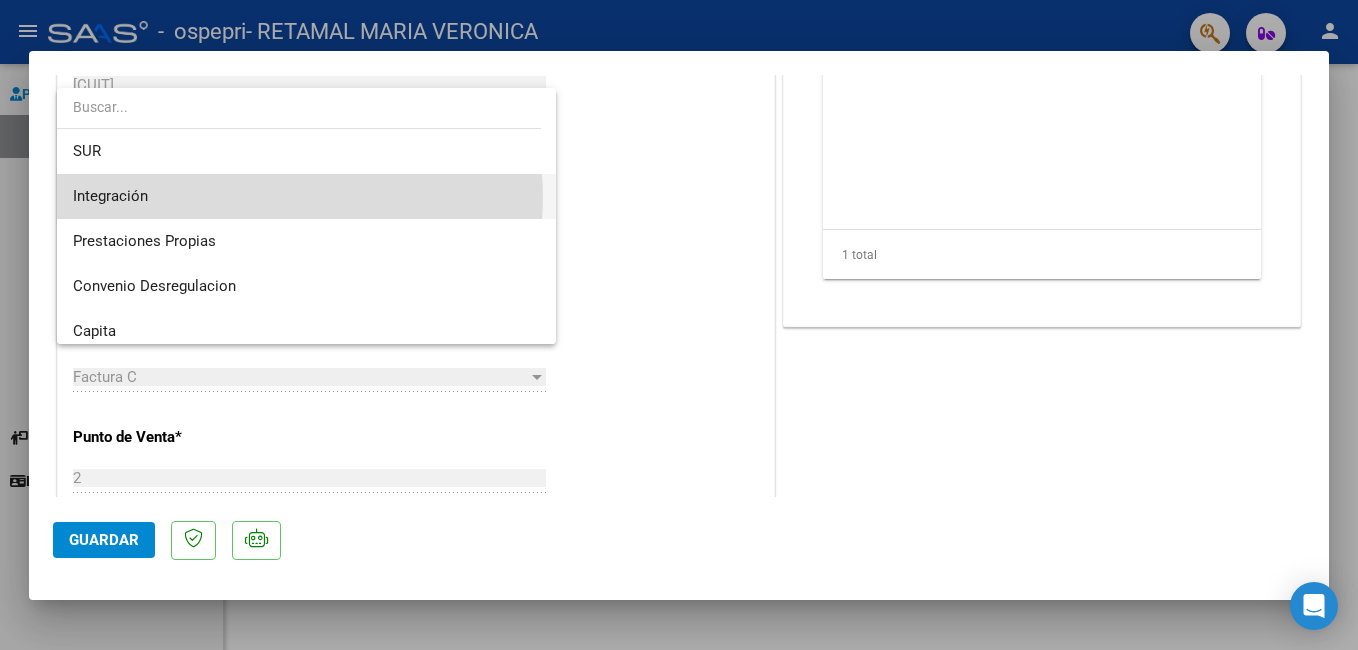 click on "Integración" at bounding box center [306, 196] 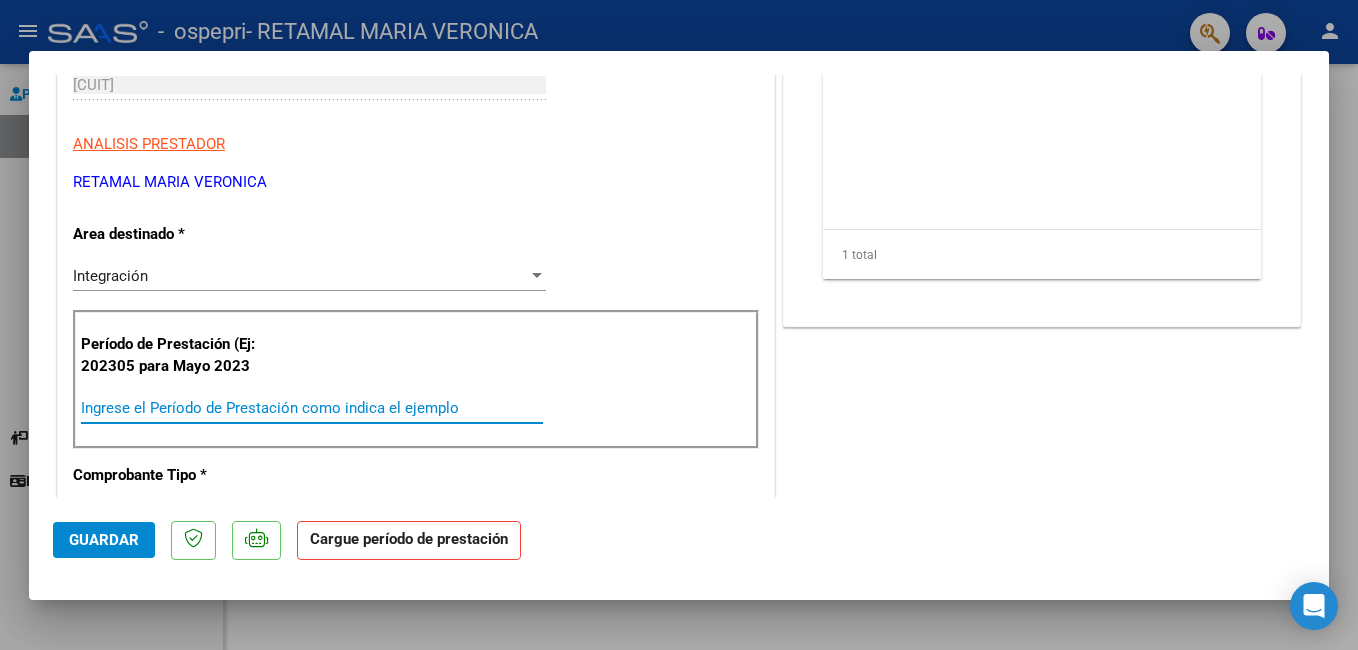 click on "Ingrese el Período de Prestación como indica el ejemplo" at bounding box center [312, 408] 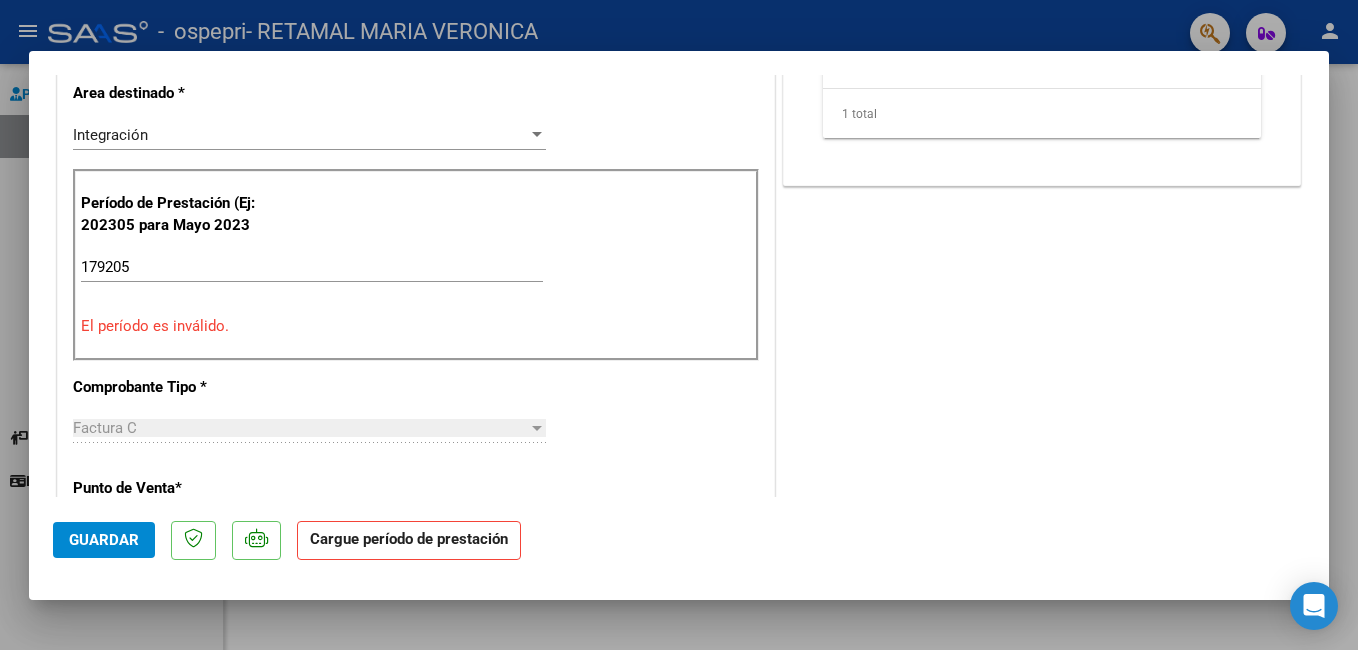 scroll, scrollTop: 434, scrollLeft: 0, axis: vertical 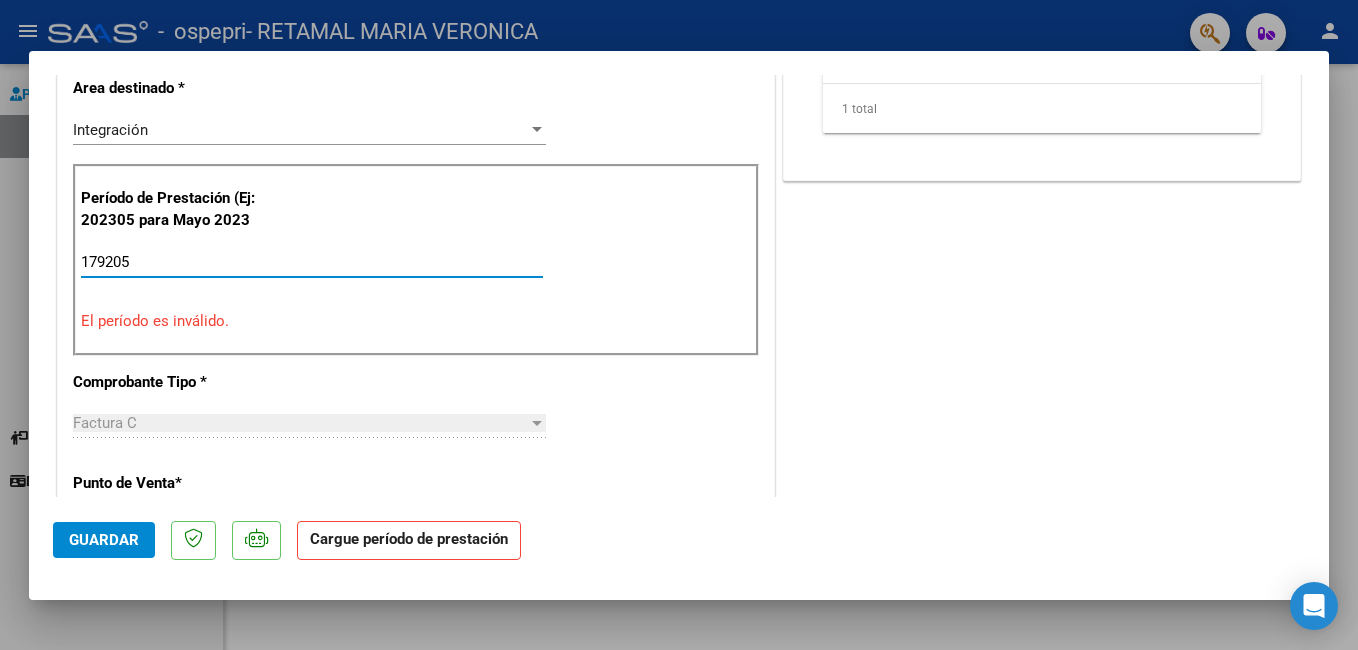 click on "179205" at bounding box center [312, 262] 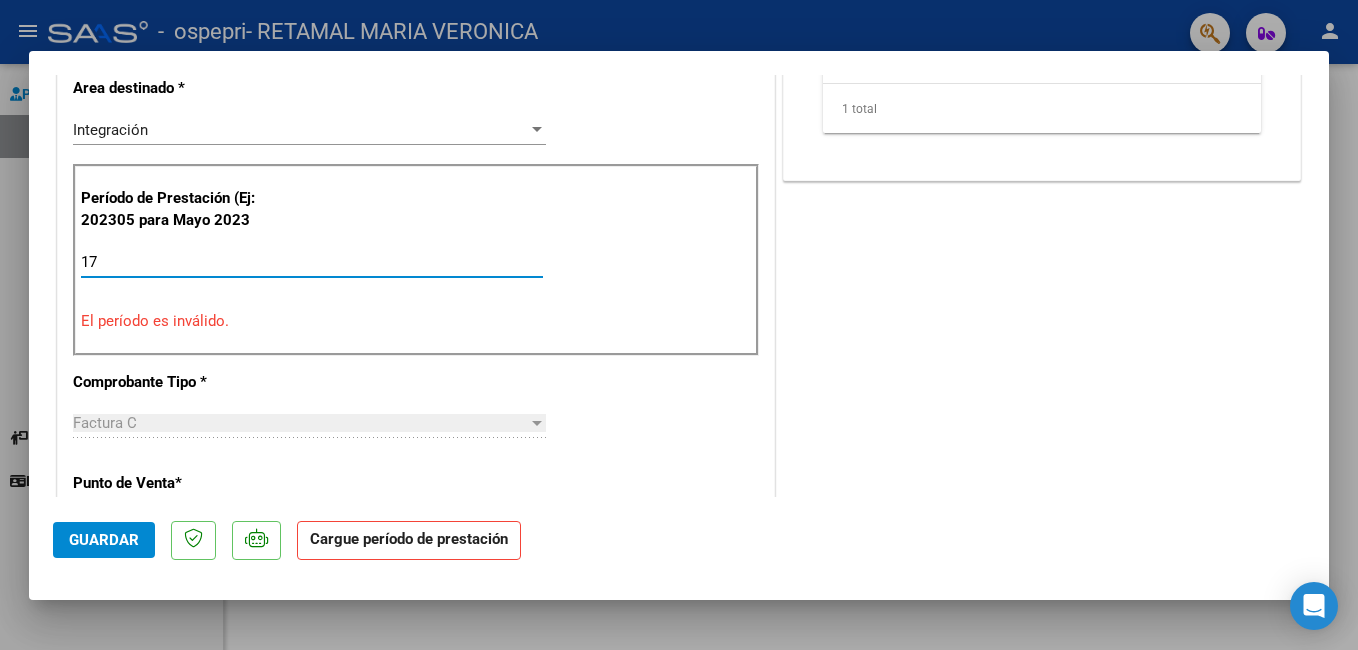 type on "1" 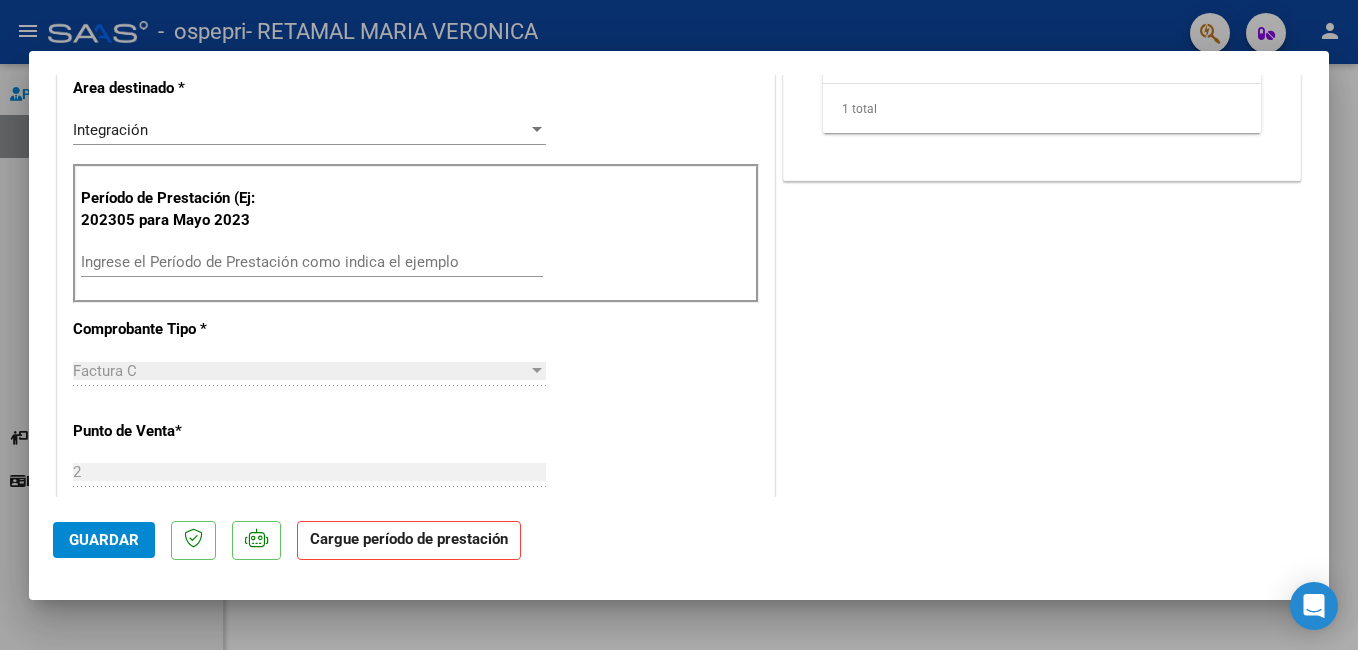 click on "Ingrese el Período de Prestación como indica el ejemplo" at bounding box center [312, 262] 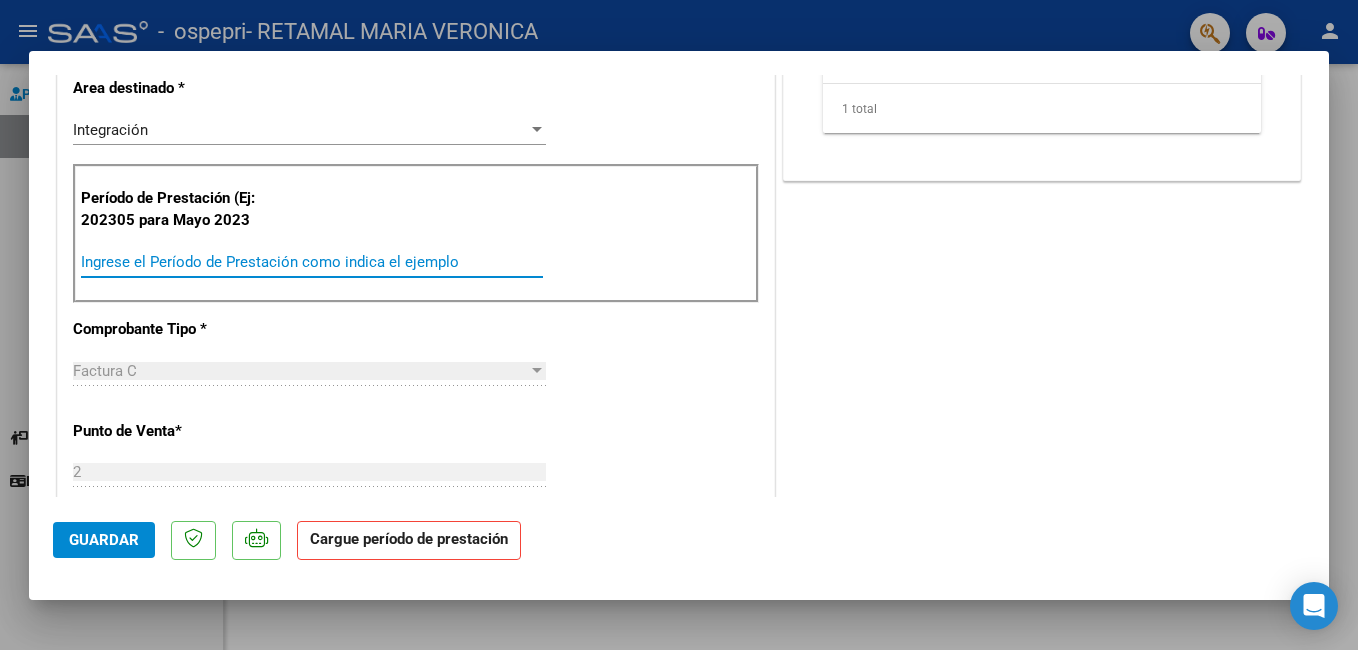 click on "Ingrese el Período de Prestación como indica el ejemplo" at bounding box center [312, 262] 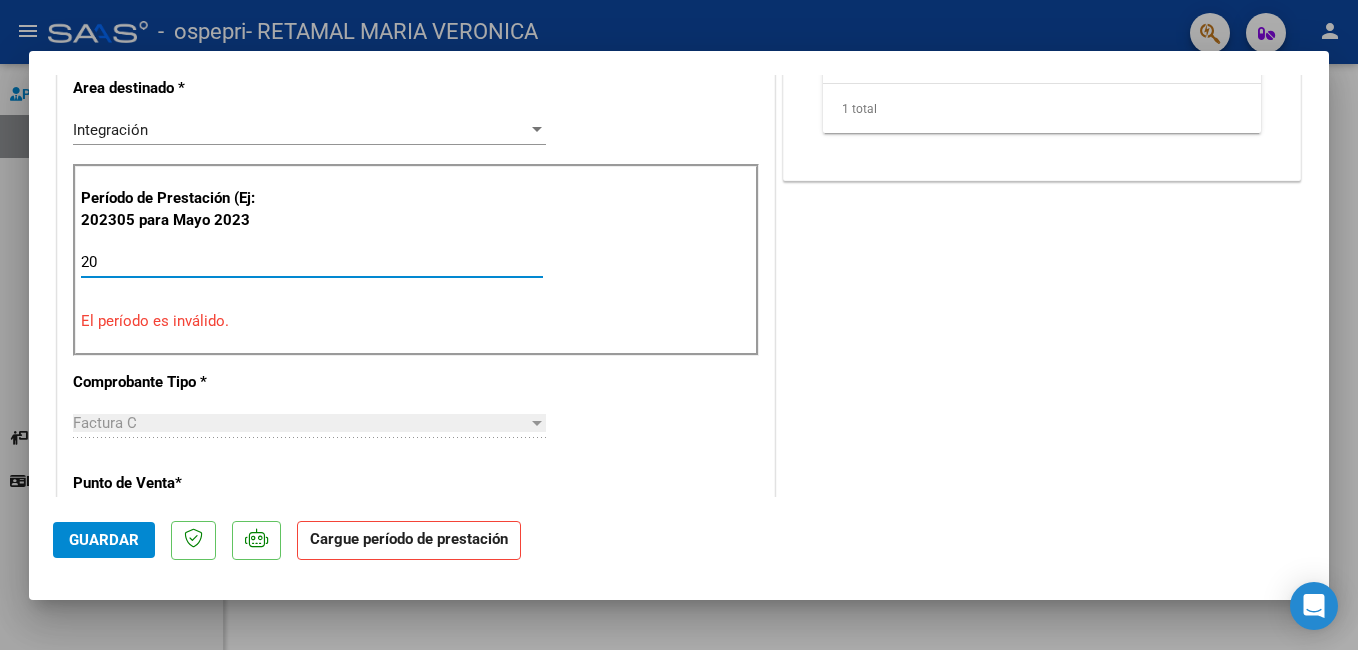 type on "2" 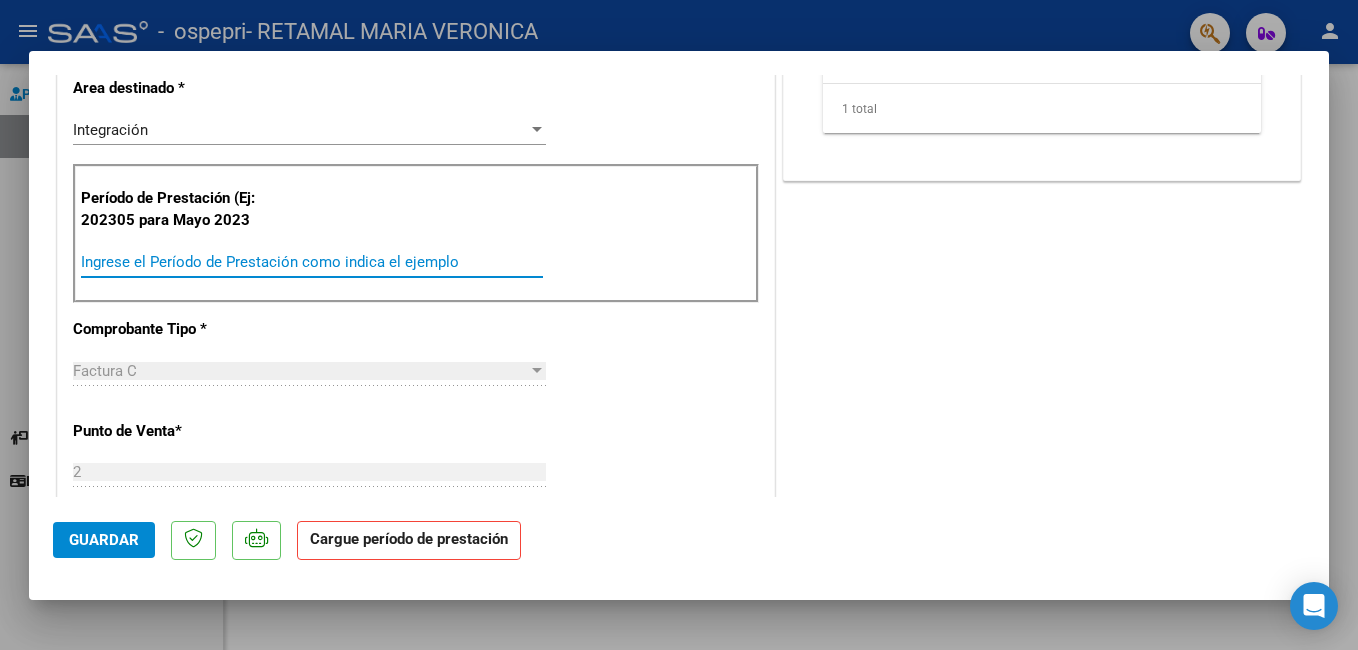 click on "COMENTARIOS Comentarios del Prestador / Gerenciador: DOCUMENTACIÓN RESPALDATORIA Agregar Documento ID Documento Usuario Subido Acción 27529 Planilla De Asistencia retamalmriaveronica@[EMAIL_DOMAIN] - MARIA VERONICA RETAMAL 03/08/2025 1 total 1" at bounding box center (1042, 484) 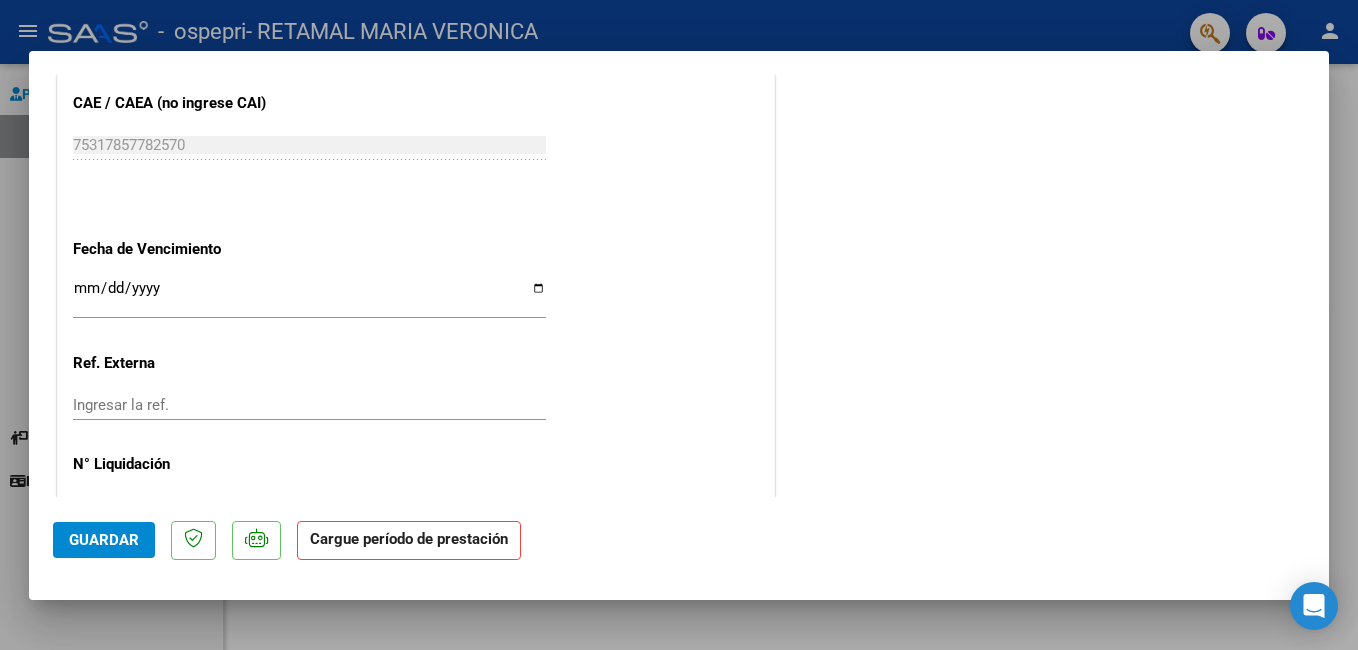 scroll, scrollTop: 1241, scrollLeft: 0, axis: vertical 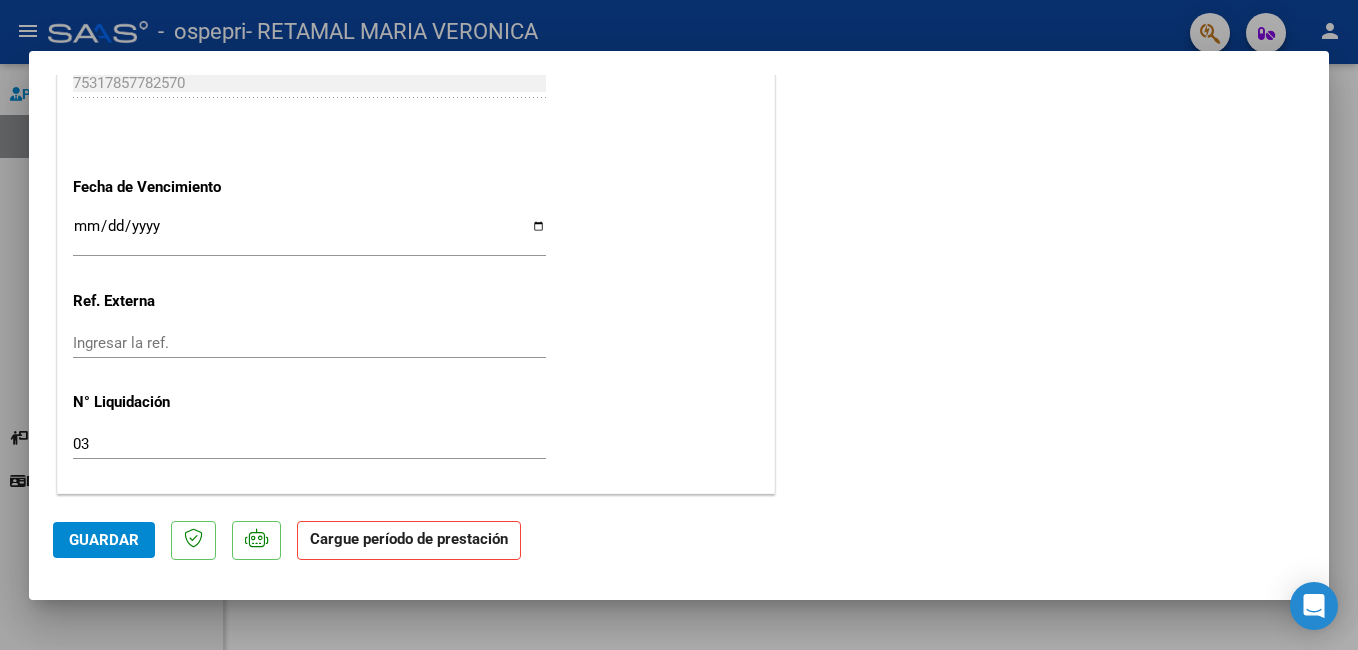 click on "Guardar" 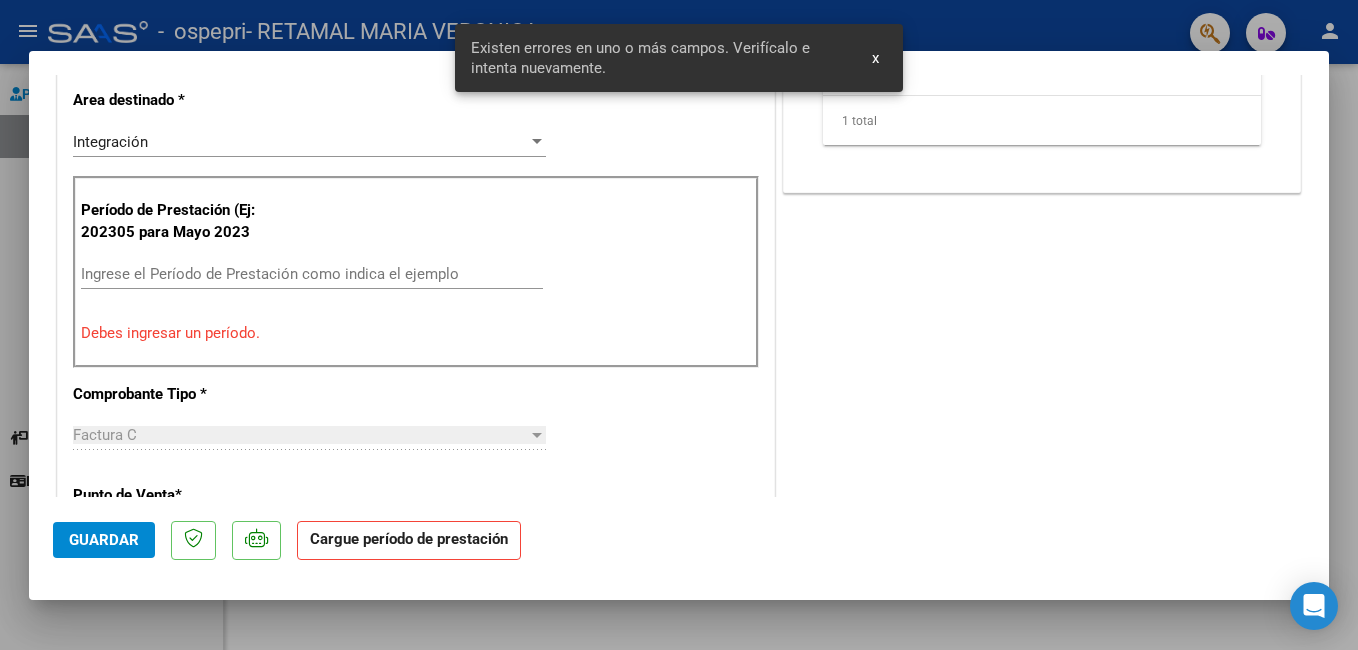 scroll, scrollTop: 389, scrollLeft: 0, axis: vertical 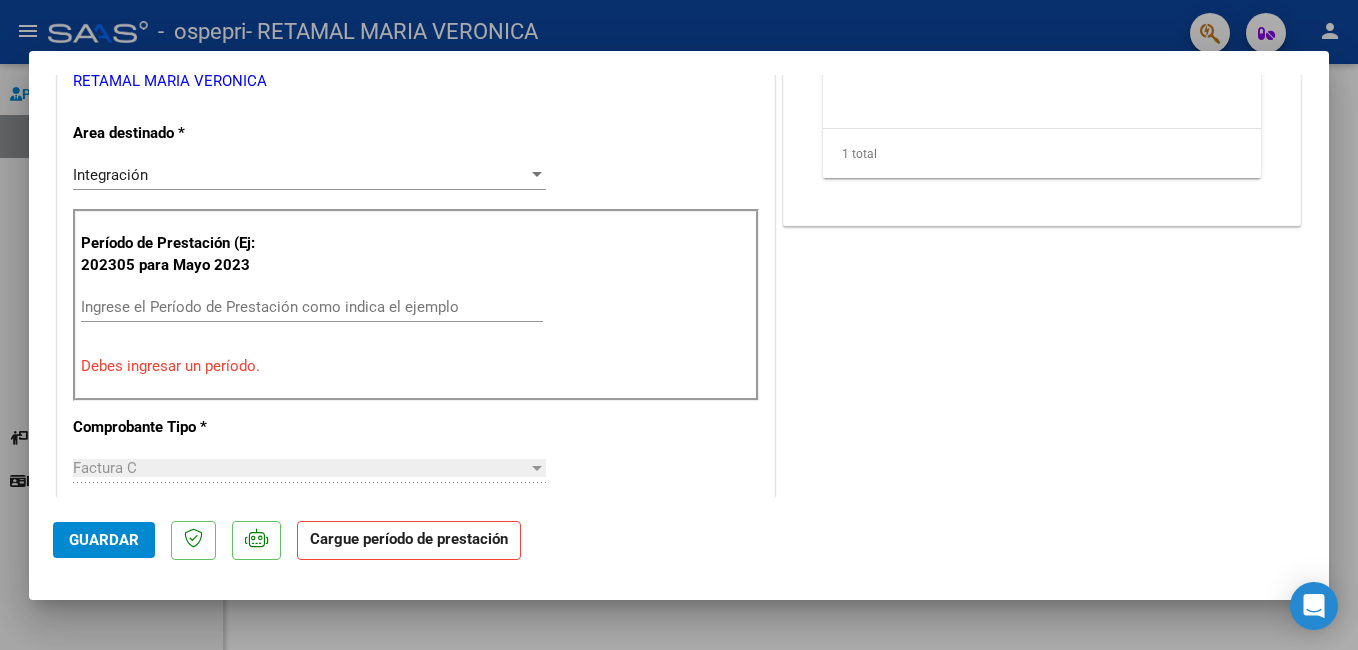 click on "Ingrese el Período de Prestación como indica el ejemplo" at bounding box center (312, 307) 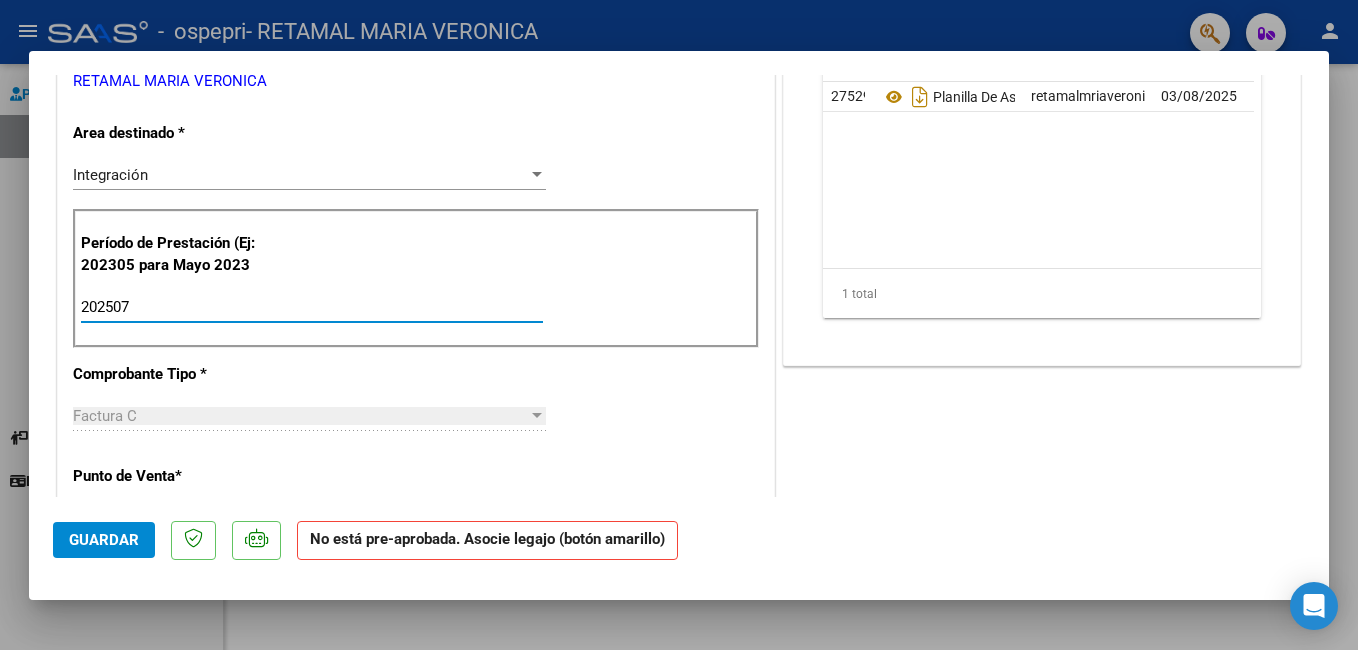 type on "202507" 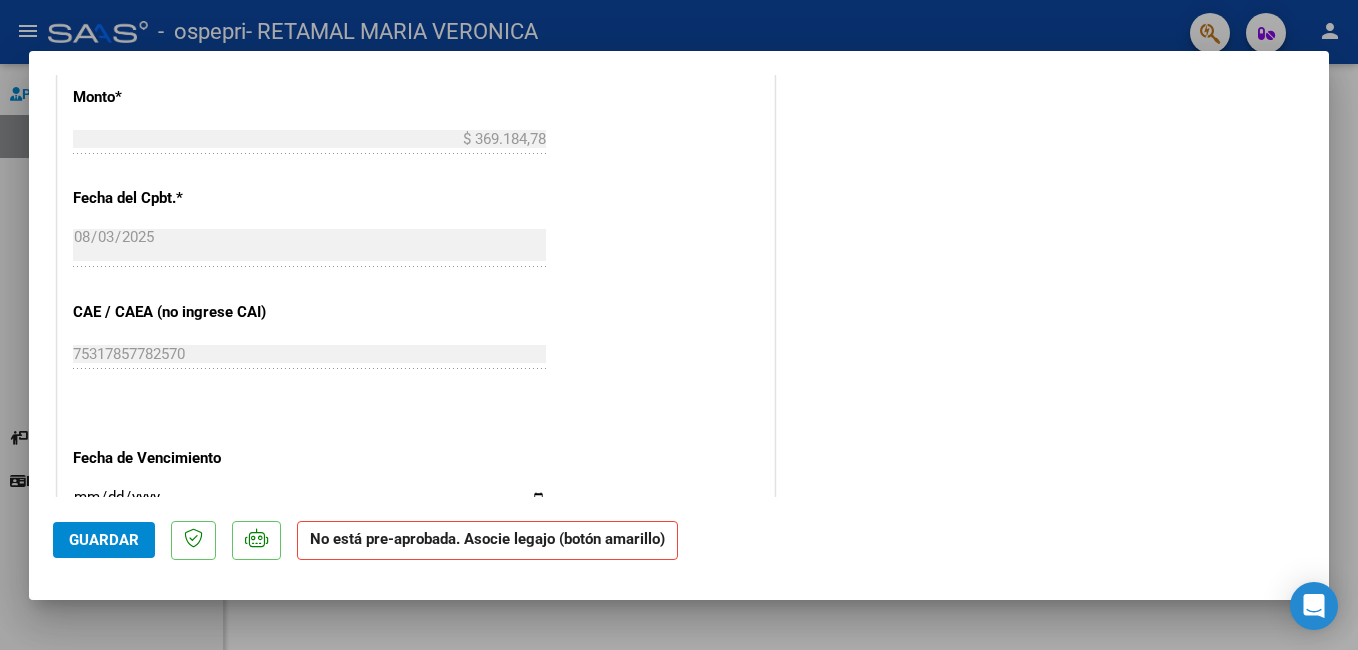 scroll, scrollTop: 1241, scrollLeft: 0, axis: vertical 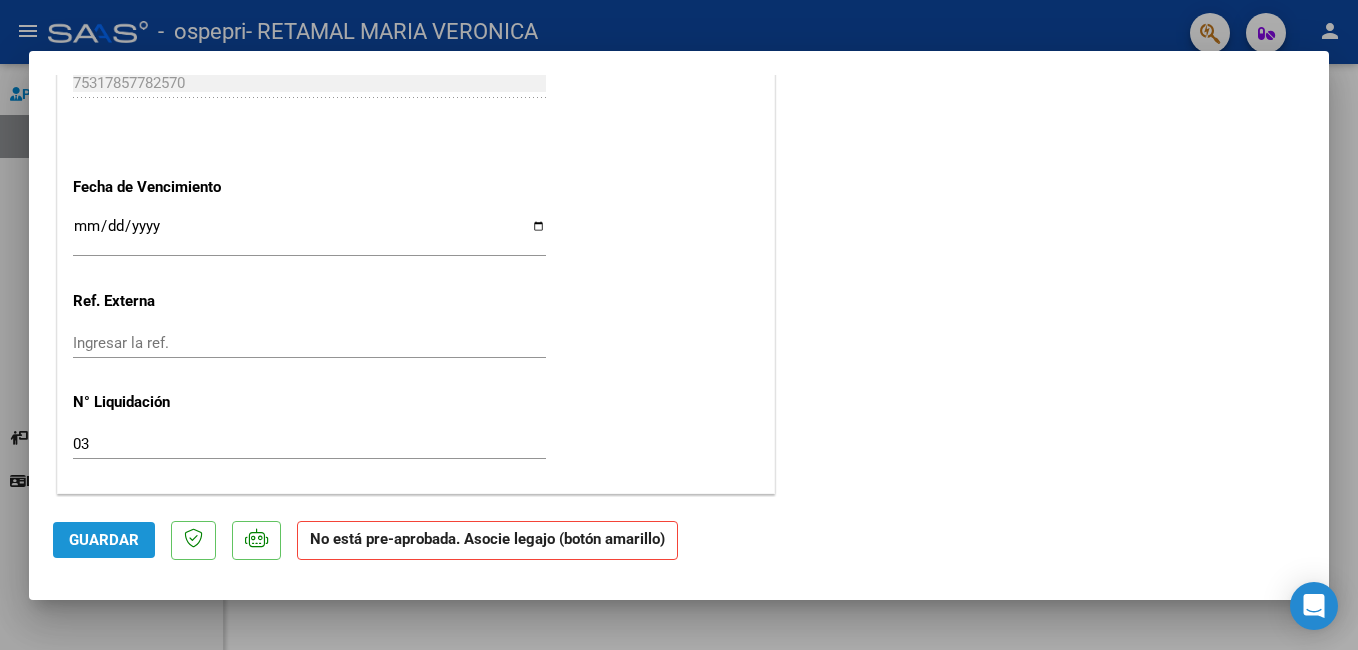 click on "Guardar" 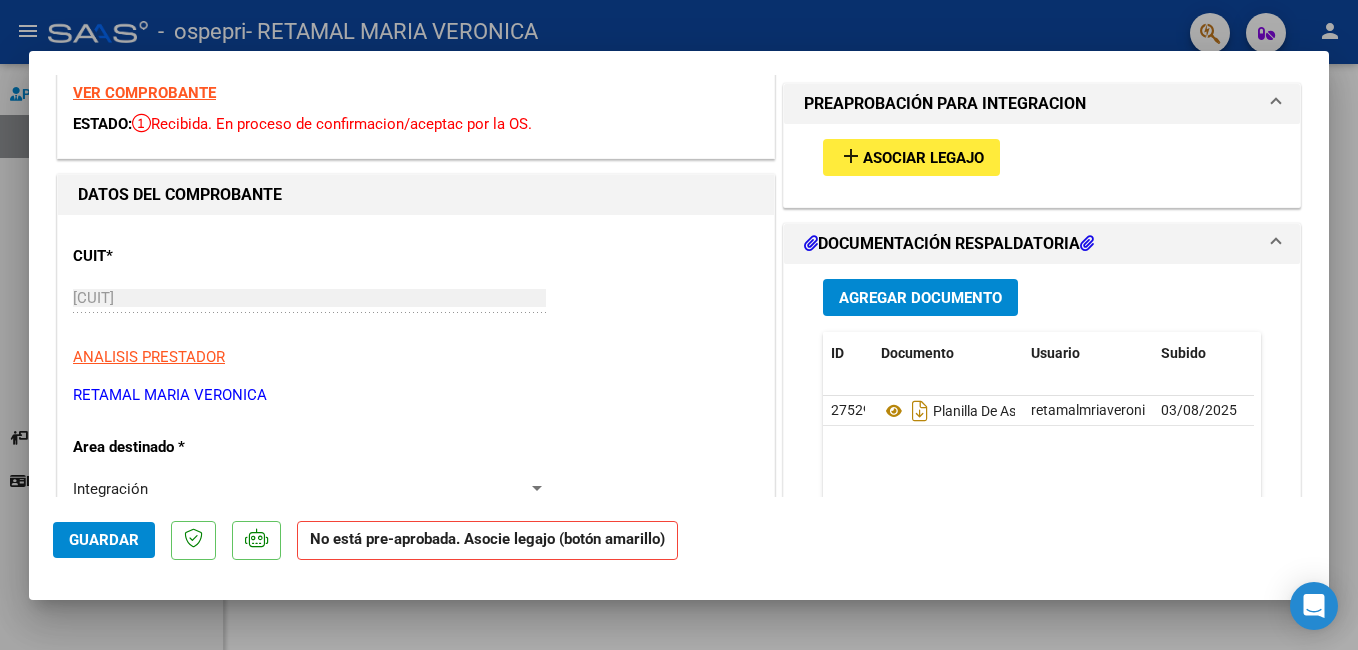 scroll, scrollTop: 67, scrollLeft: 0, axis: vertical 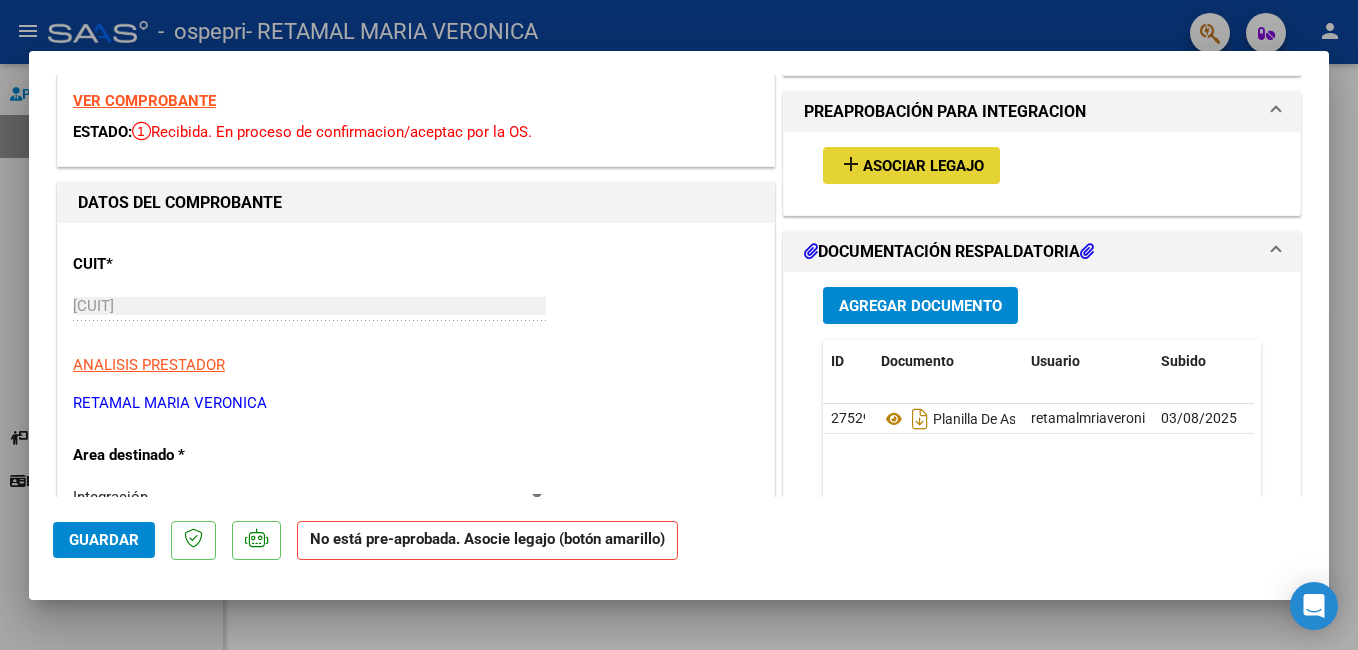 click on "Asociar Legajo" at bounding box center (923, 166) 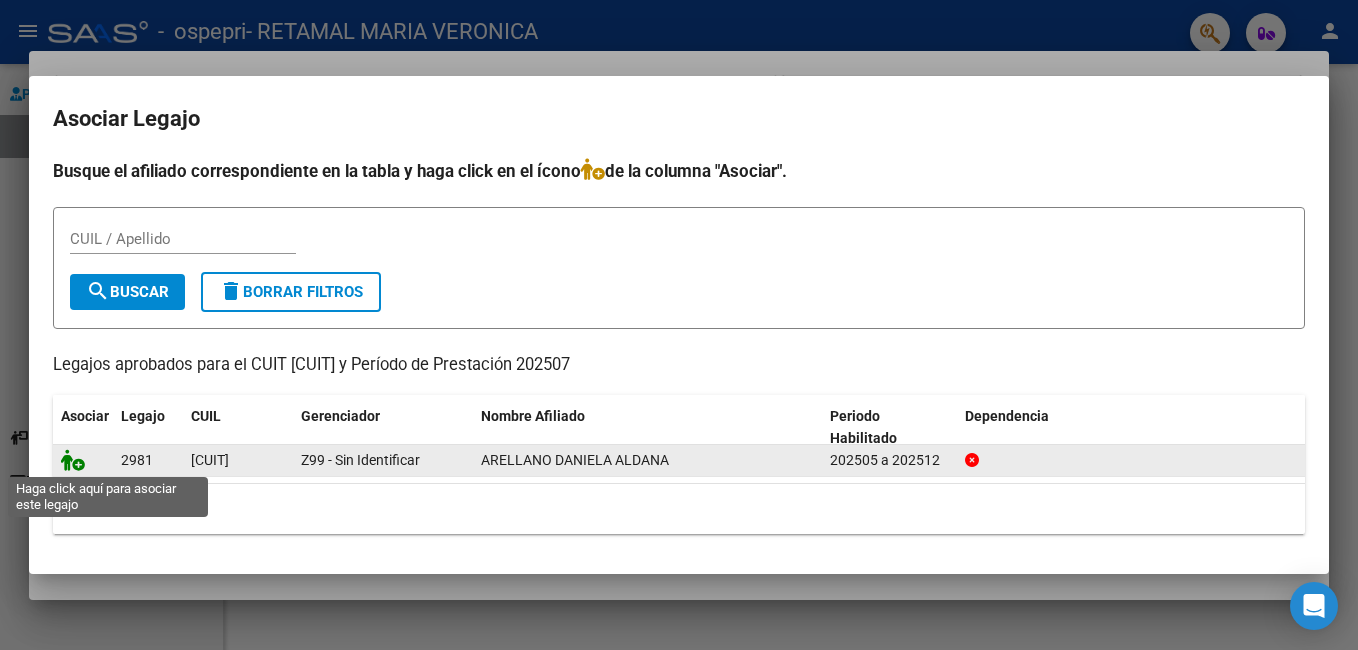 click 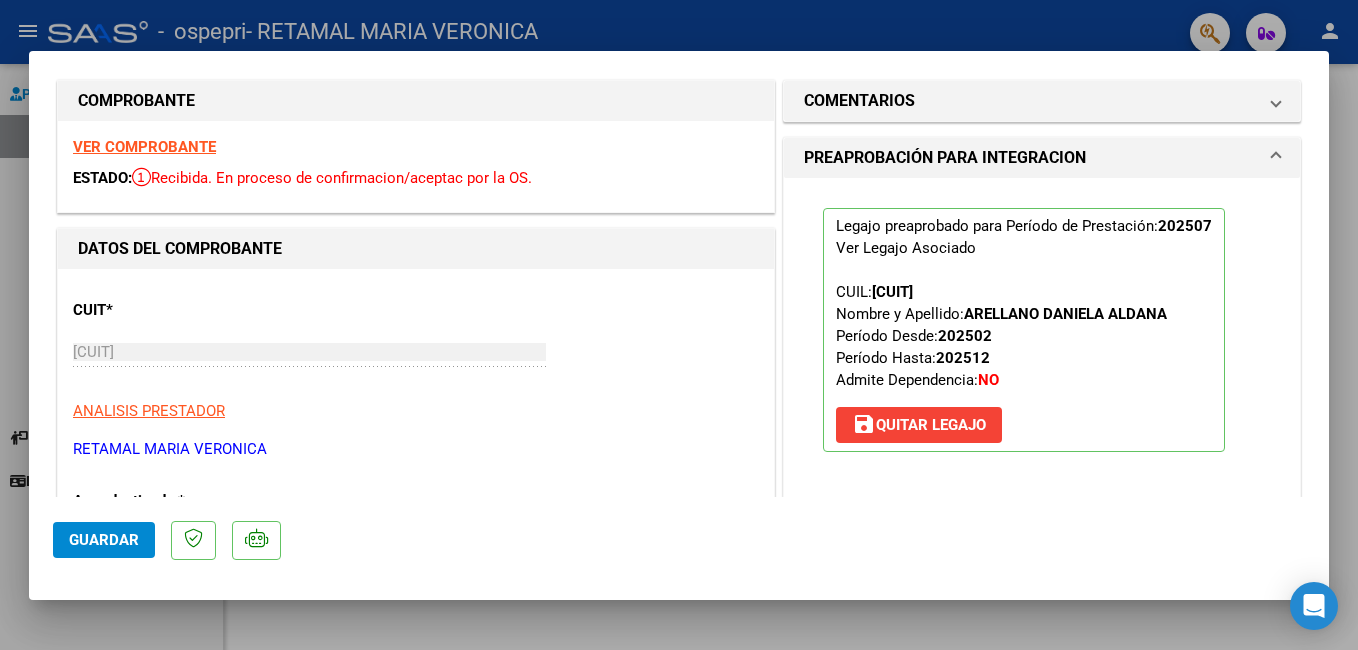 scroll, scrollTop: 0, scrollLeft: 0, axis: both 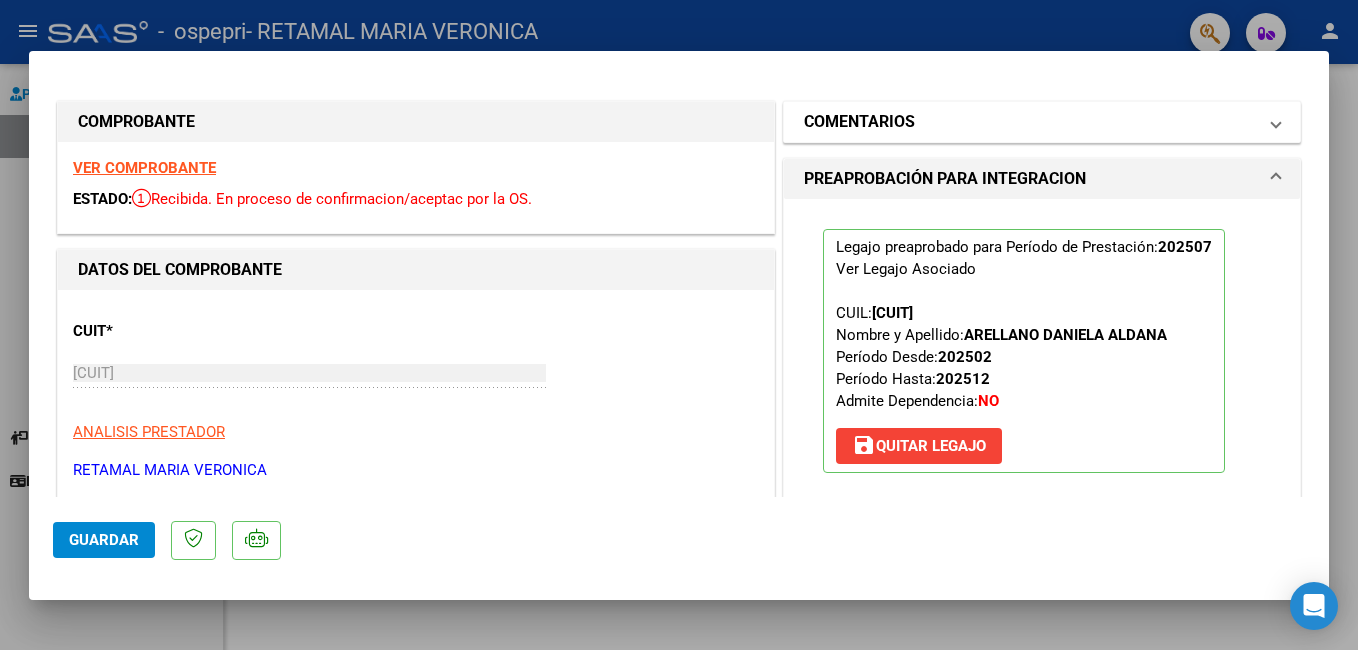 click at bounding box center (1276, 122) 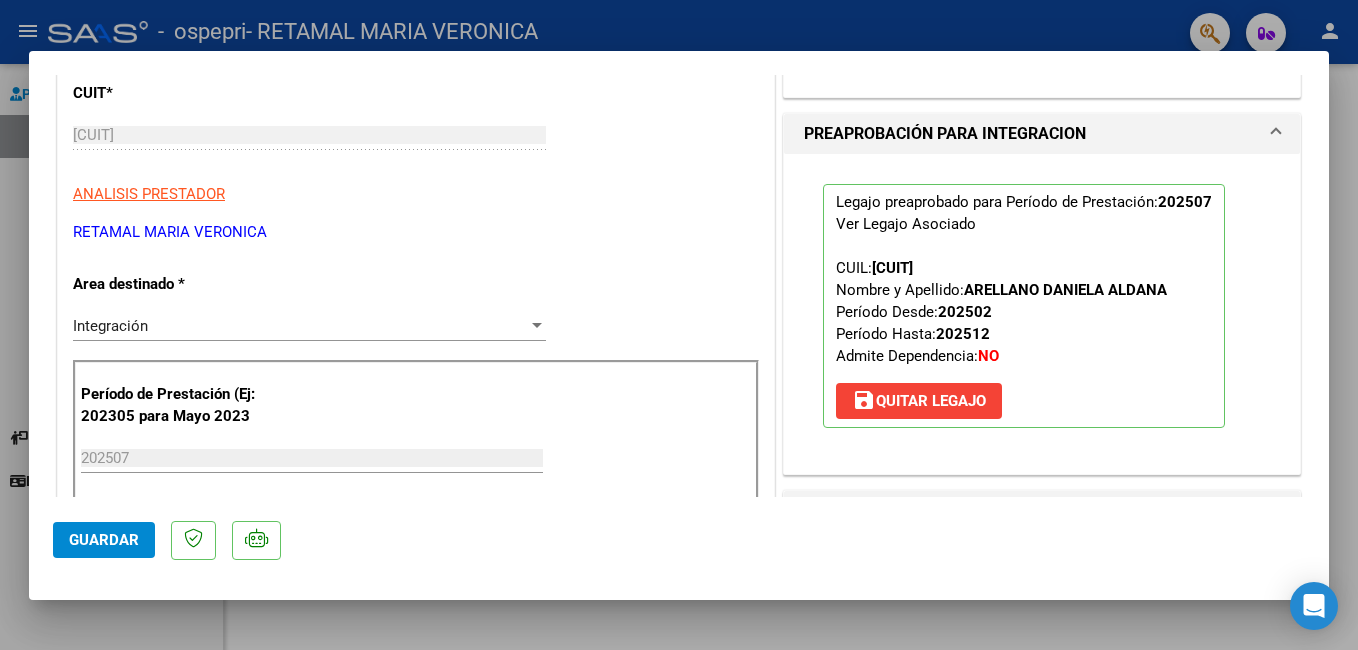 scroll, scrollTop: 242, scrollLeft: 0, axis: vertical 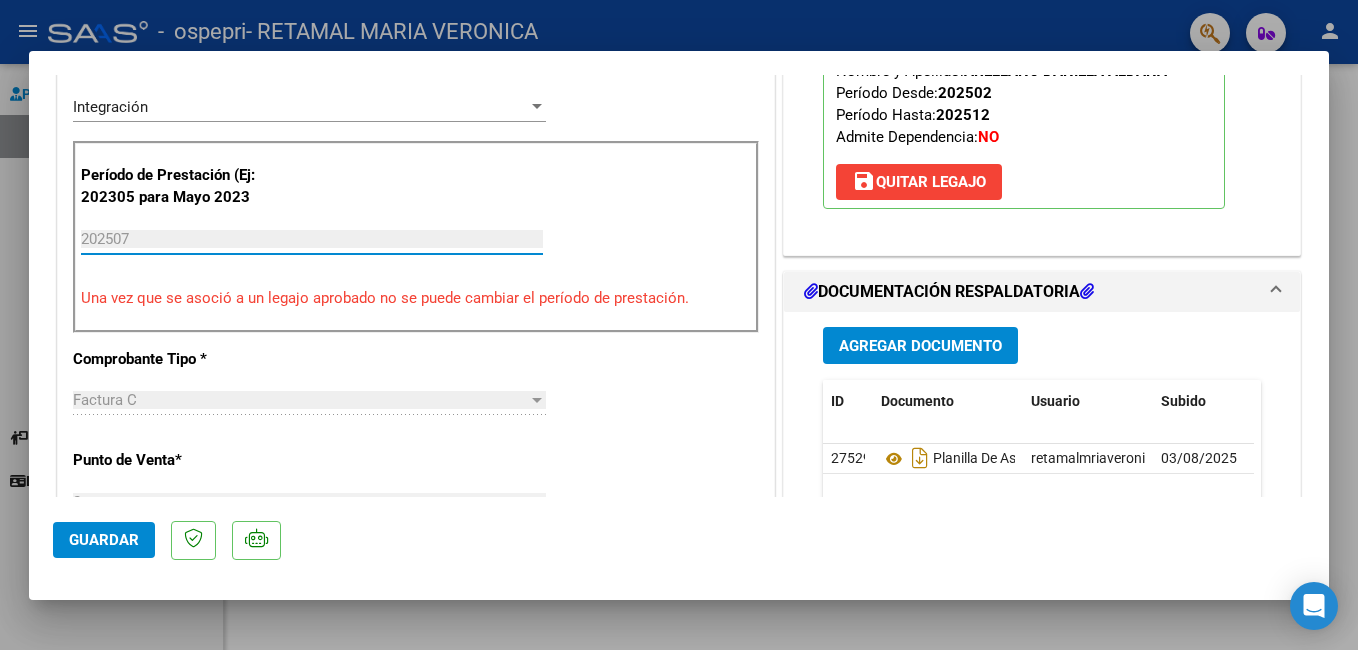 click on "202507" at bounding box center [312, 239] 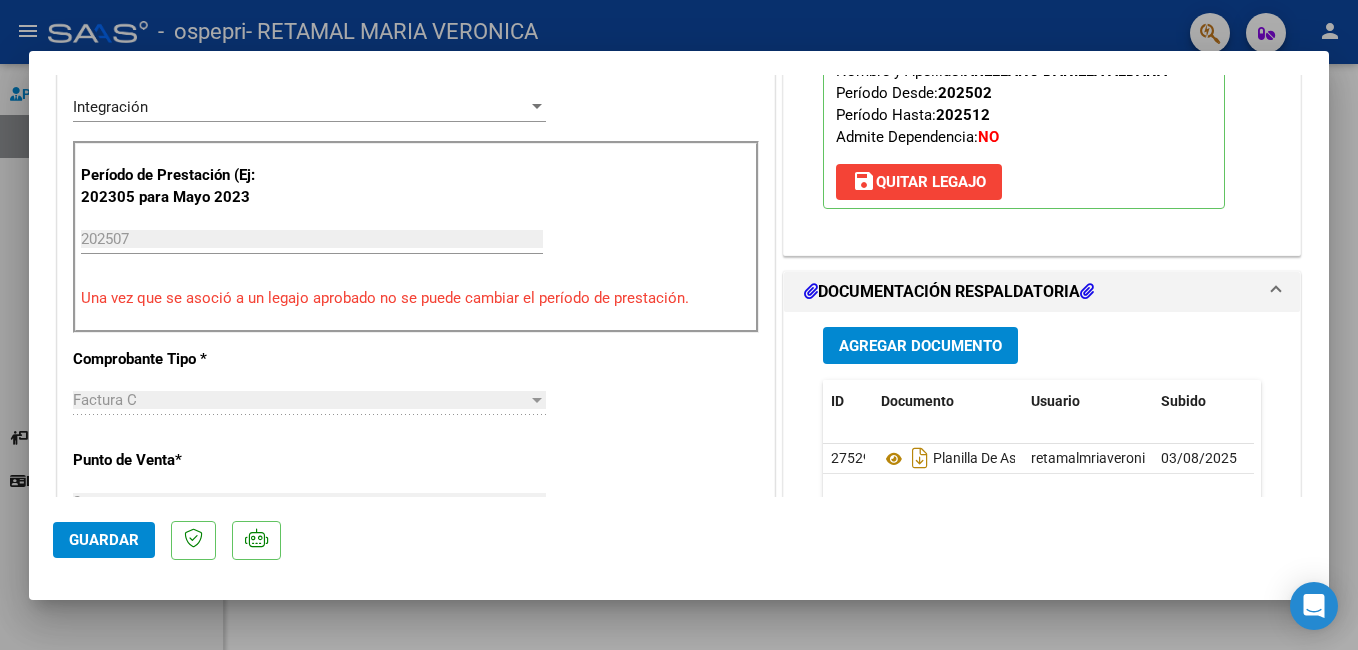 click on "Período de Prestación (Ej: [YEAR][MONTH] para [MONTH] [YEAR]    [YEAR][MONTH] Ingrese el Período de Prestación como indica el ejemplo   Una vez que se asoció a un legajo aprobado no se puede cambiar el período de prestación." at bounding box center (416, 237) 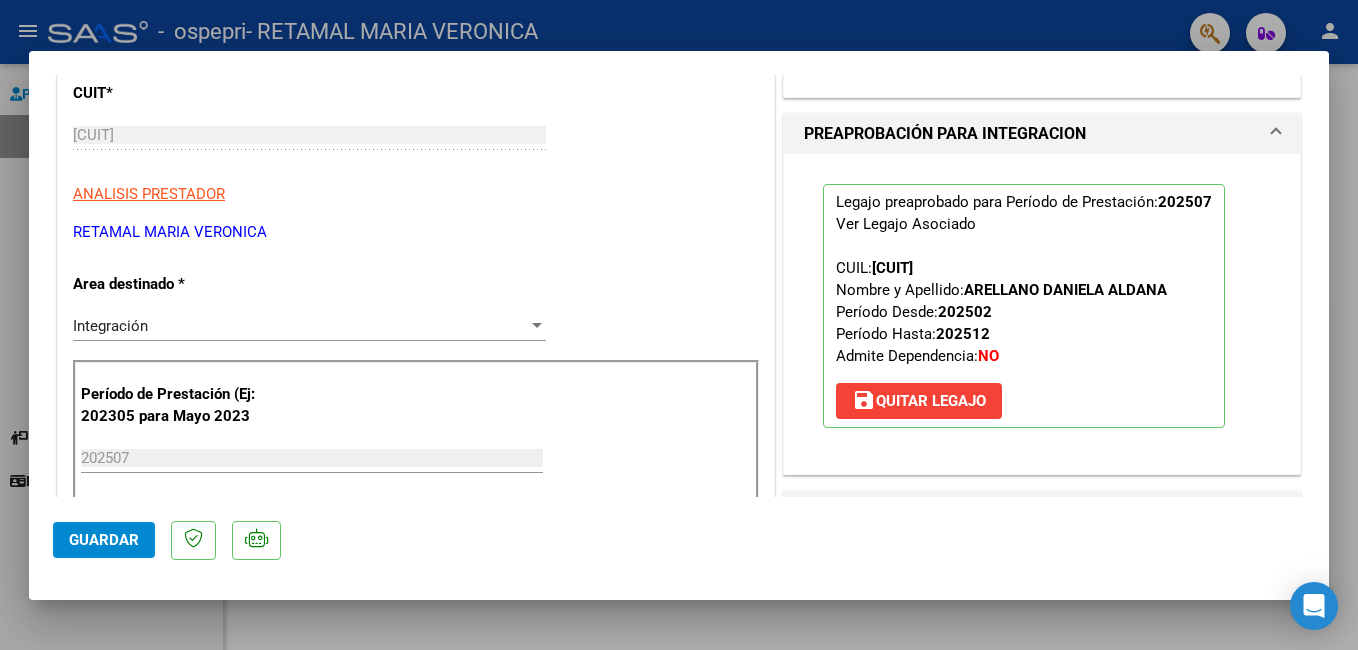 scroll, scrollTop: 658, scrollLeft: 0, axis: vertical 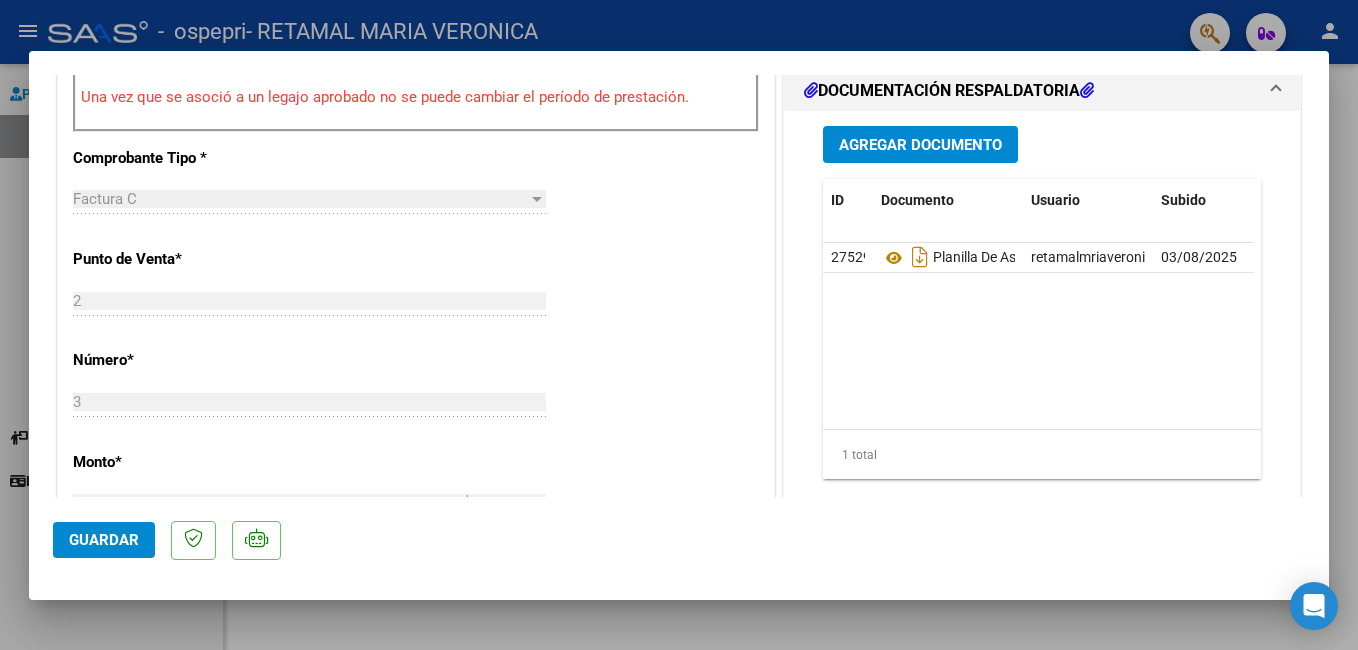 click on "Una vez que se asoció a un legajo aprobado no se puede cambiar el período de prestación." at bounding box center [416, 97] 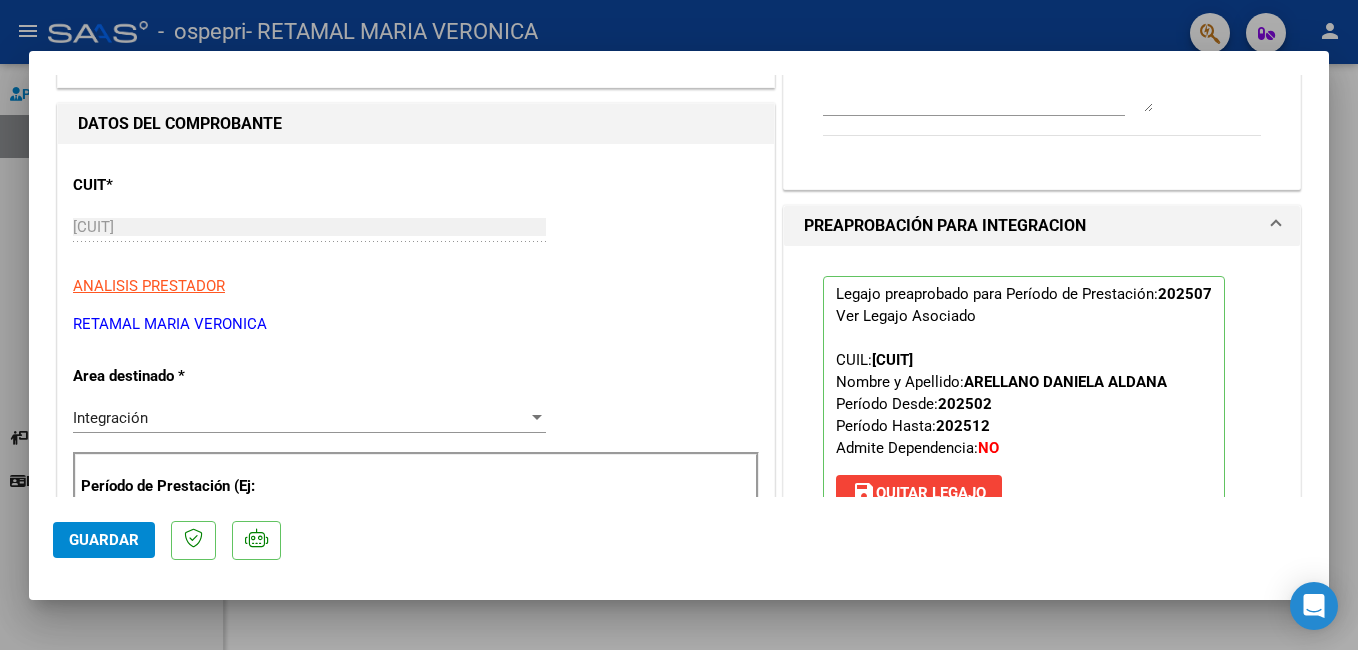 scroll, scrollTop: 142, scrollLeft: 0, axis: vertical 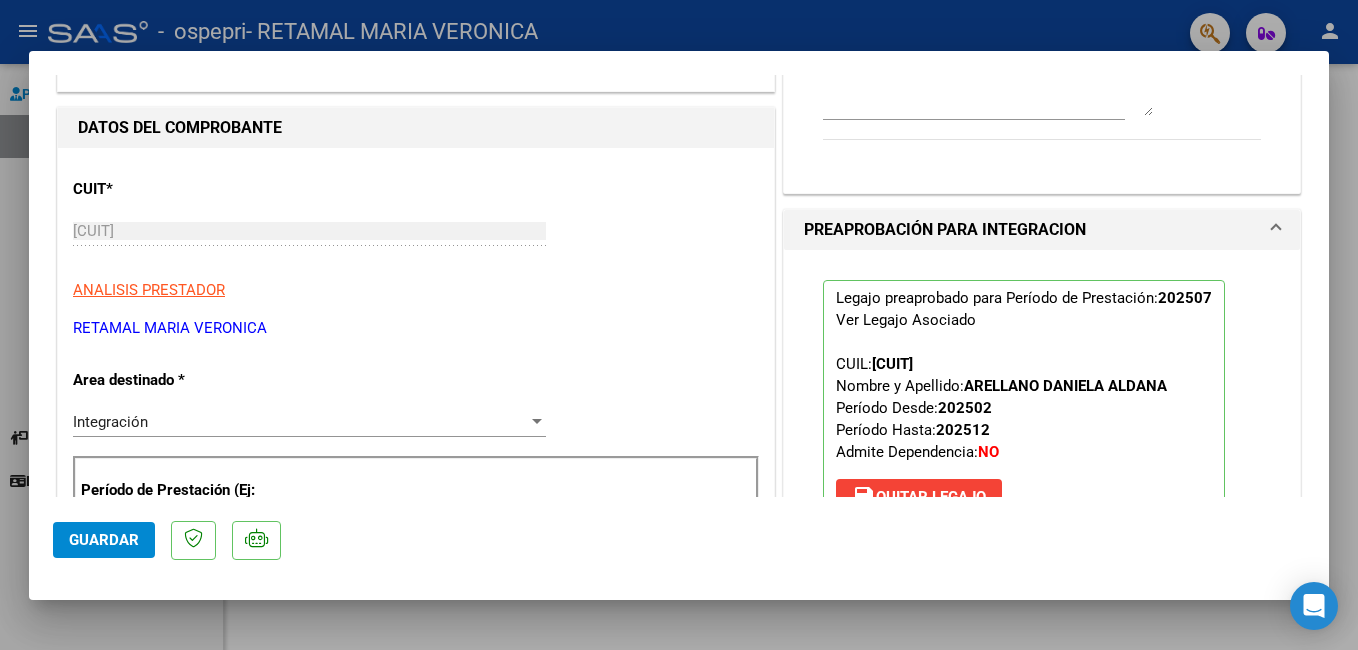 click at bounding box center (1276, 230) 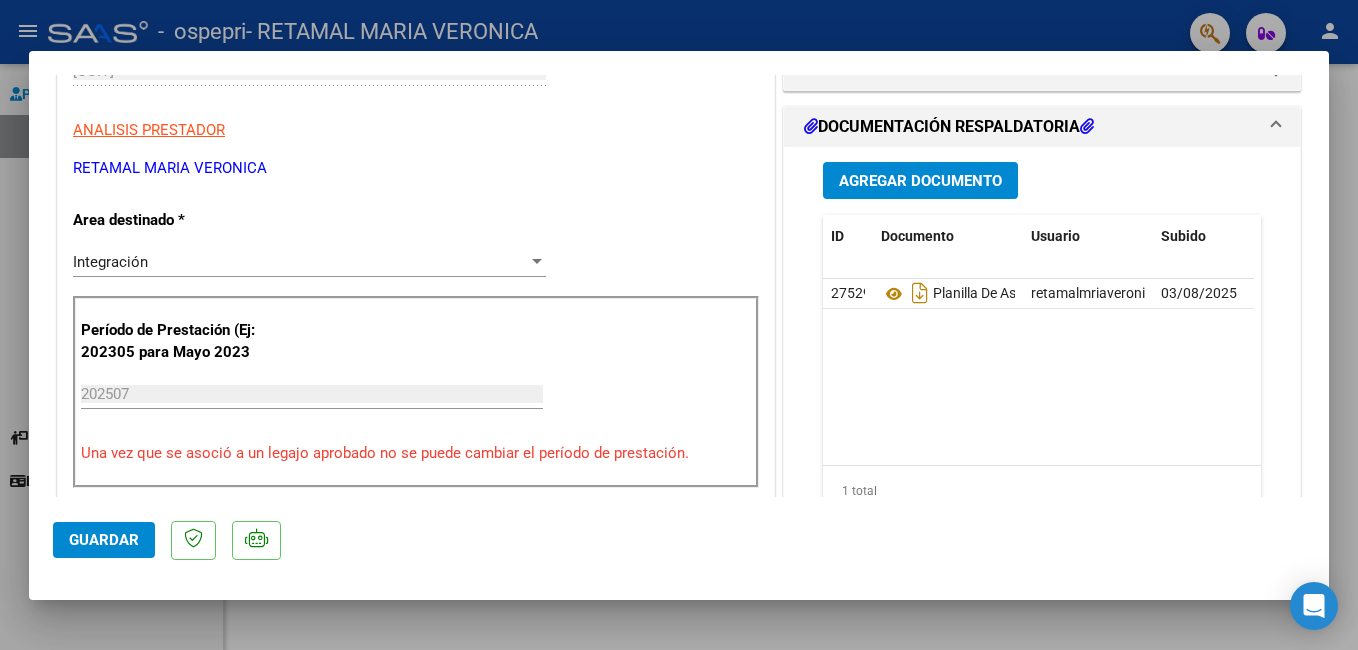 scroll, scrollTop: 315, scrollLeft: 0, axis: vertical 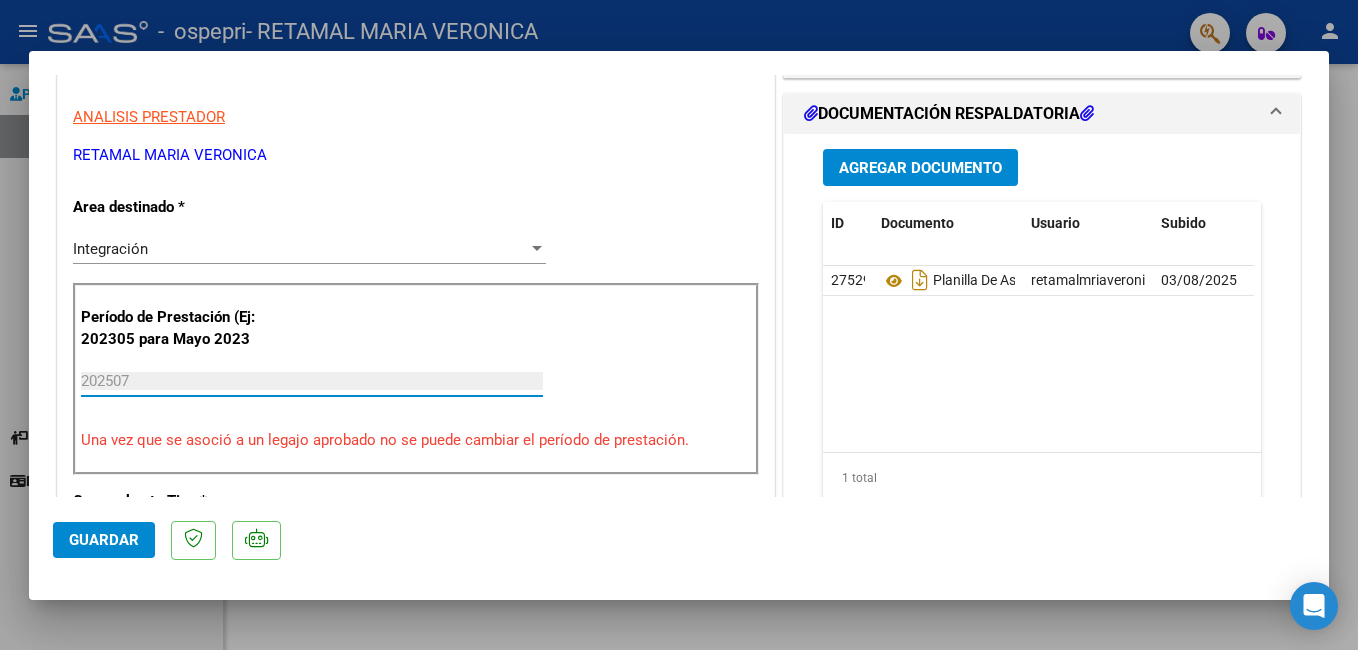 click on "202507" at bounding box center (312, 381) 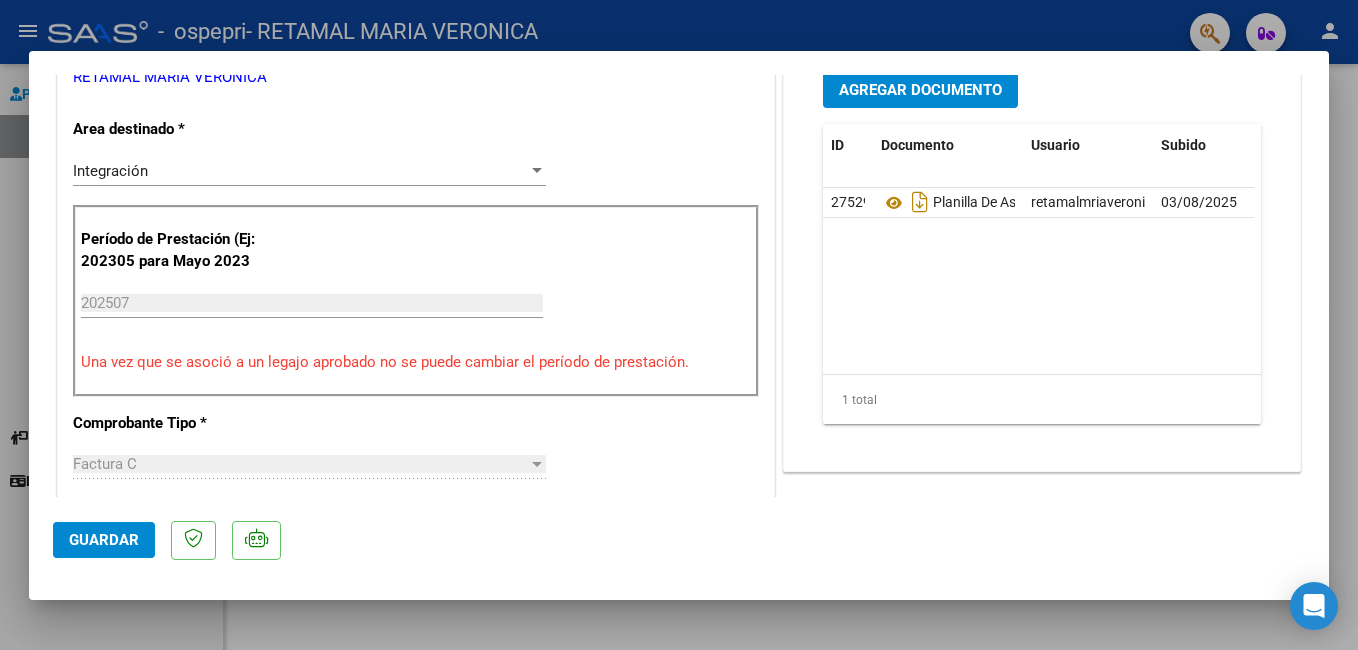 scroll, scrollTop: 366, scrollLeft: 0, axis: vertical 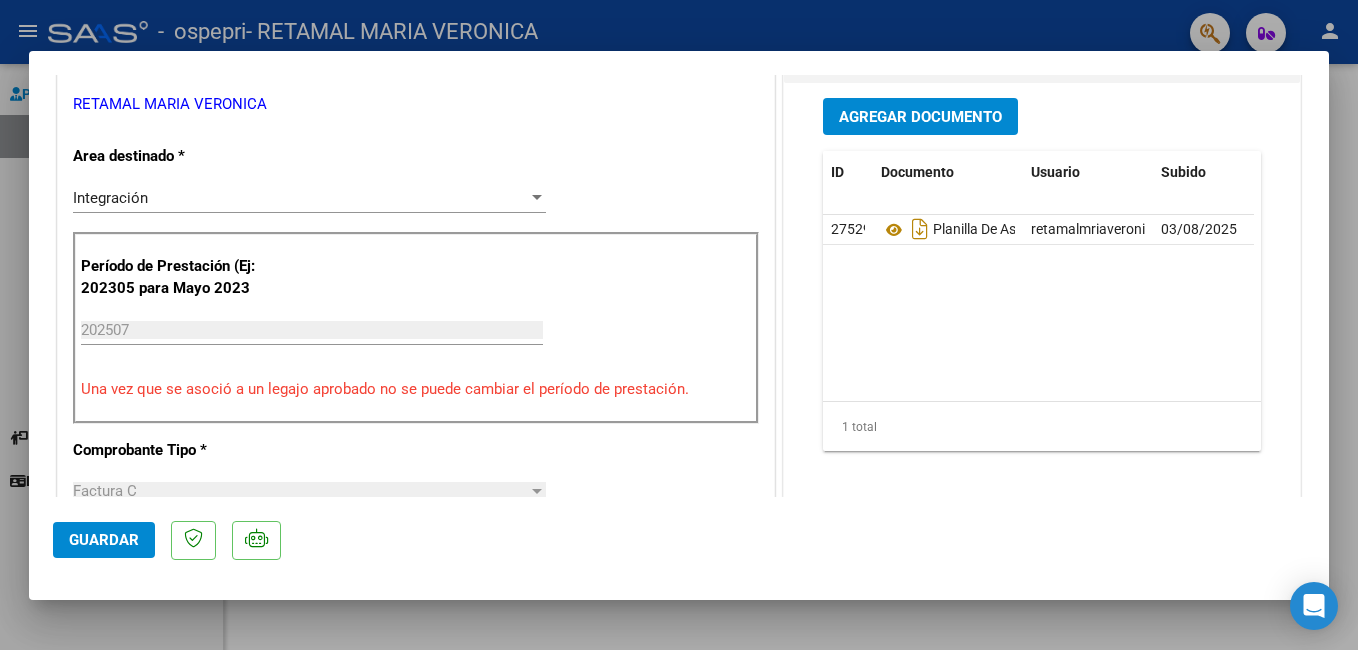 click on "CUIT * [CUIT] Ingresar CUIT ANALISIS PRESTADOR RETAMAL MARIA VERONICA ARCA Padrón Area destinado * Integración Seleccionar Area Período de Prestación (Ej: 202305 para Mayo 2023 202507 Ingrese el Período de Prestación como indica el ejemplo Una vez que se asoció a un legajo aprobado no se puede cambiar el período de prestación. Comprobante Tipo * Factura C Seleccionar Tipo Punto de Venta * 2 Ingresar el Nro. Número * 3 Ingresar el Nro. Monto * $ 369.184,78 Ingresar el monto Fecha del Cpbt. * 2025-08-03 Ingresar la fecha CAE / CAEA (no ingrese CAI) 75317857782570 Ingresar el CAE o CAEA (no ingrese CAI) Fecha de Vencimiento Ingresar la fecha Ref. Externa Ingresar la ref. N° Liquidación 03 Ingresar el N° Liquidación" at bounding box center [416, 672] 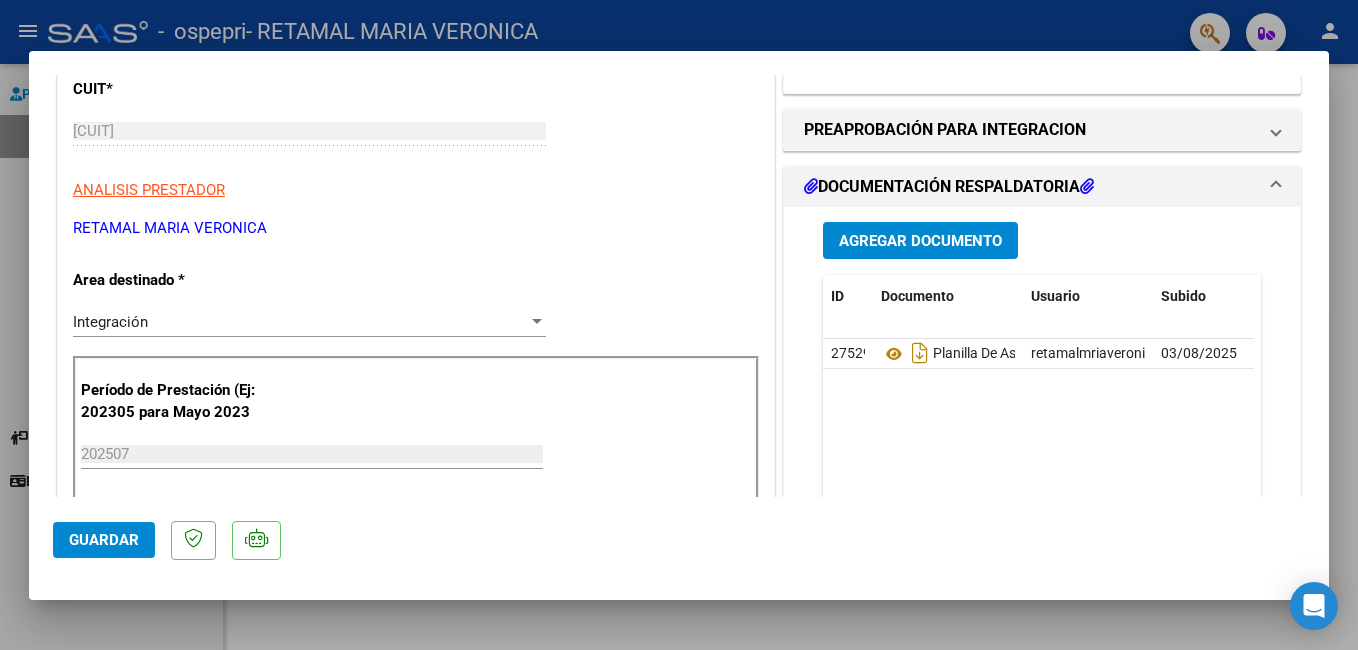 scroll, scrollTop: 238, scrollLeft: 0, axis: vertical 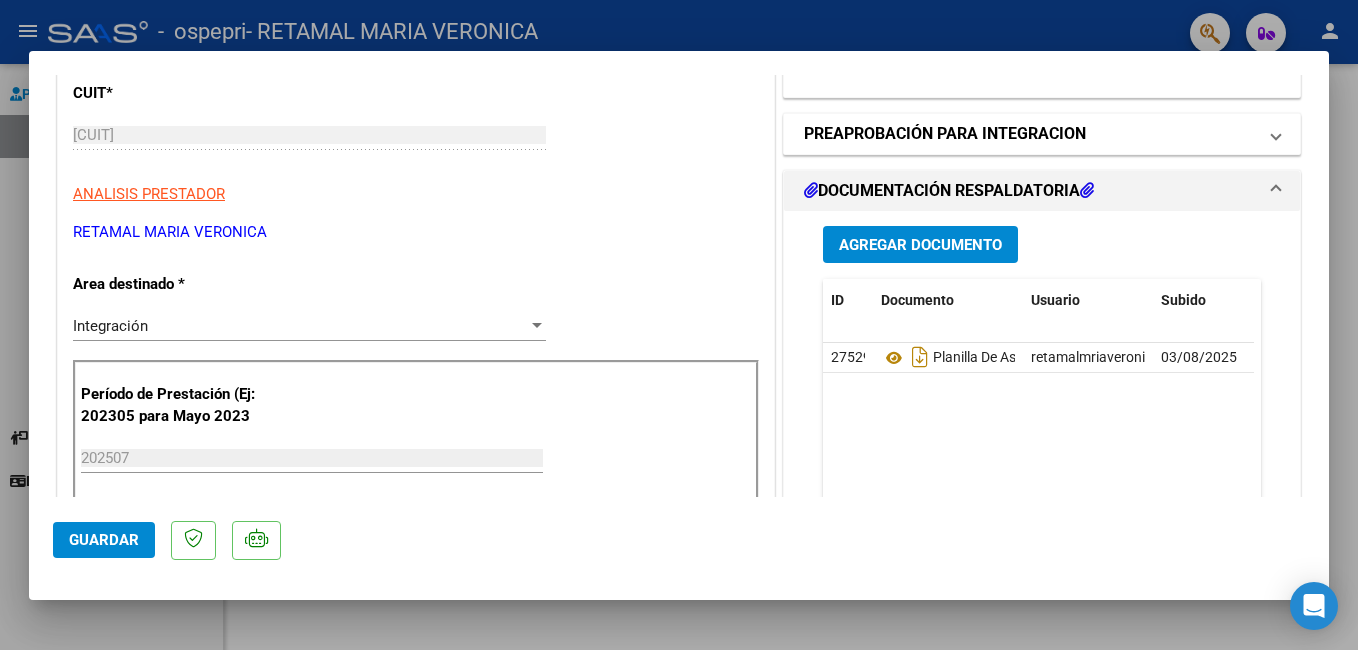 click on "PREAPROBACIÓN PARA INTEGRACION" at bounding box center (1030, 134) 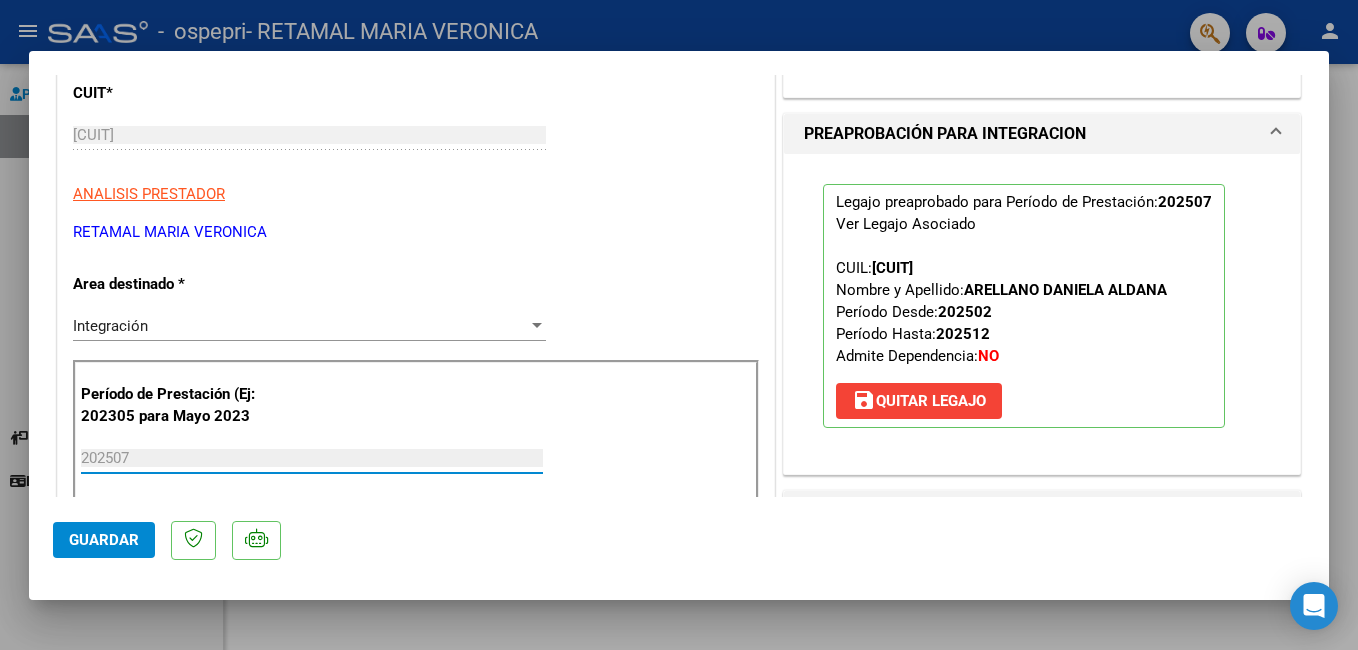 click on "202507" at bounding box center [312, 458] 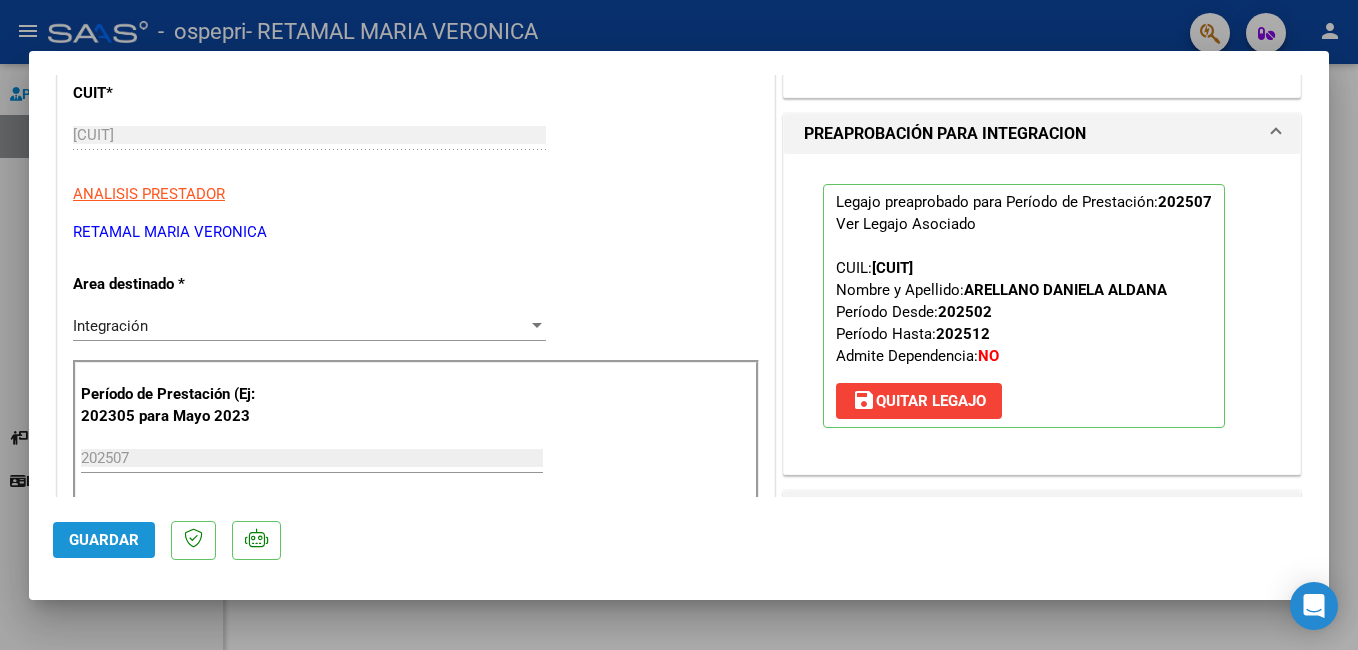 click on "Guardar" 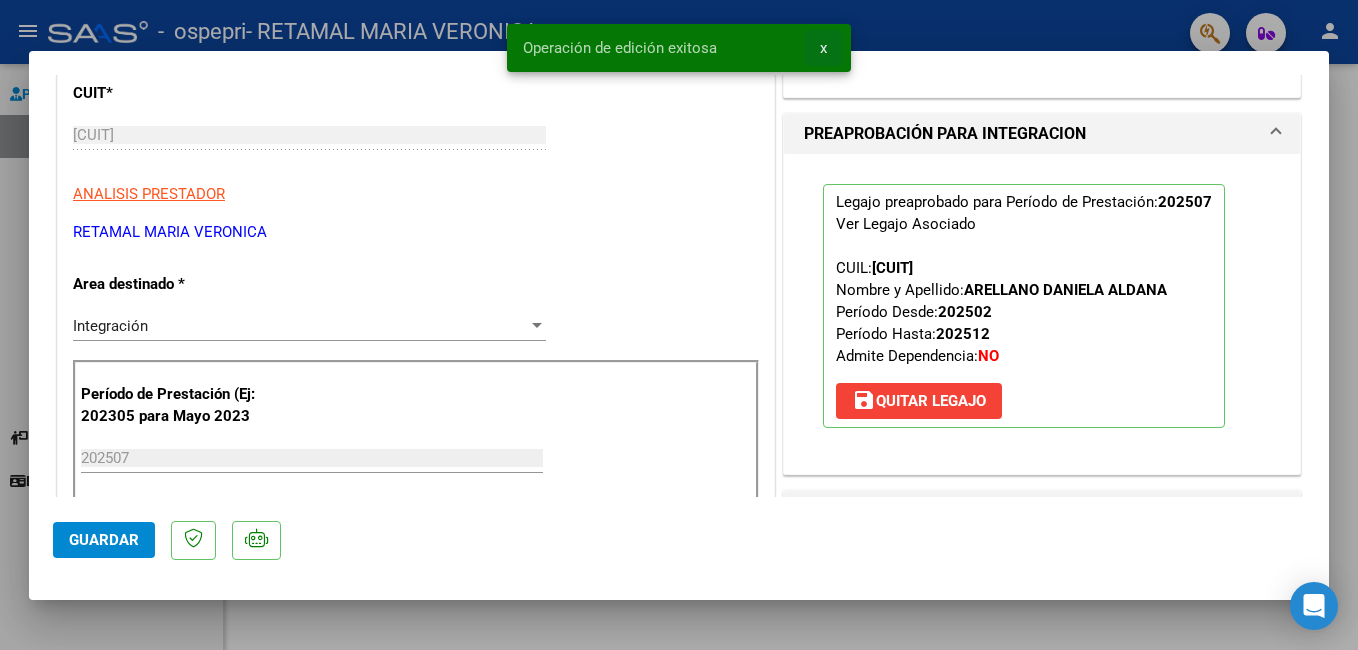 click on "x" at bounding box center [823, 48] 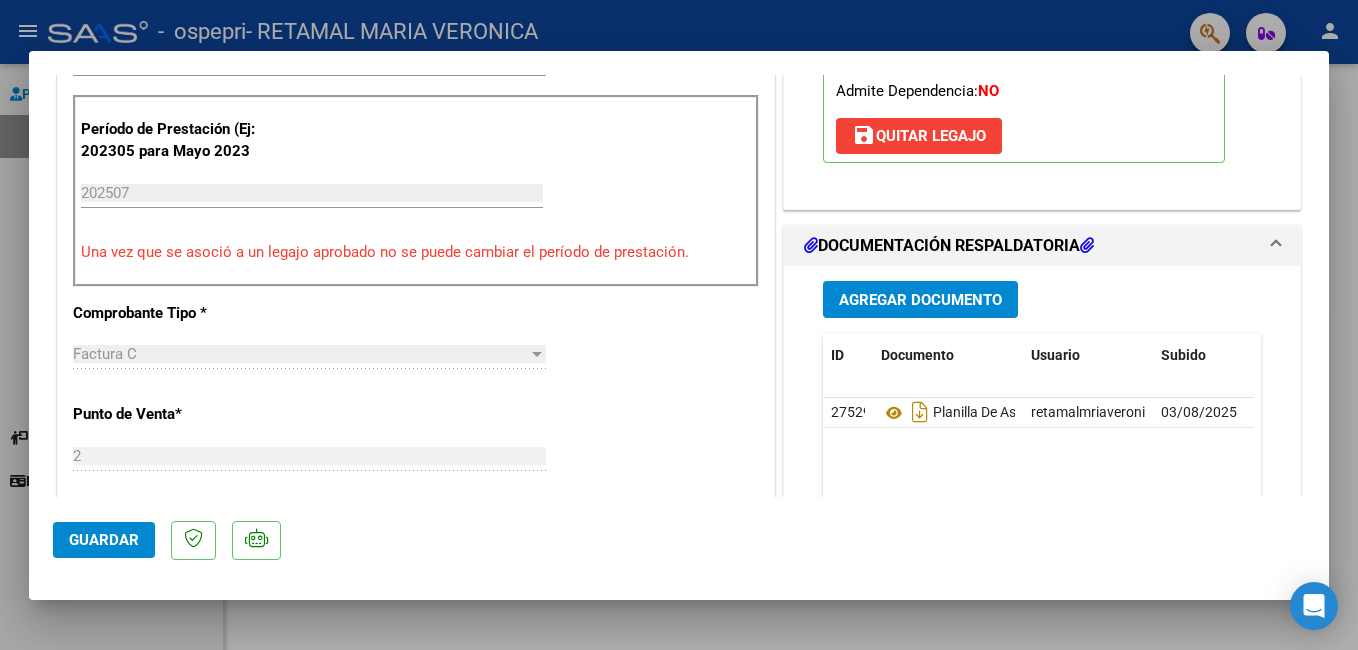 scroll, scrollTop: 498, scrollLeft: 0, axis: vertical 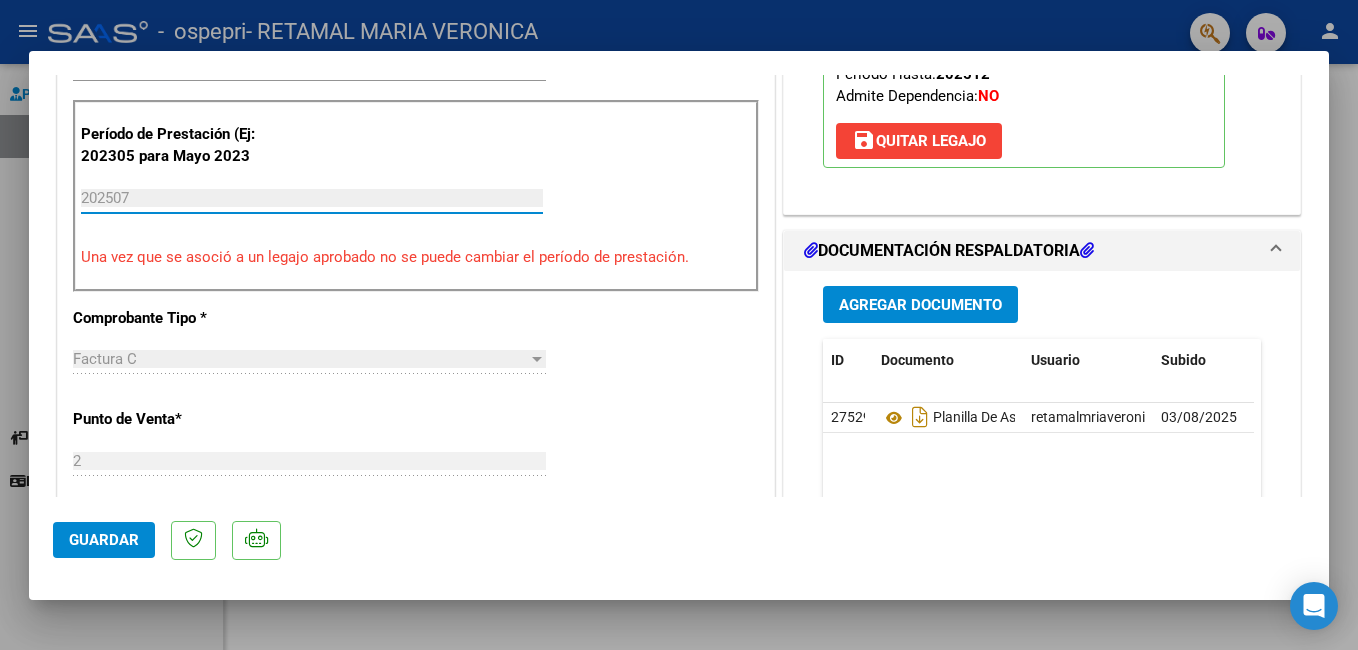 click on "202507" at bounding box center [312, 198] 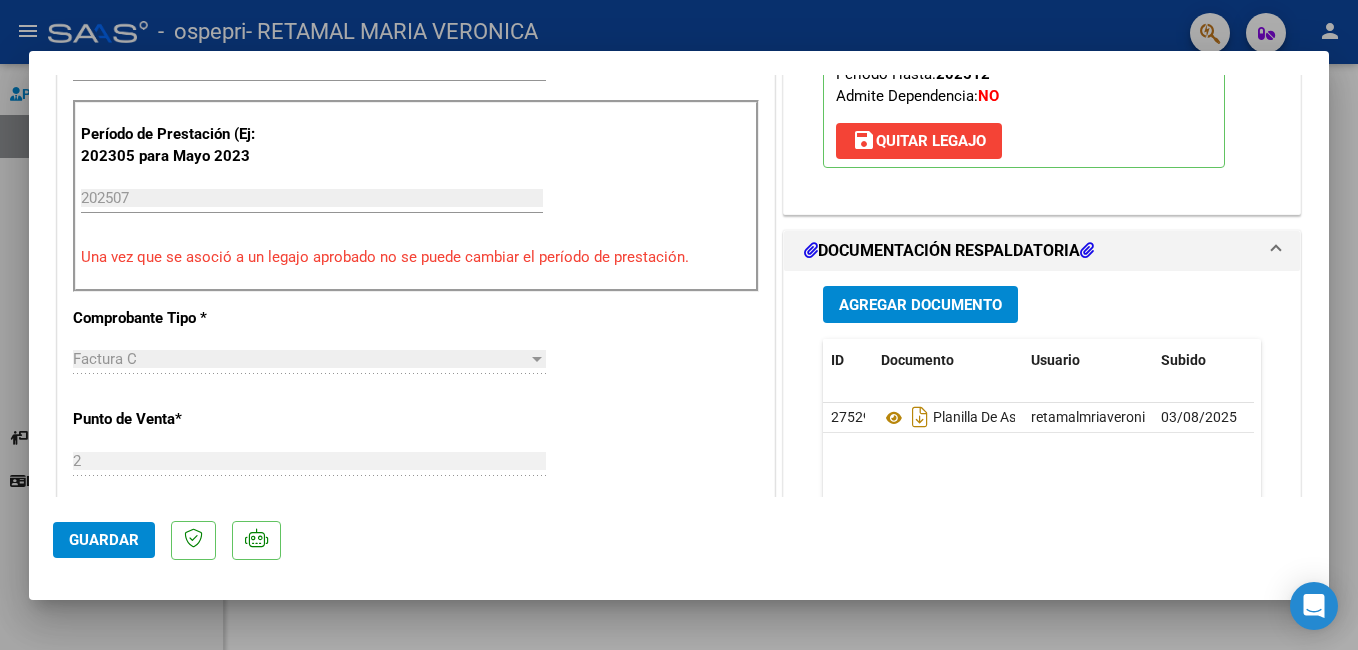 click on "Período de Prestación (Ej: [YEAR][MONTH] para [MONTH] [YEAR]    [YEAR][MONTH] Ingrese el Período de Prestación como indica el ejemplo   Una vez que se asoció a un legajo aprobado no se puede cambiar el período de prestación." at bounding box center (416, 196) 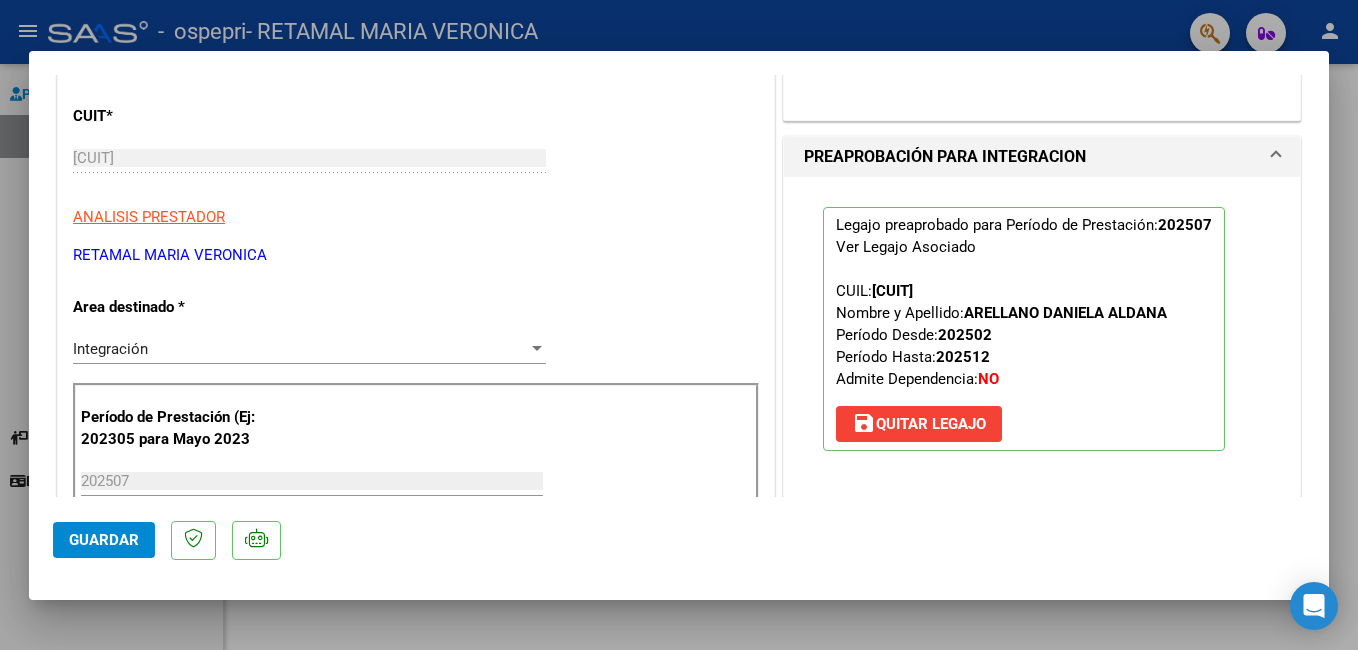 scroll, scrollTop: 0, scrollLeft: 0, axis: both 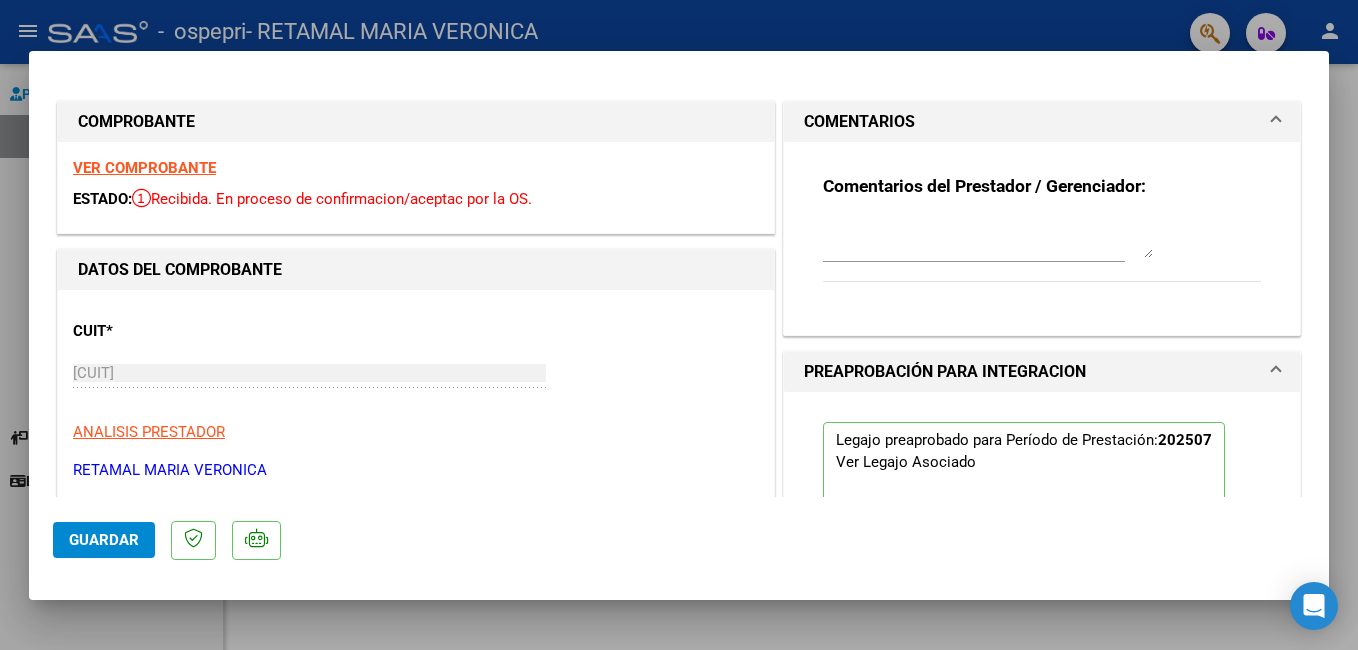 click at bounding box center [679, 325] 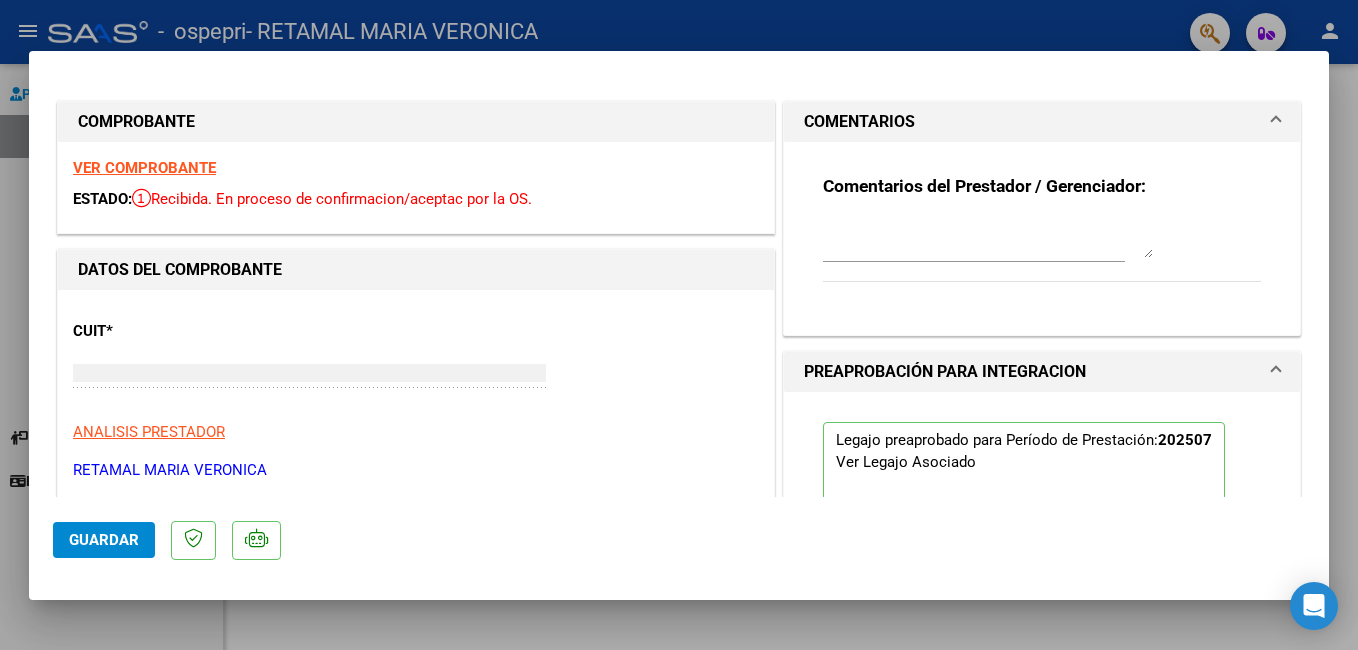 click on "Video tutorial   PRESTADORES -> Listado de CPBTs Emitidos por Prestadores / Proveedores (alt+q)   Cargar Comprobante
cloud_download  CSV  cloud_download  EXCEL  cloud_download  Estandar   Descarga Masiva
Filtros Id Area Area Todos Confirmado   Mostrar totalizadores   FILTROS DEL COMPROBANTE  Comprobante Tipo Comprobante Tipo Start date – End date Fec. Comprobante Desde / Hasta Días Emisión Desde(cant. días) Días Emisión Hasta(cant. días) CUIT / Razón Social Pto. Venta Nro. Comprobante Código SSS CAE Válido CAE Válido Todos Cargado Módulo Hosp. Todos Tiene facturacion Apócrifa Hospital Refes  FILTROS DE INTEGRACION  Período De Prestación Campos del Archivo de Rendición Devuelto x SSS (dr_envio) Todos Rendido x SSS (dr_envio) Tipo de Registro Tipo de Registro Período Presentación Período Presentación Campos del Legajo Asociado (preaprobación) Afiliado Legajo (cuil/nombre) Todos Solo facturas preaprobadas  MAS FILTROS  Todos Con Doc. Respaldatoria Todos Con Trazabilidad Todos – – 0" 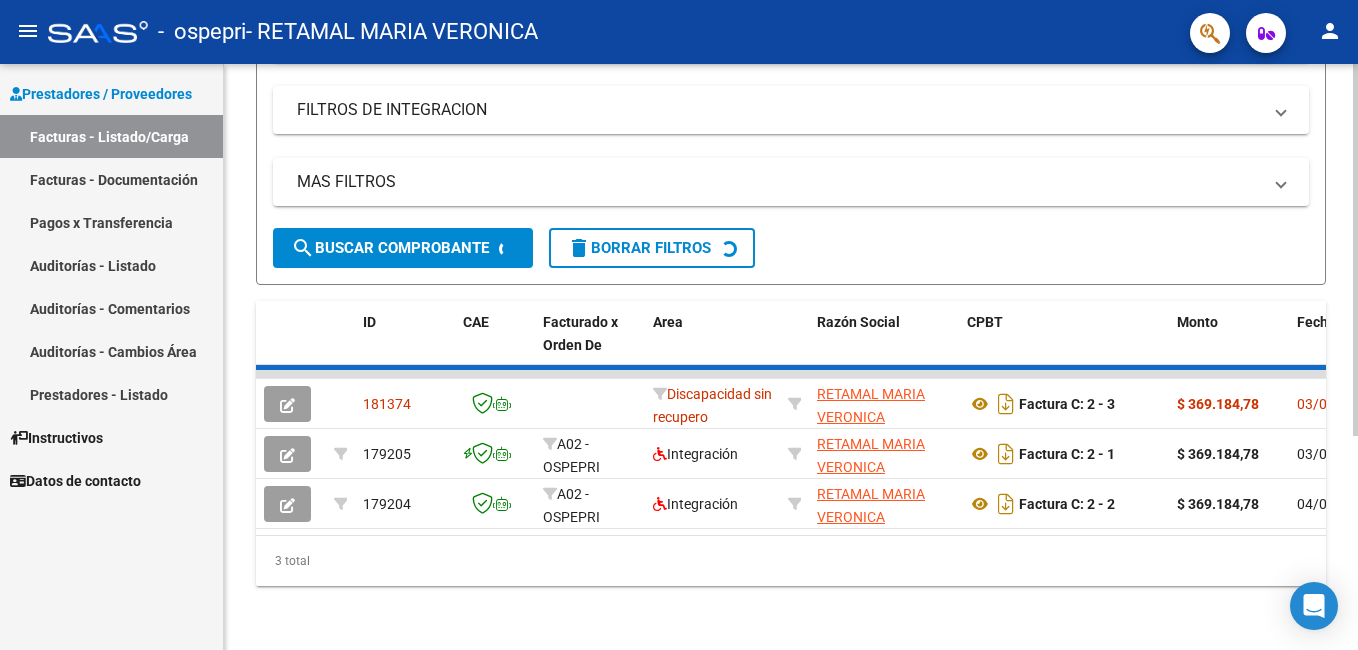 drag, startPoint x: 918, startPoint y: 624, endPoint x: 899, endPoint y: 533, distance: 92.96236 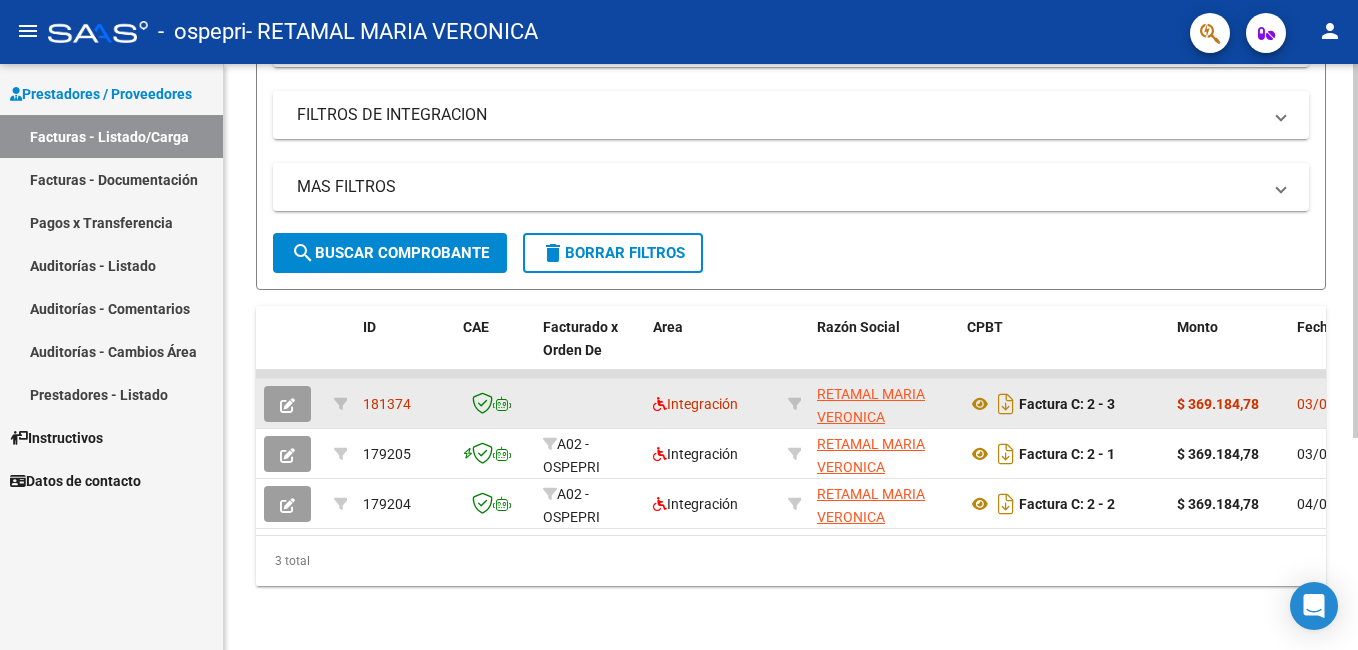 click on "181374" 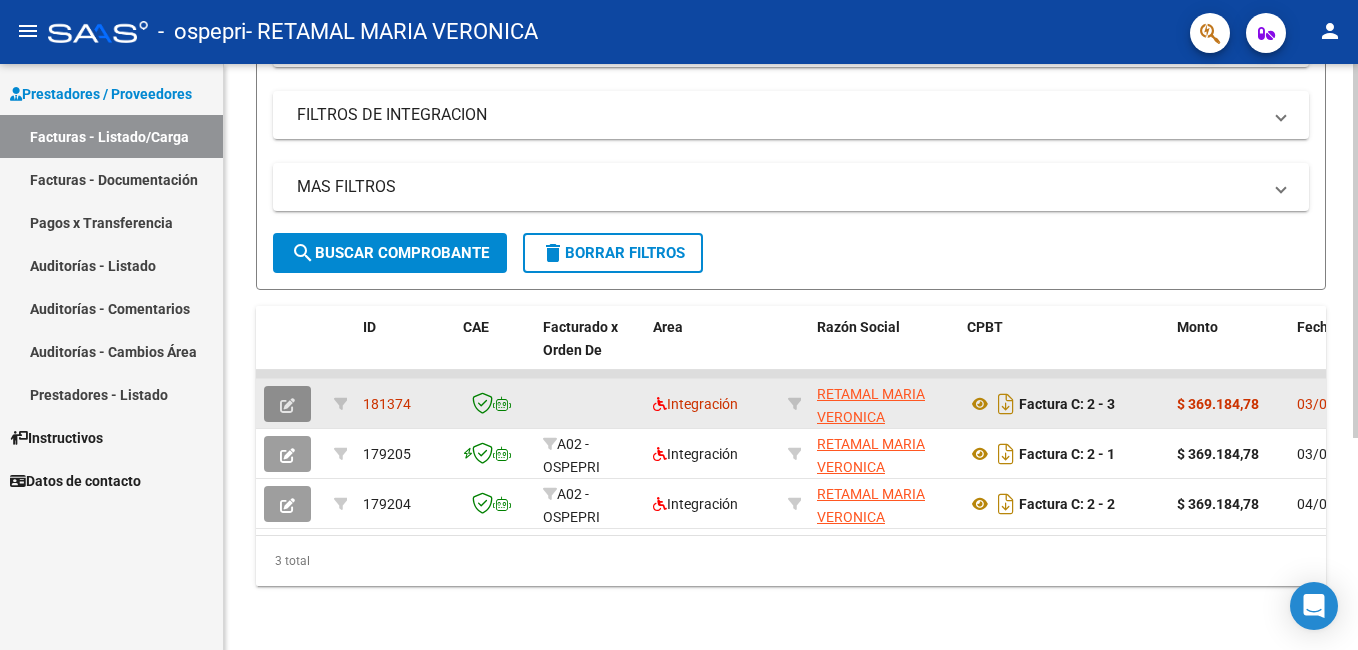 click 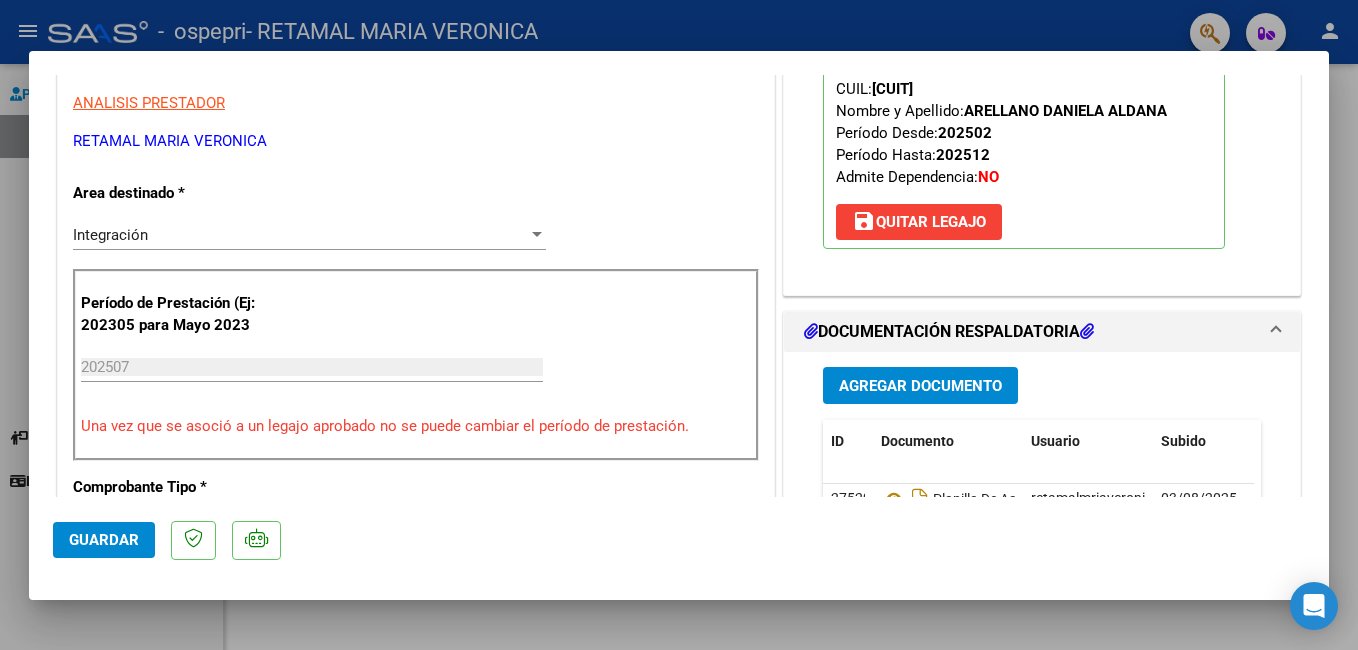 scroll, scrollTop: 338, scrollLeft: 0, axis: vertical 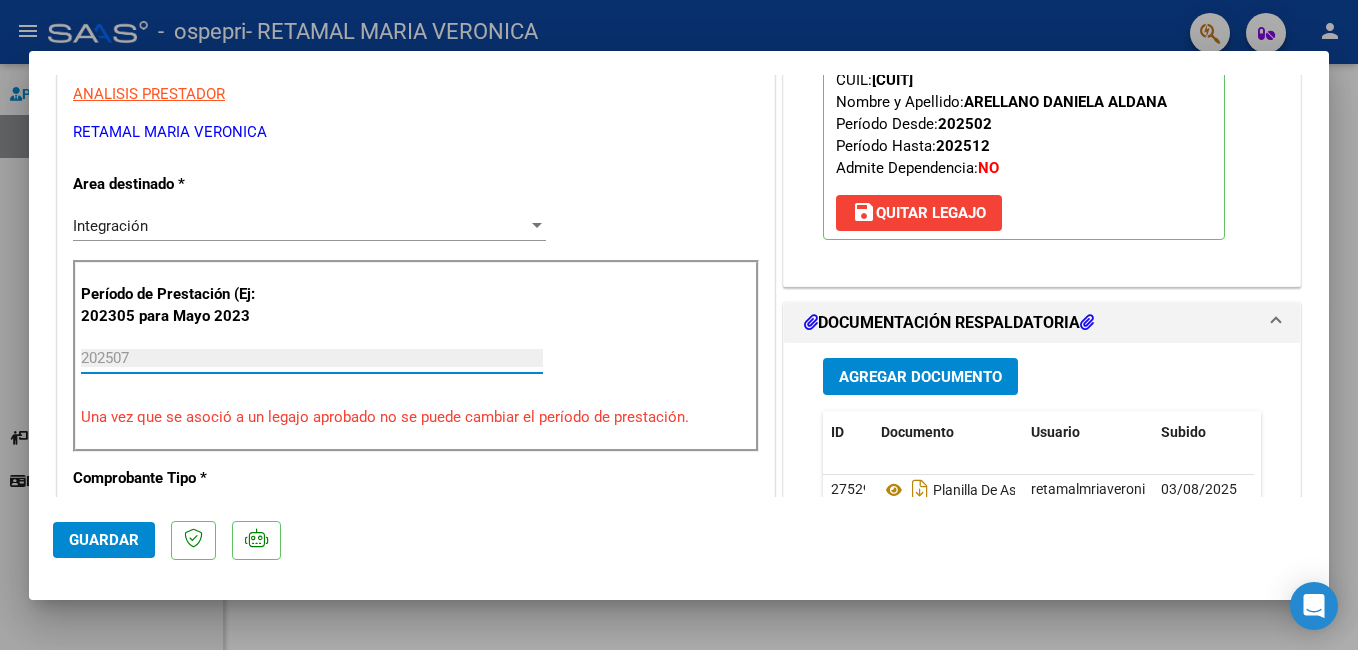 click on "202507" at bounding box center [312, 358] 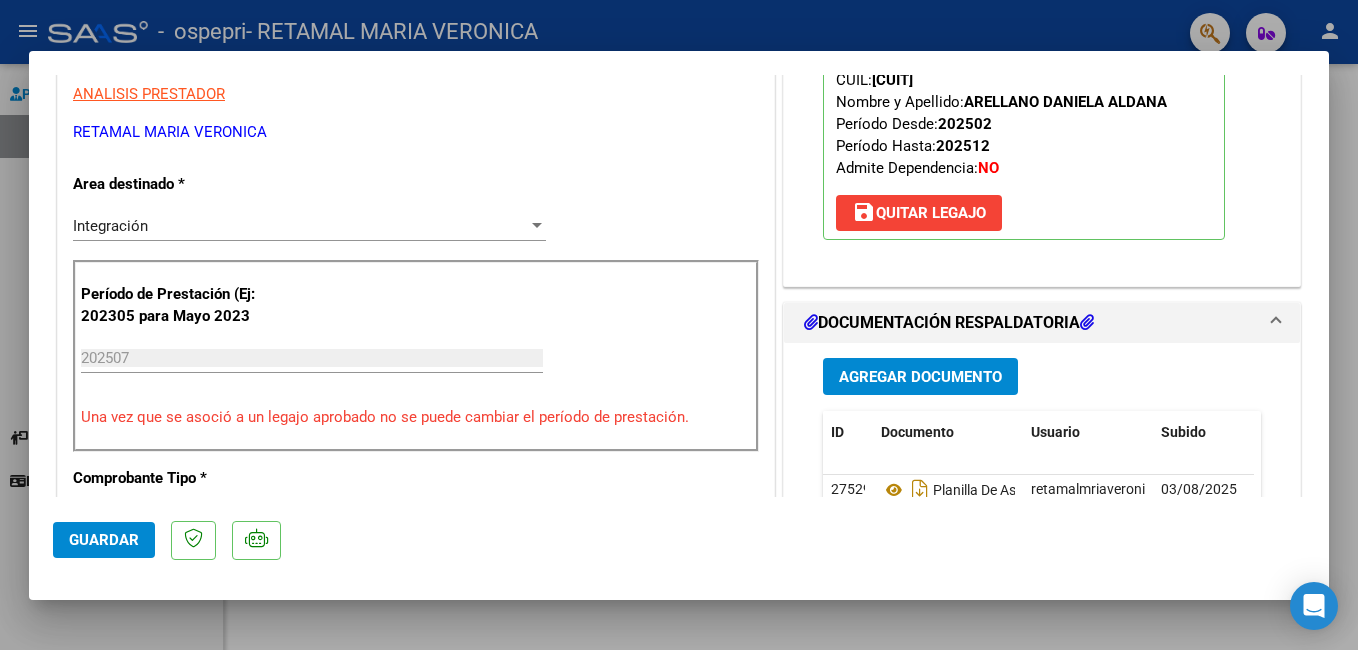 click on "Una vez que se asoció a un legajo aprobado no se puede cambiar el período de prestación." at bounding box center [416, 417] 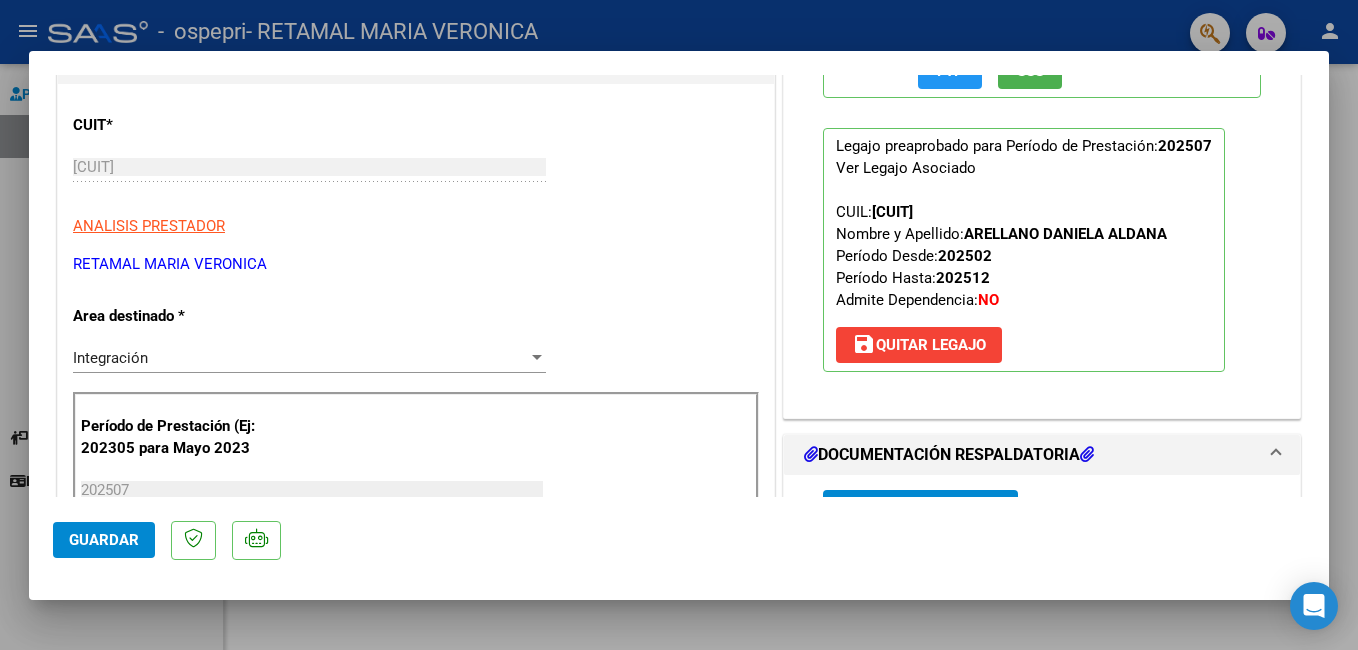 scroll, scrollTop: 0, scrollLeft: 0, axis: both 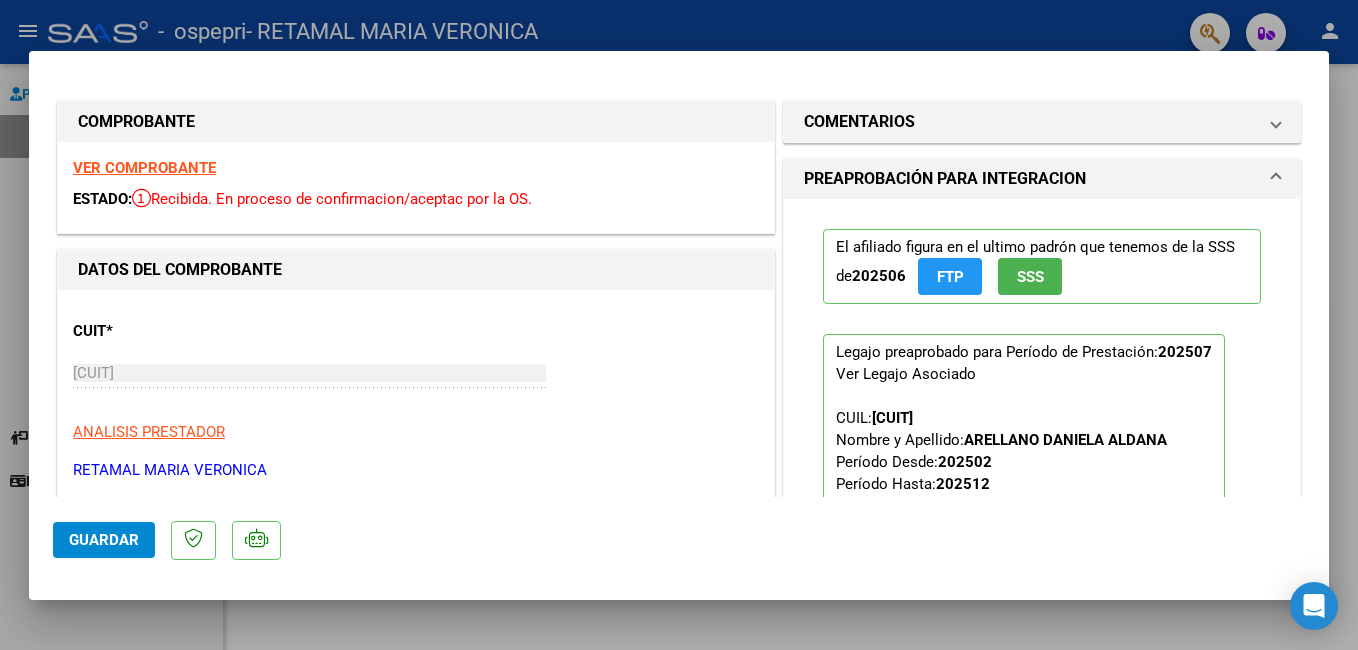 click at bounding box center [679, 325] 